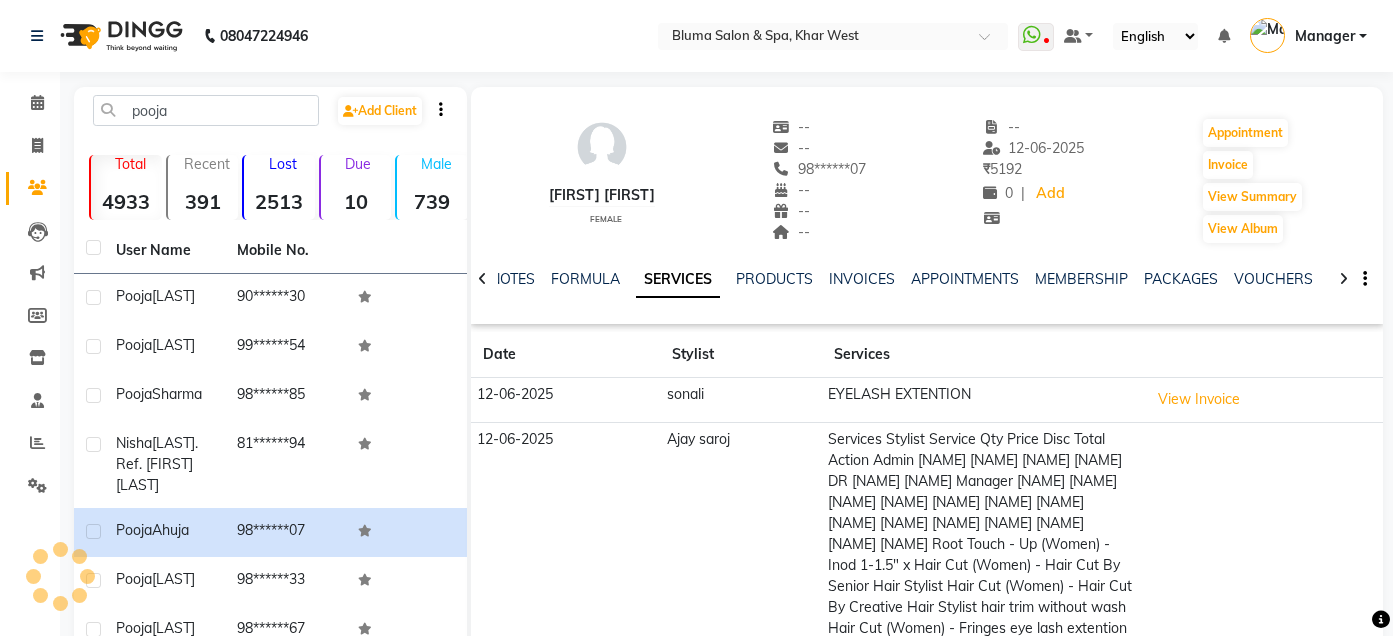 scroll, scrollTop: 301, scrollLeft: 0, axis: vertical 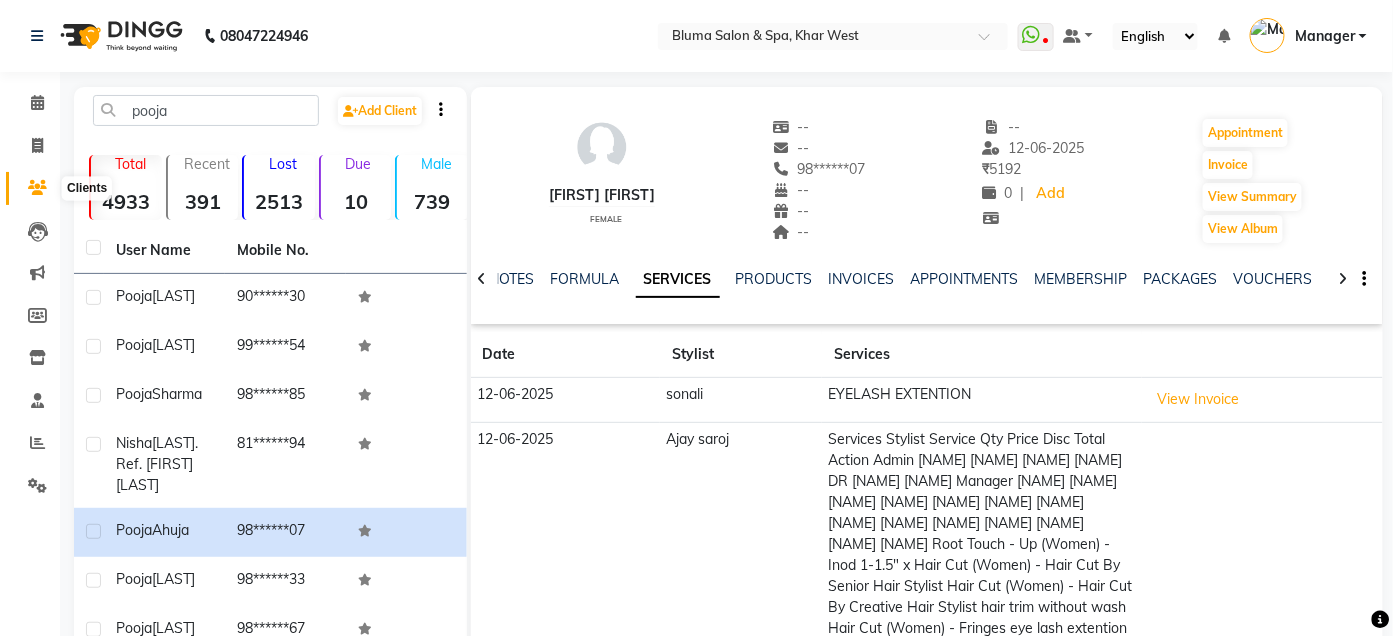click 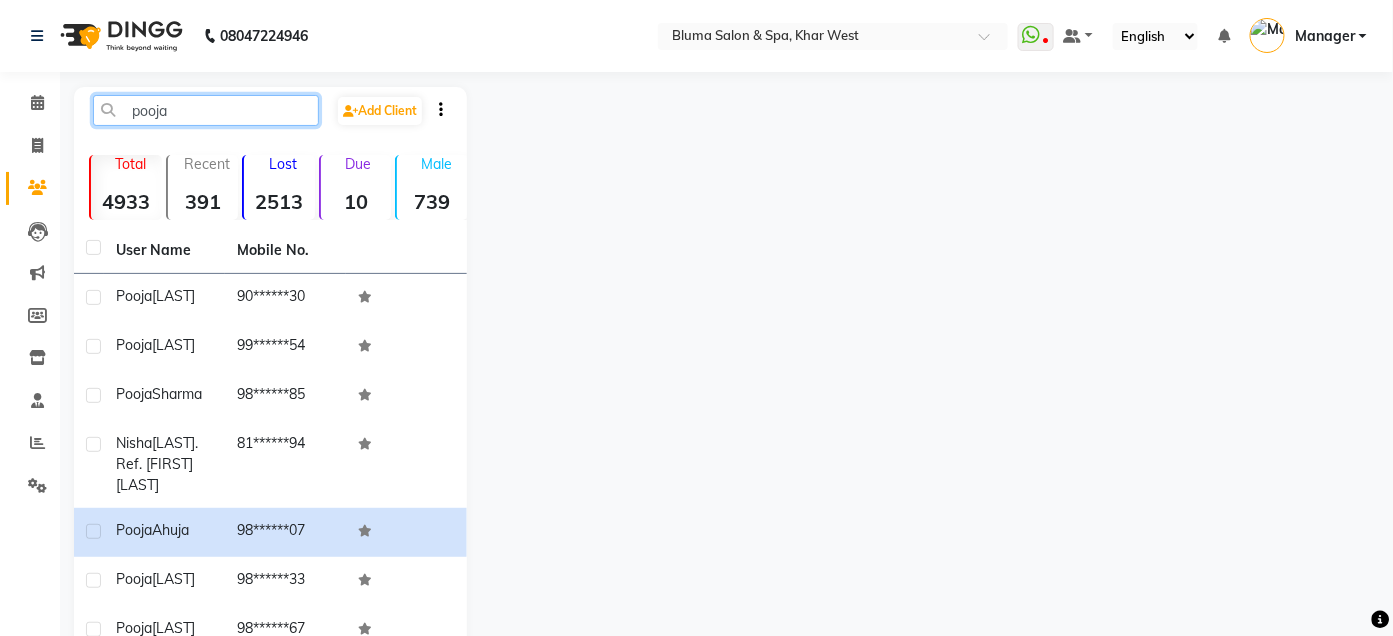 click on "pooja" 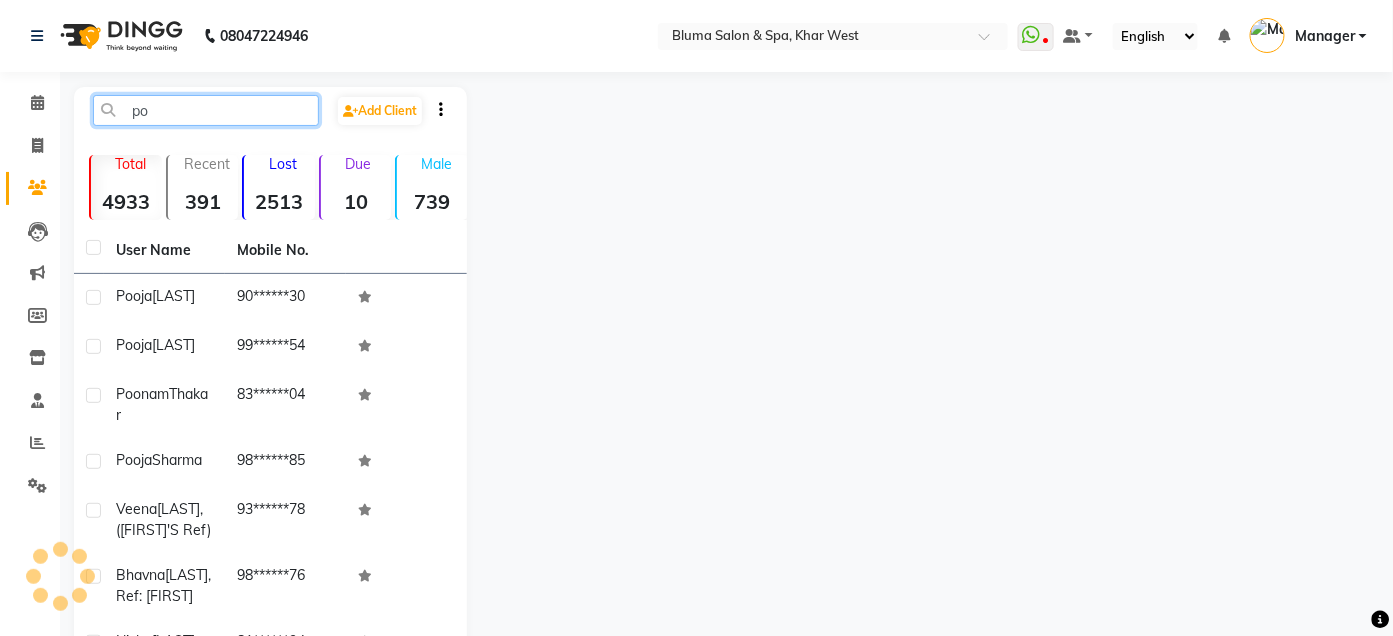 type on "p" 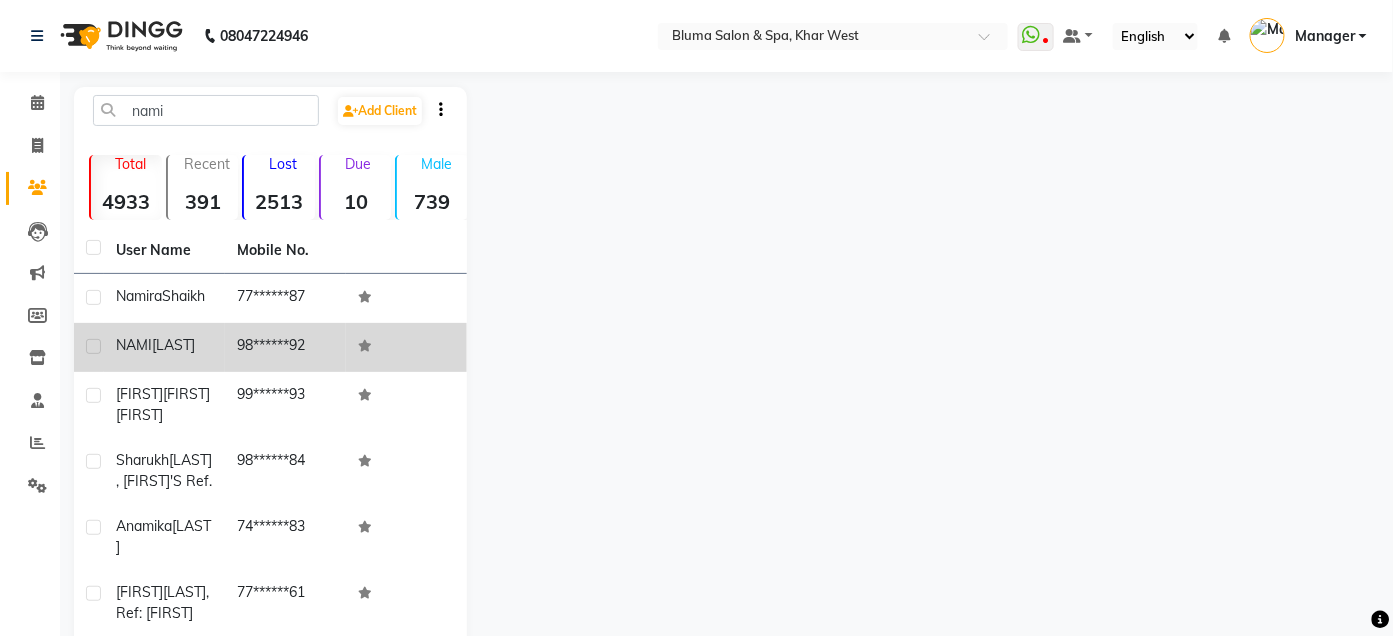 click on "98******92" 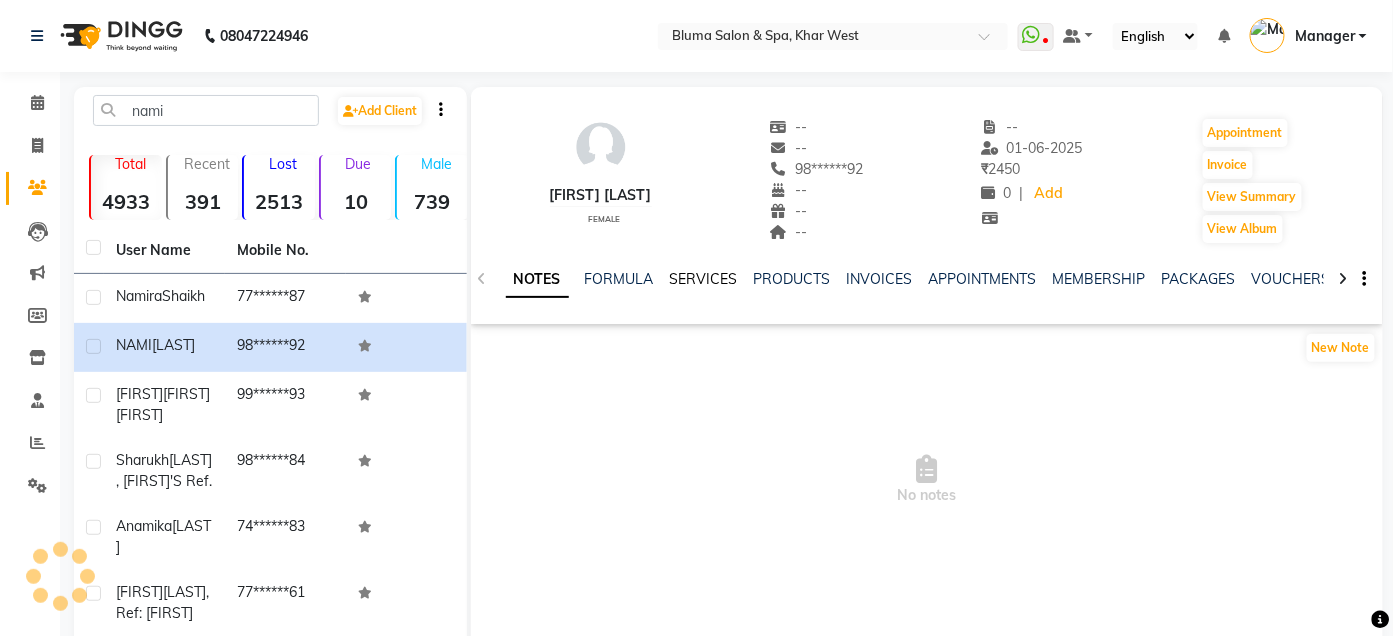 click on "SERVICES" 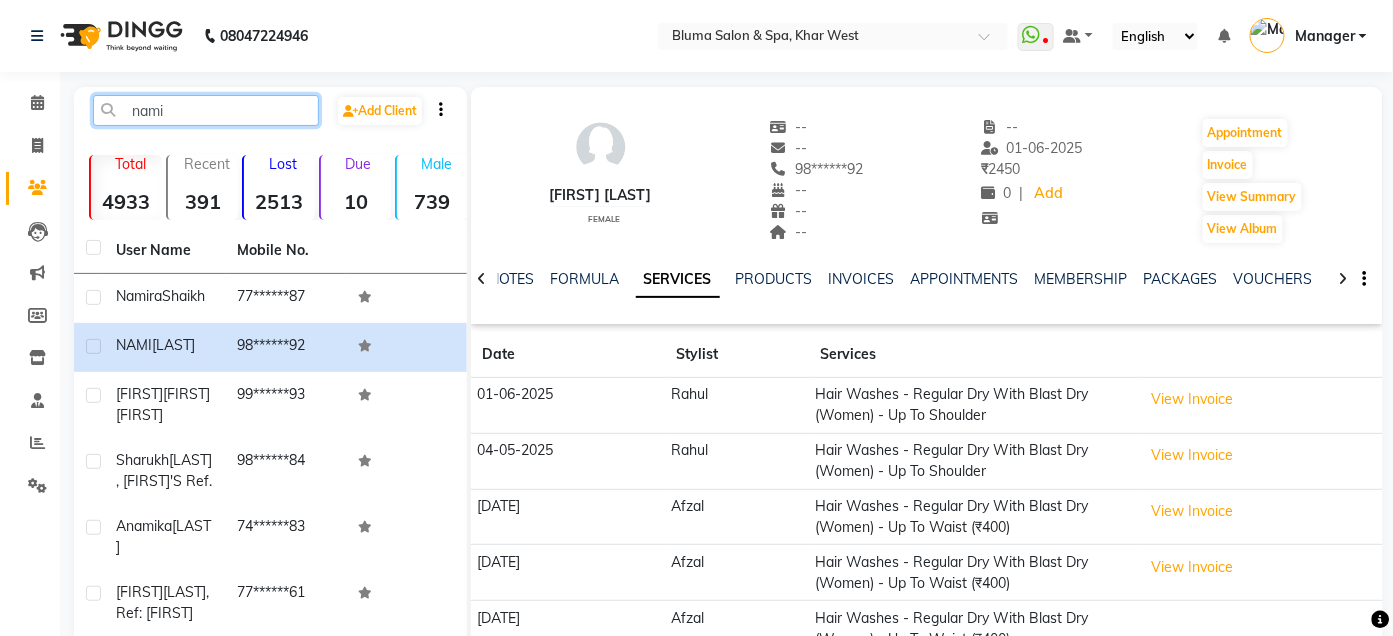 click on "nami" 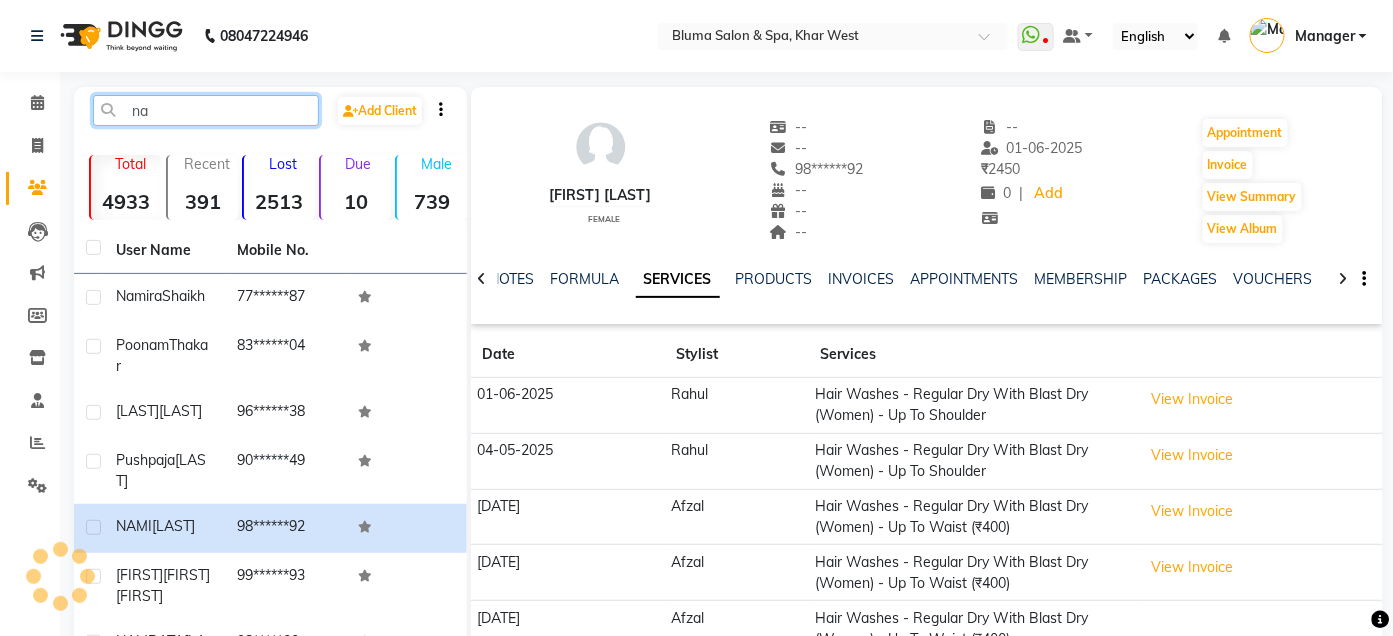 type on "n" 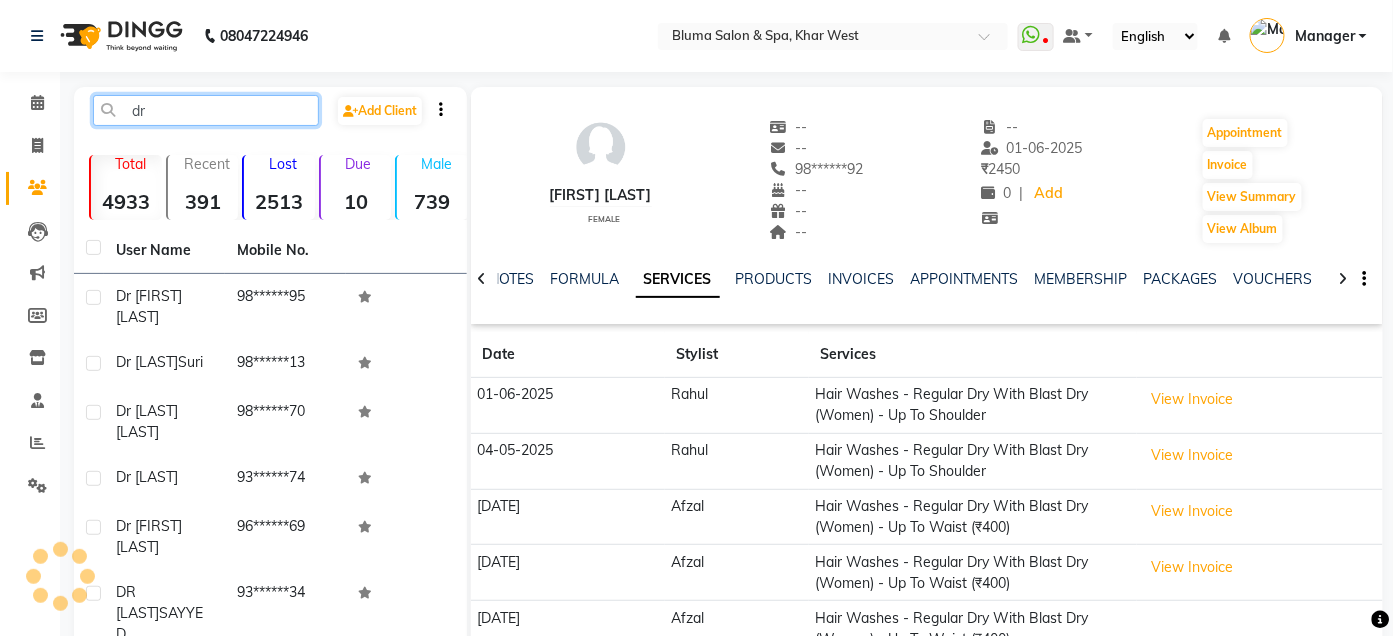 type on "d" 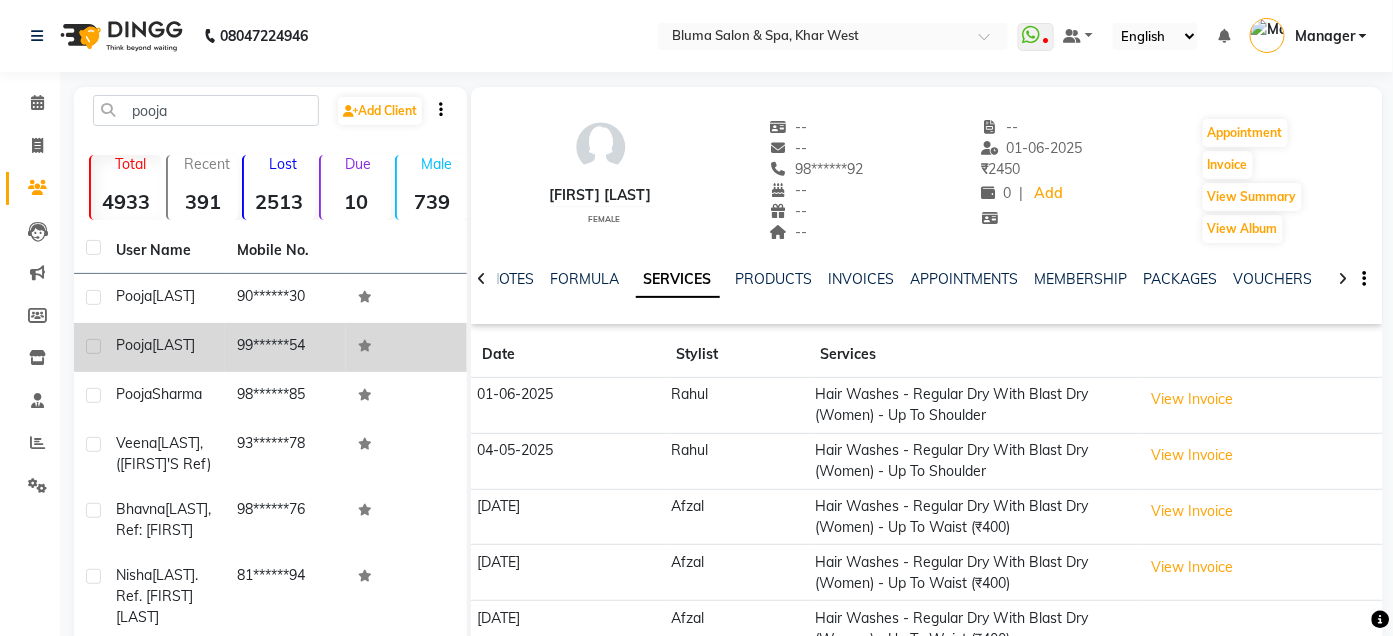 click on "99******54" 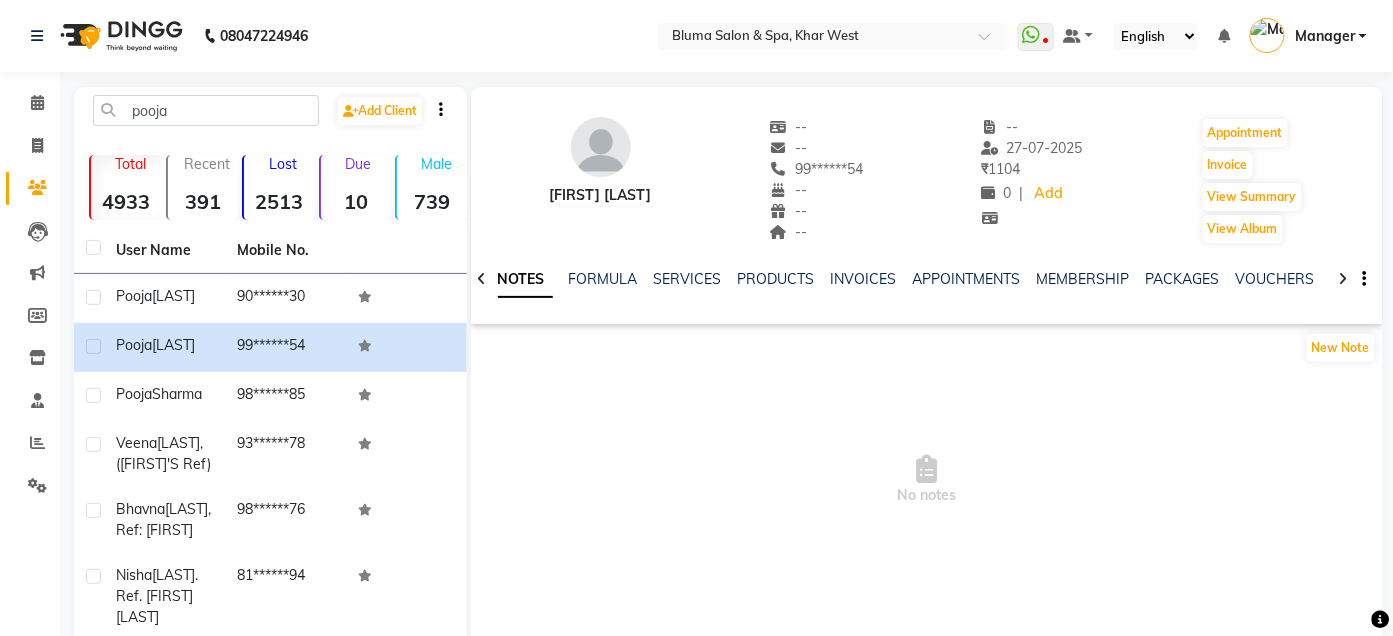 click on "[FIRST] Add Client" 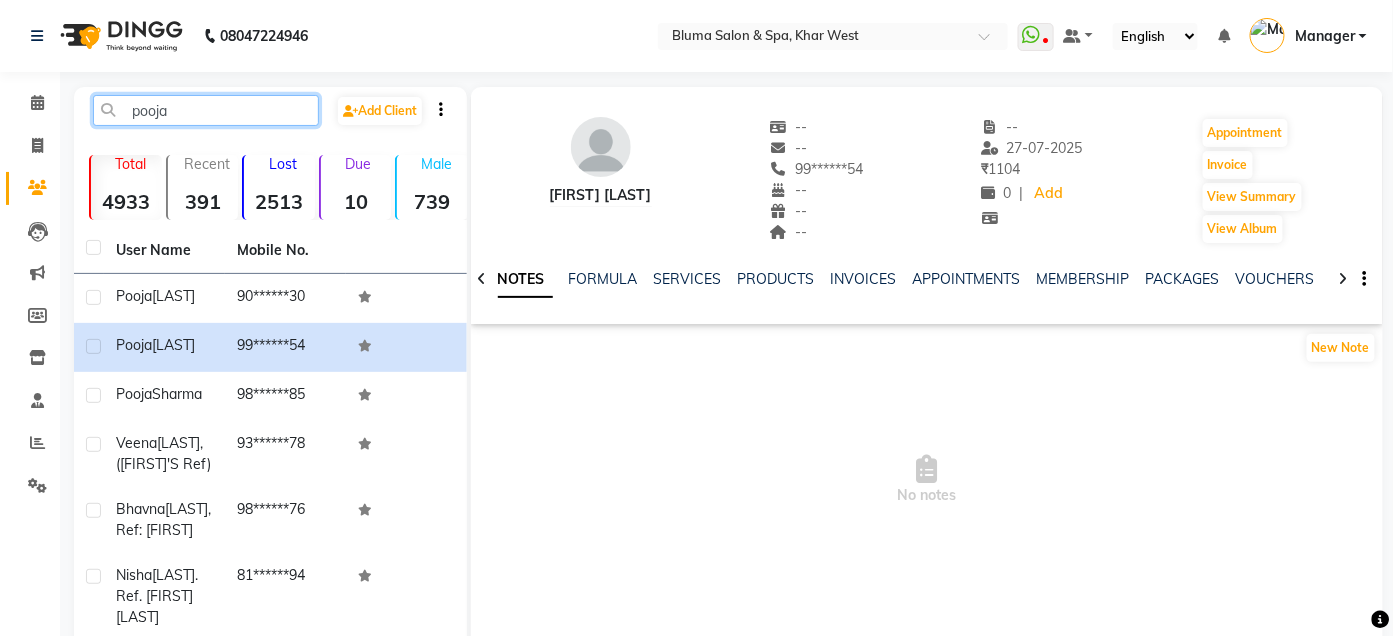 click on "pooja" 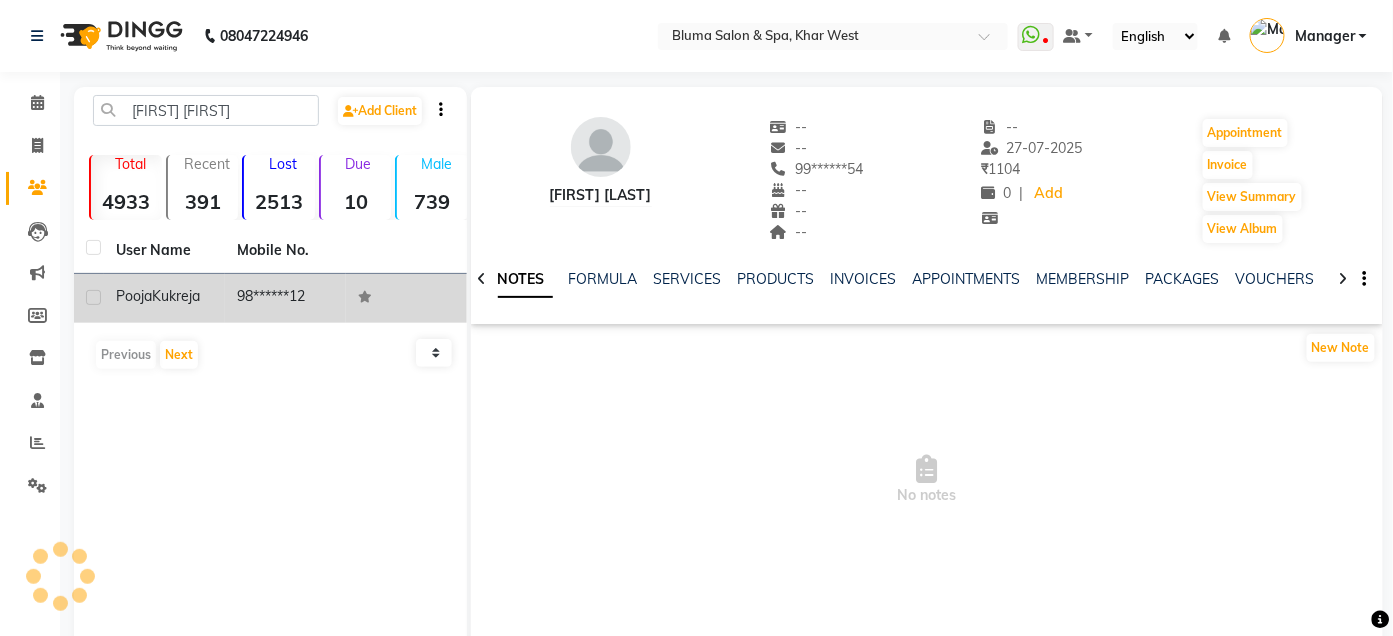 click on "[FIRST] [LAST]" 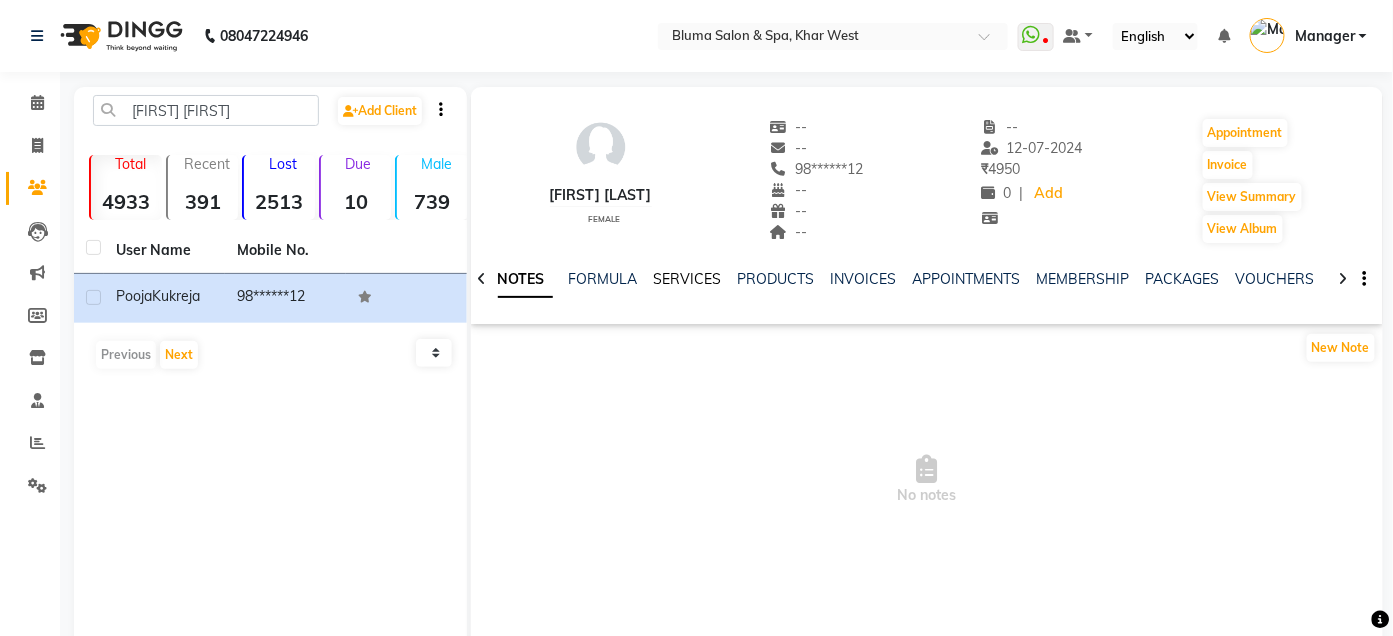 click on "SERVICES" 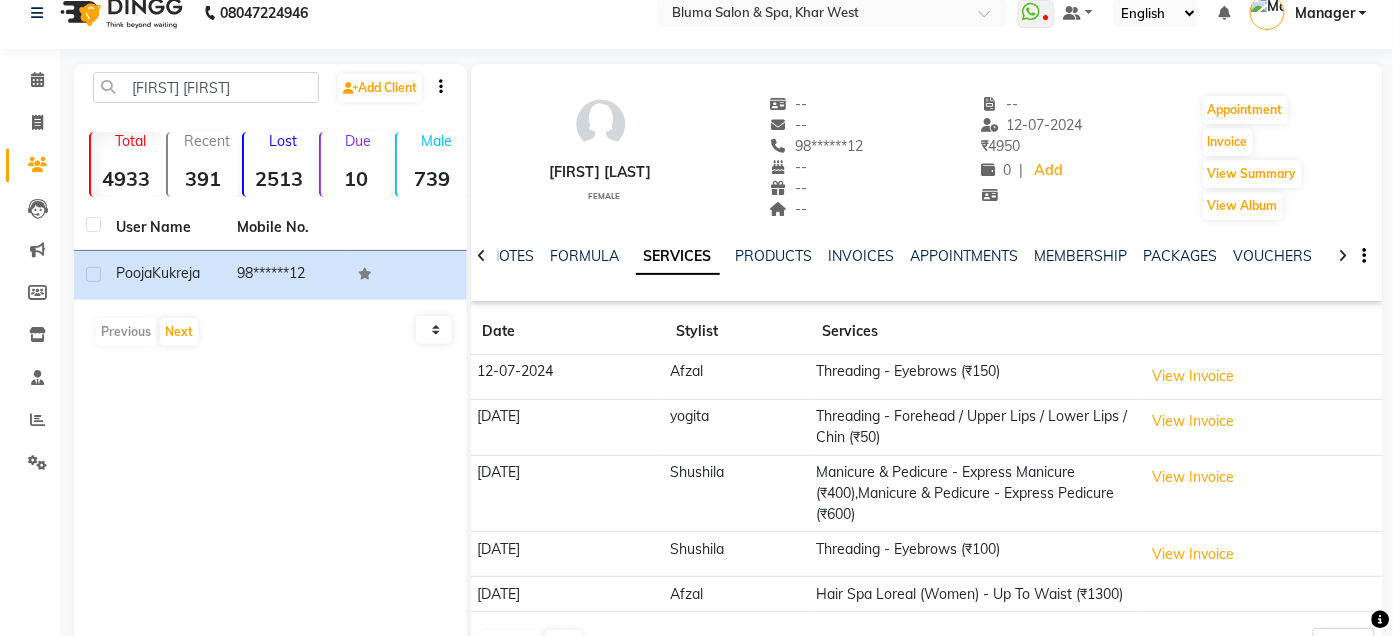 scroll, scrollTop: 22, scrollLeft: 0, axis: vertical 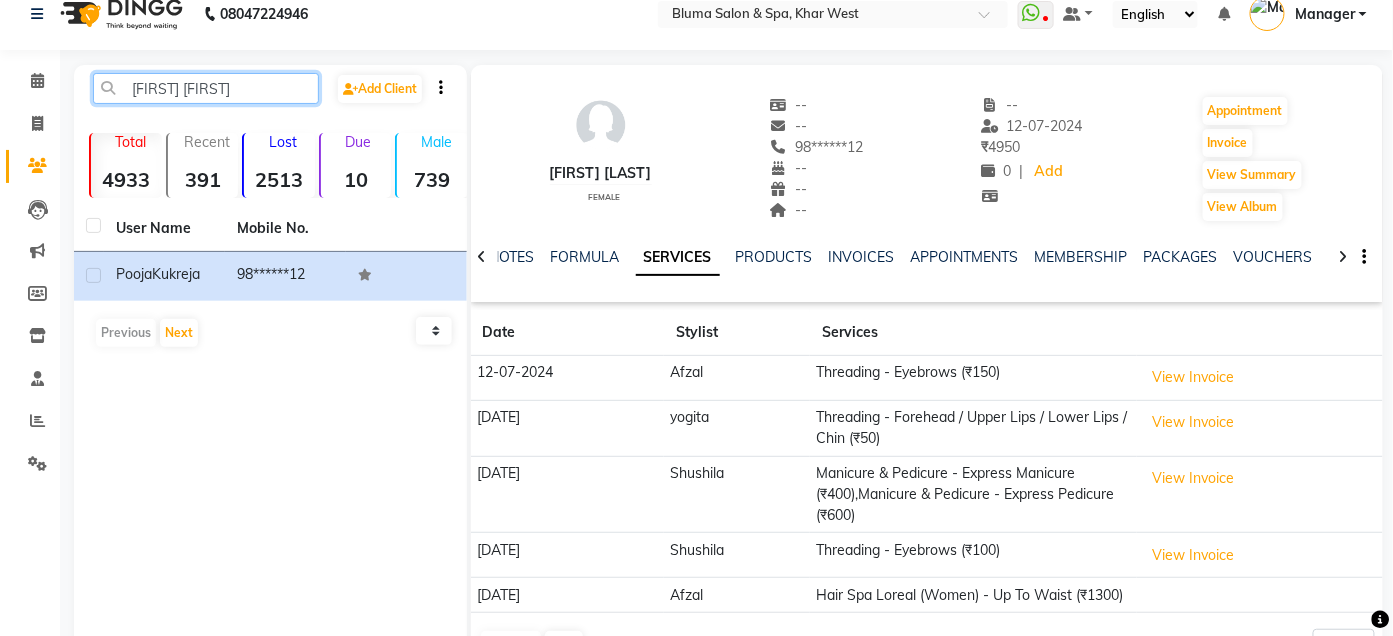 click on "[FIRST] [FIRST]" 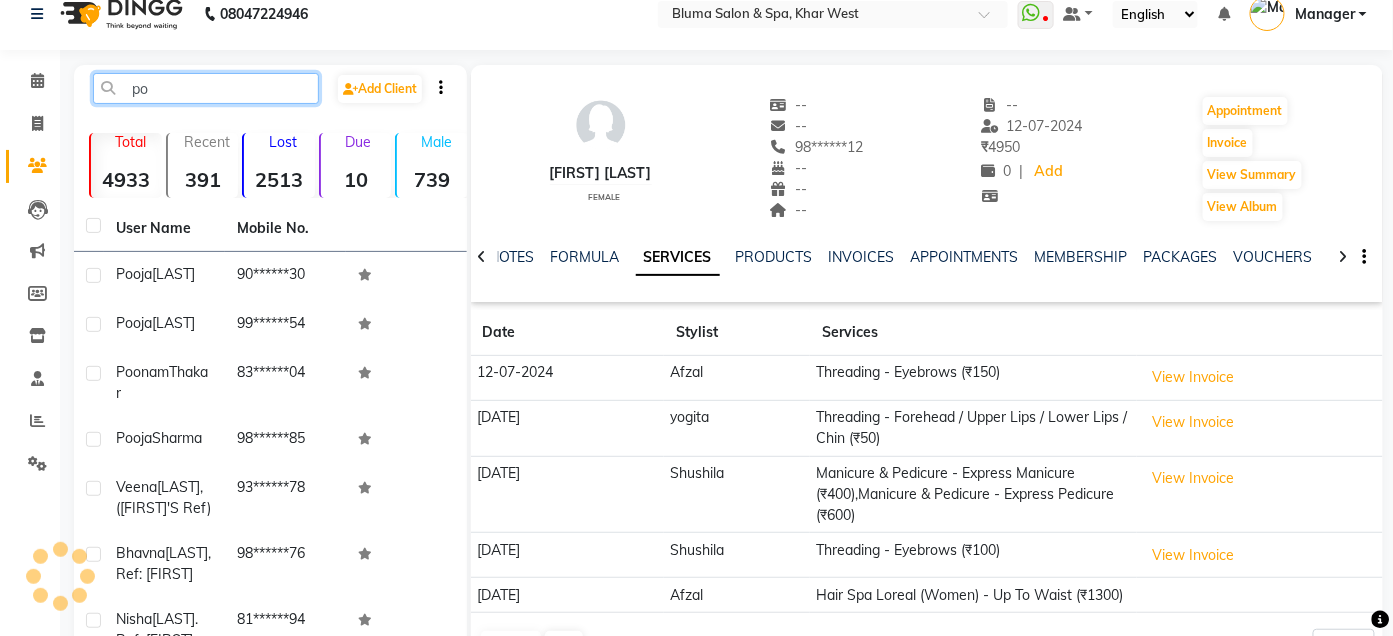 type on "p" 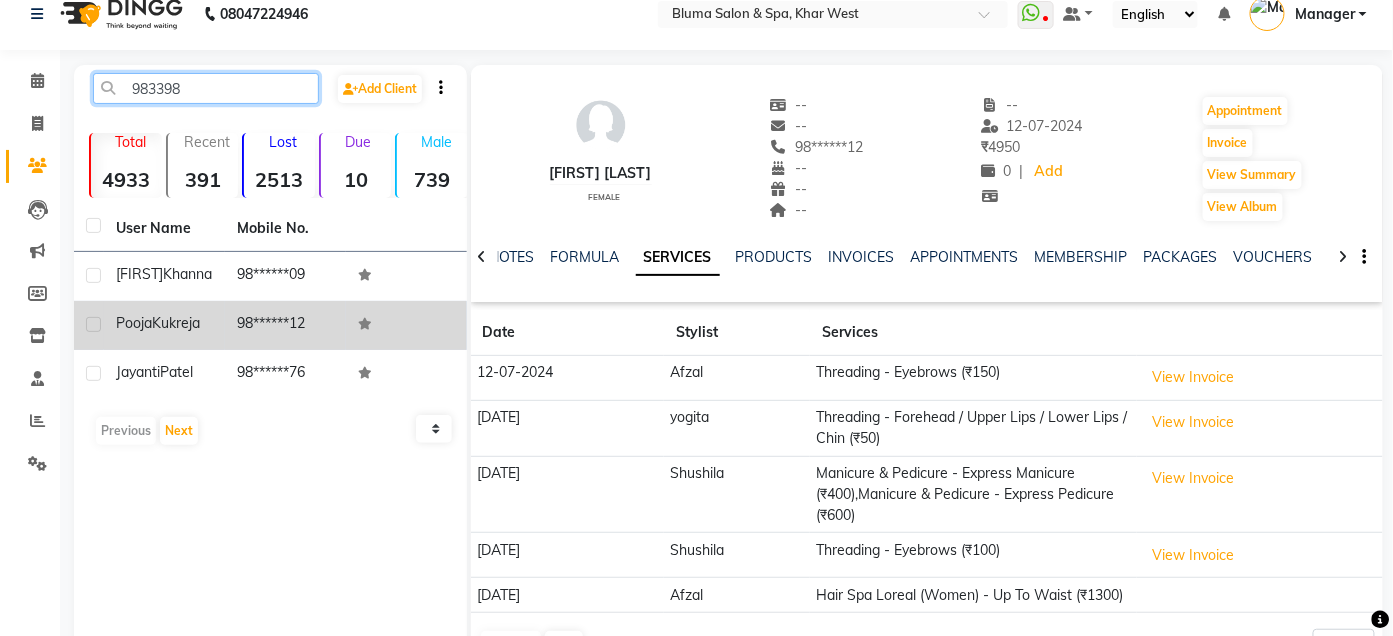 type on "983398" 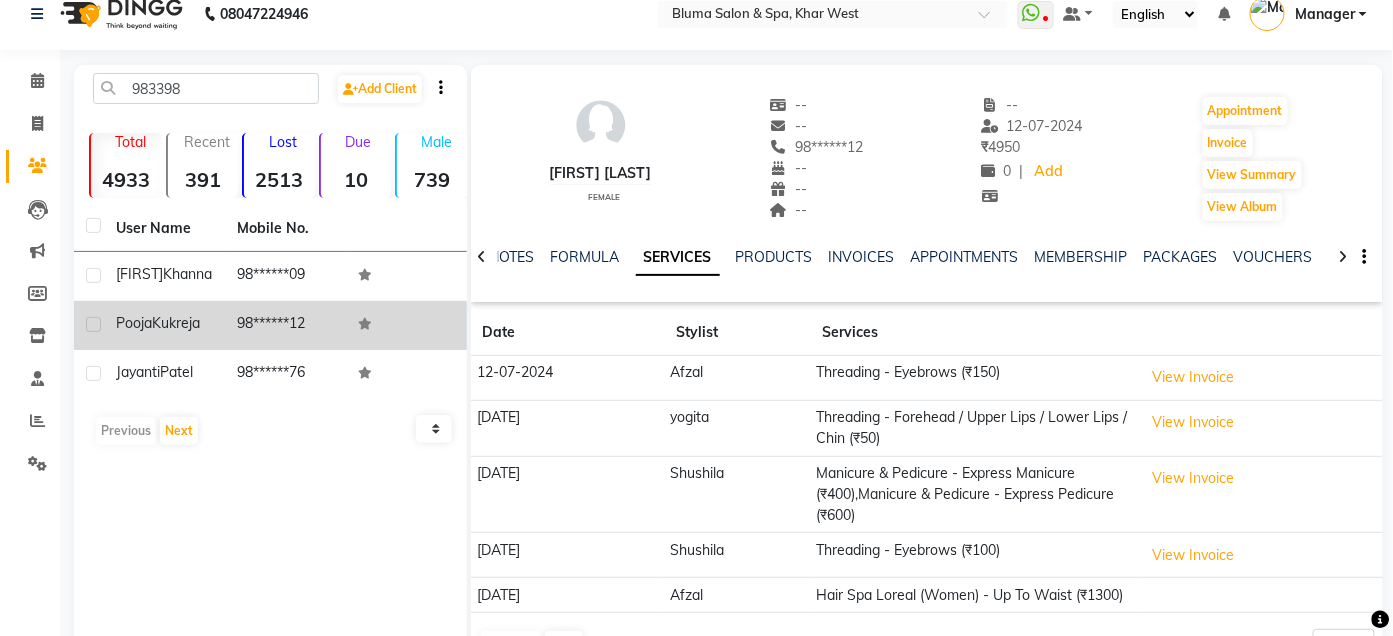 click on "98******12" 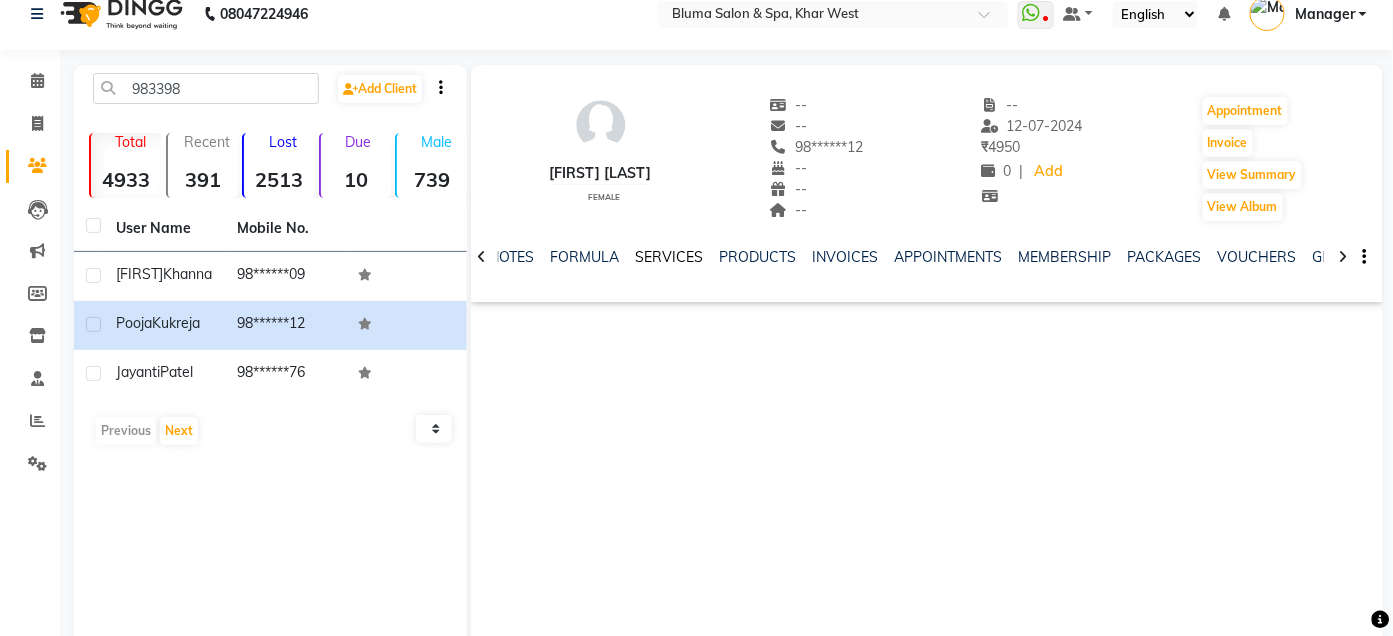 click on "SERVICES" 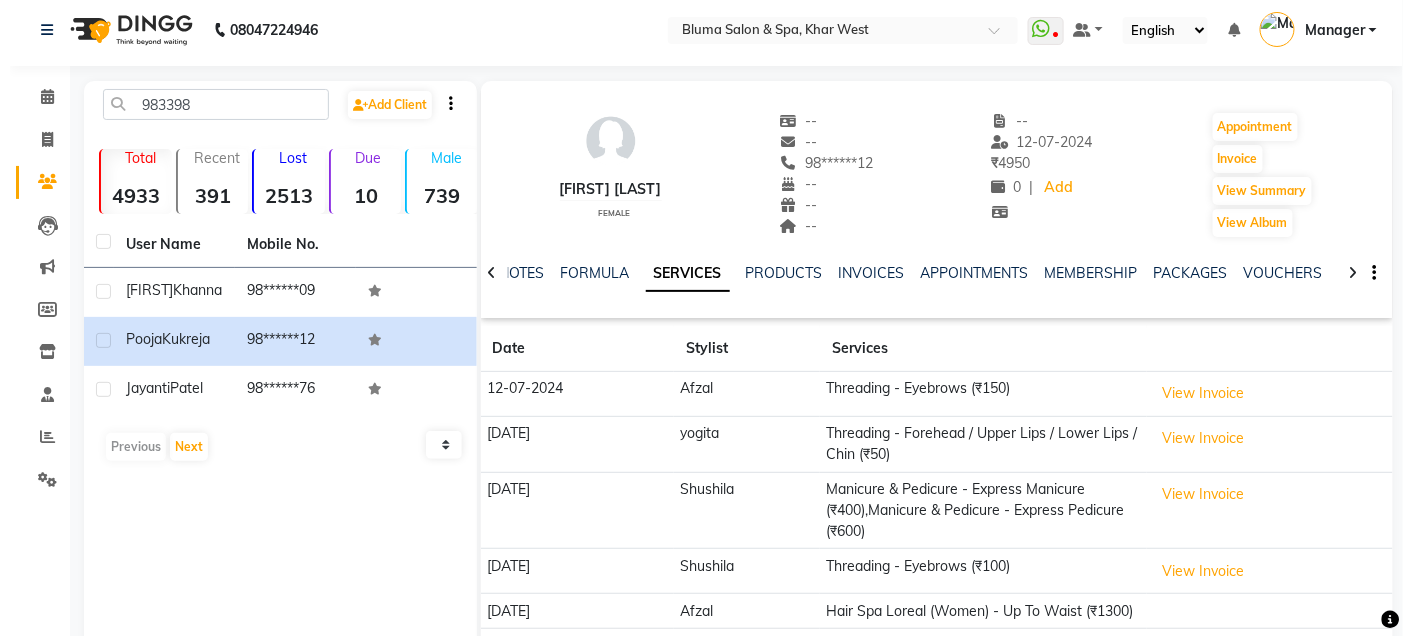 scroll, scrollTop: 0, scrollLeft: 0, axis: both 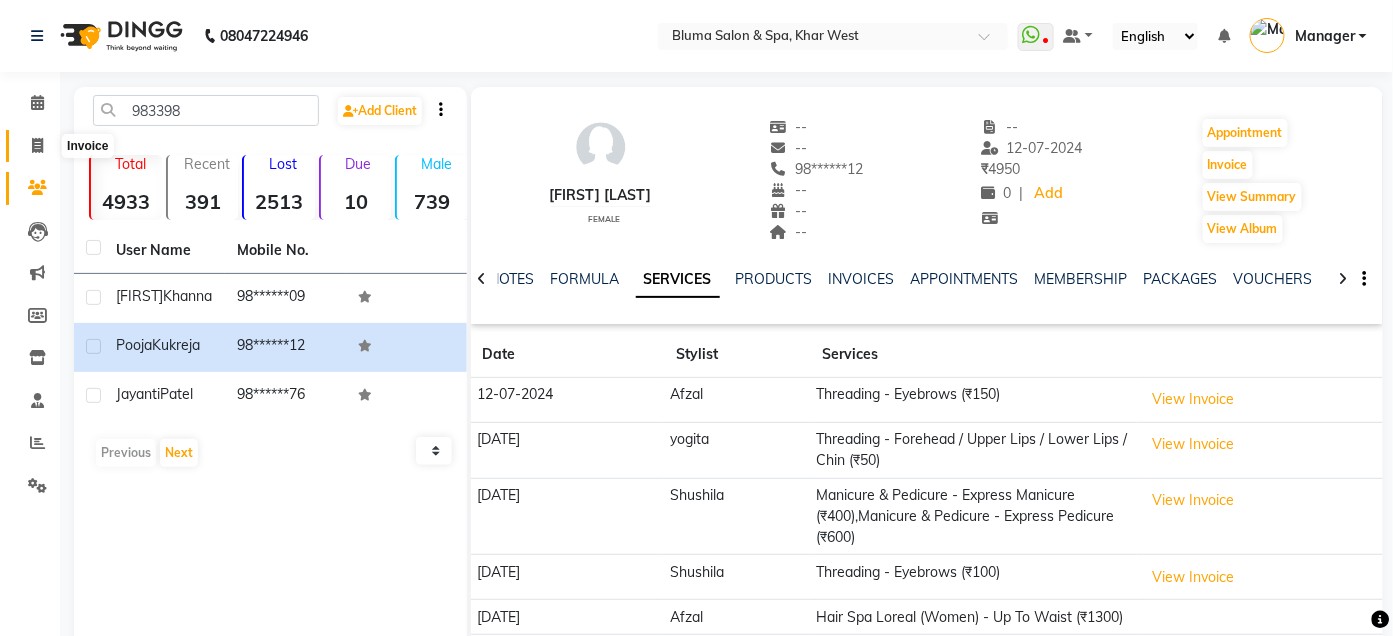 click 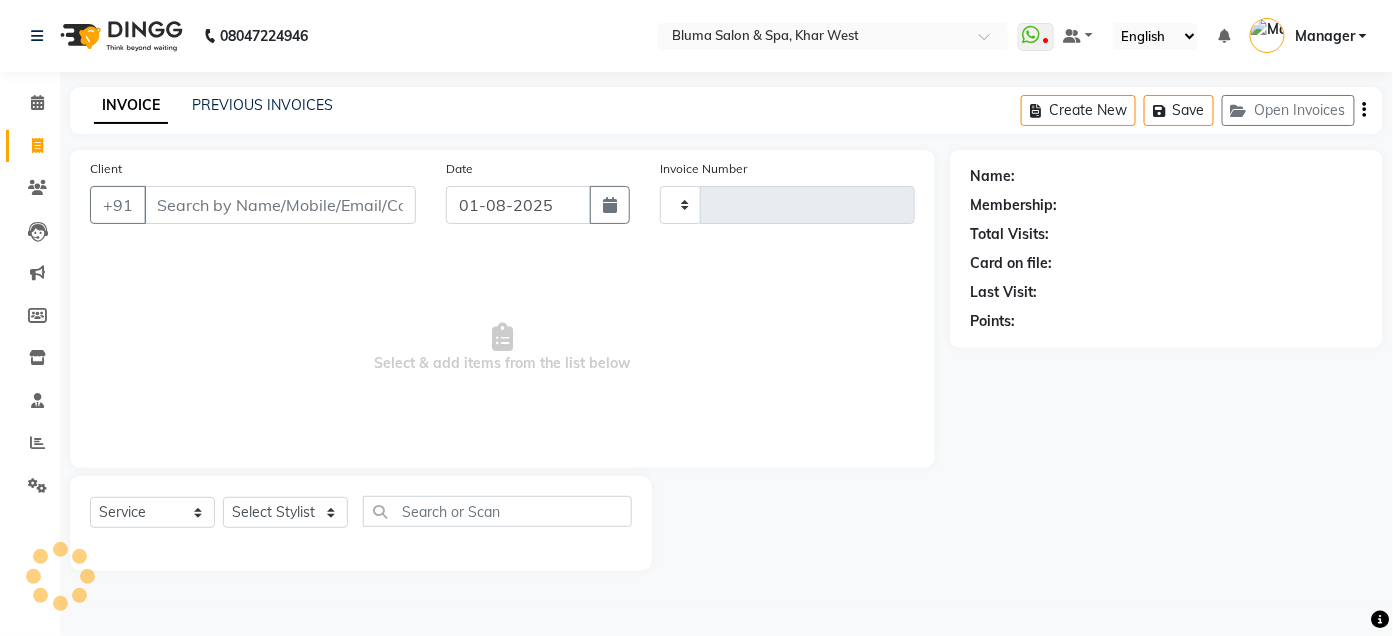 type on "0978" 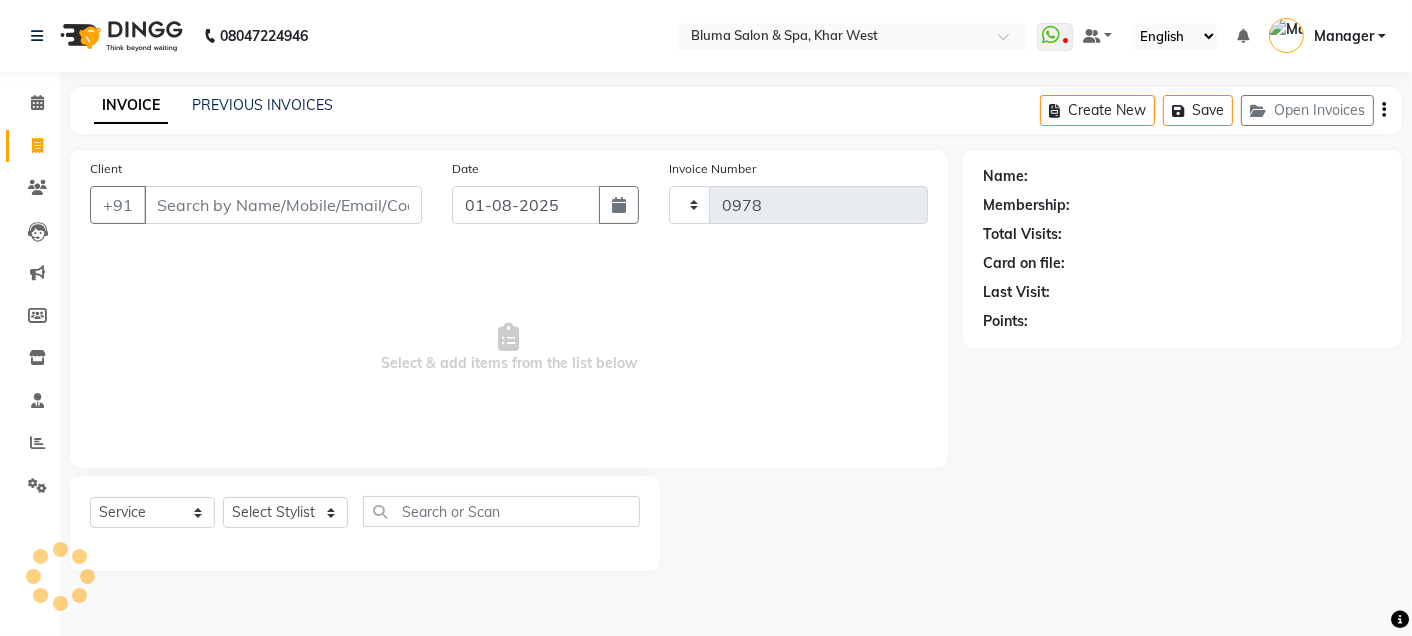select on "3653" 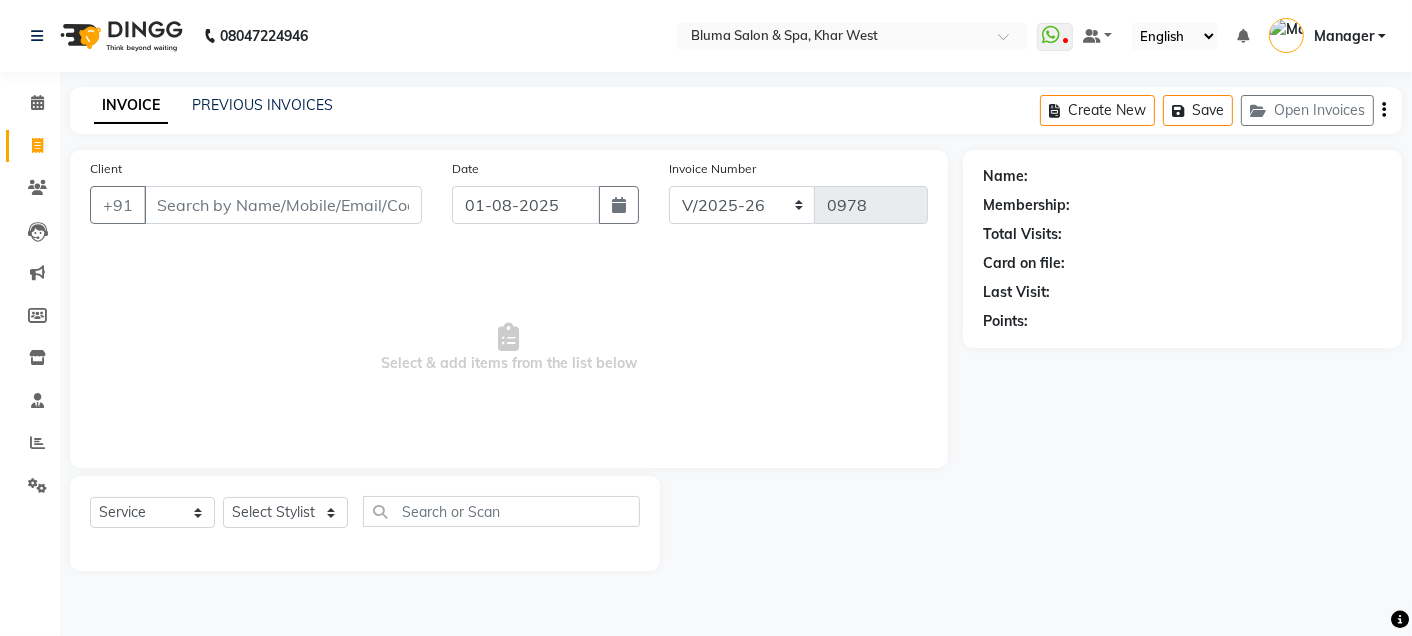 click on "Client" at bounding box center [283, 205] 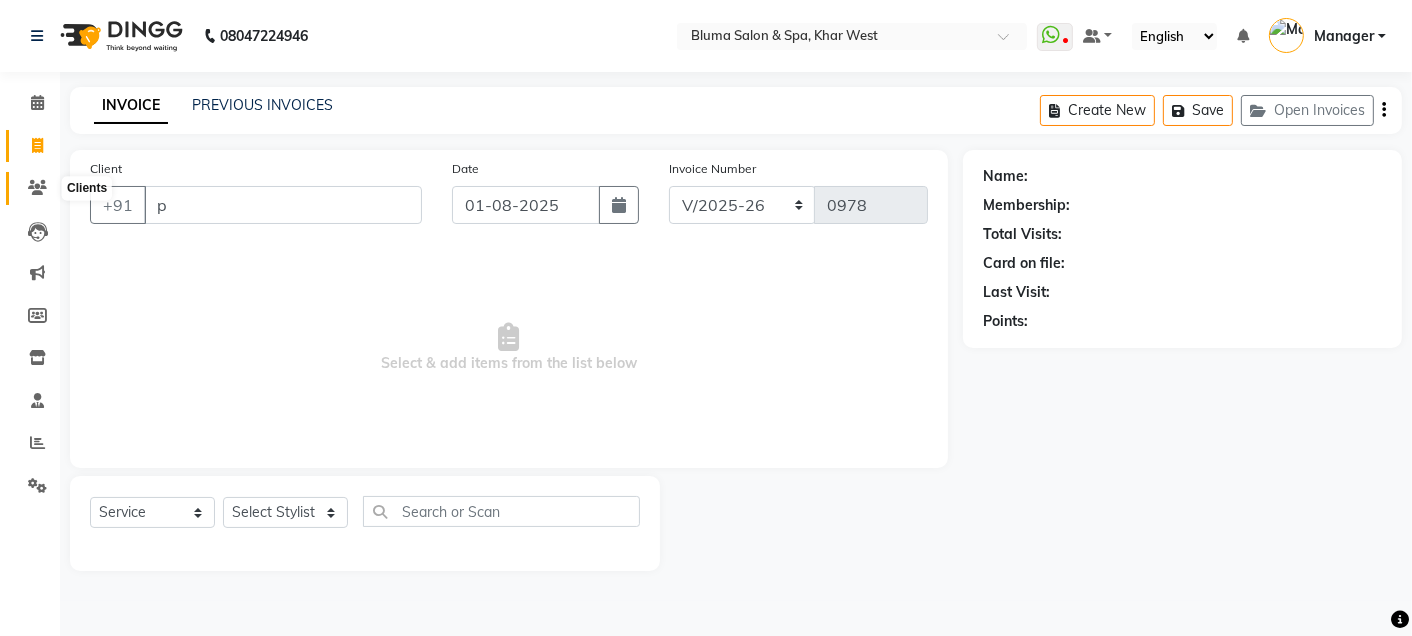 type on "p" 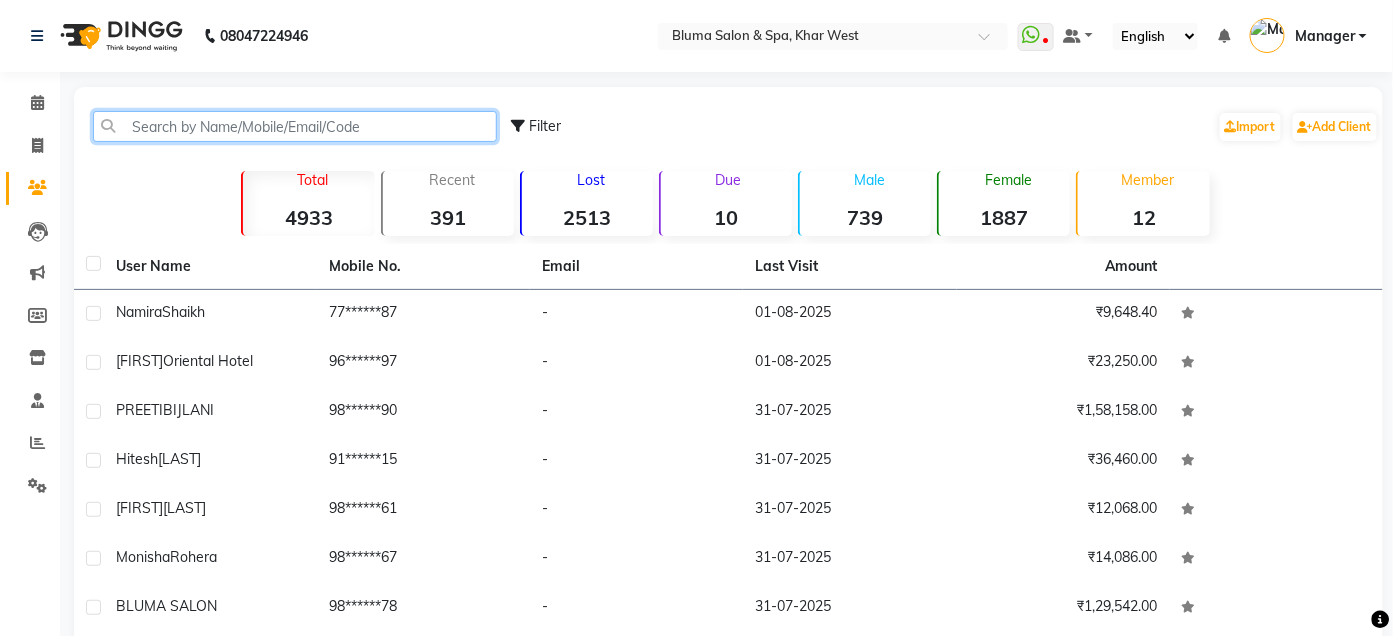 click 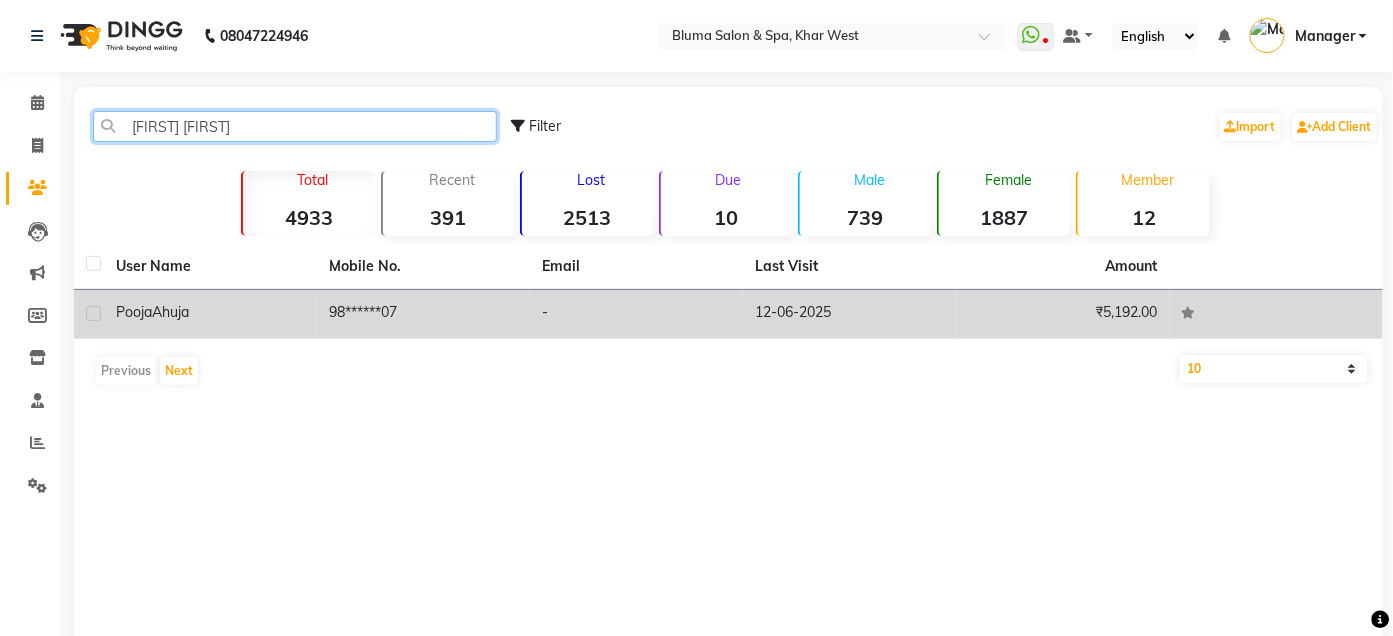 type on "[FIRST] [FIRST]" 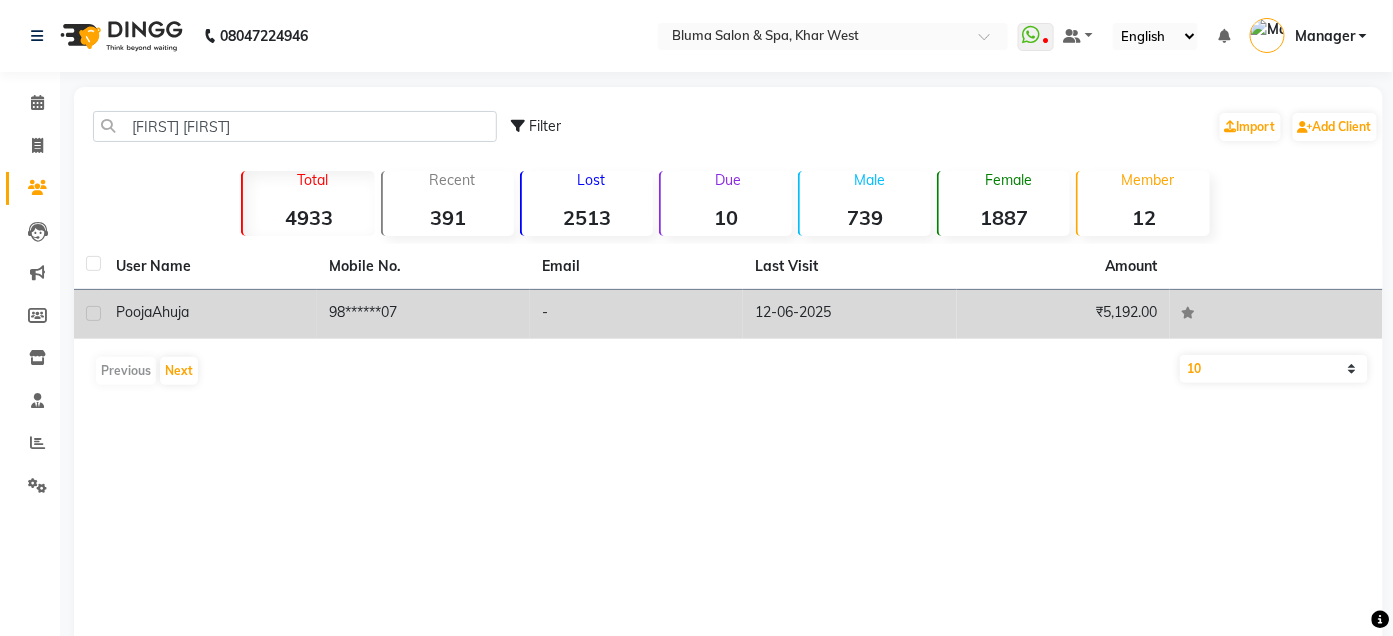 click on "[FIRST] [FIRST]" 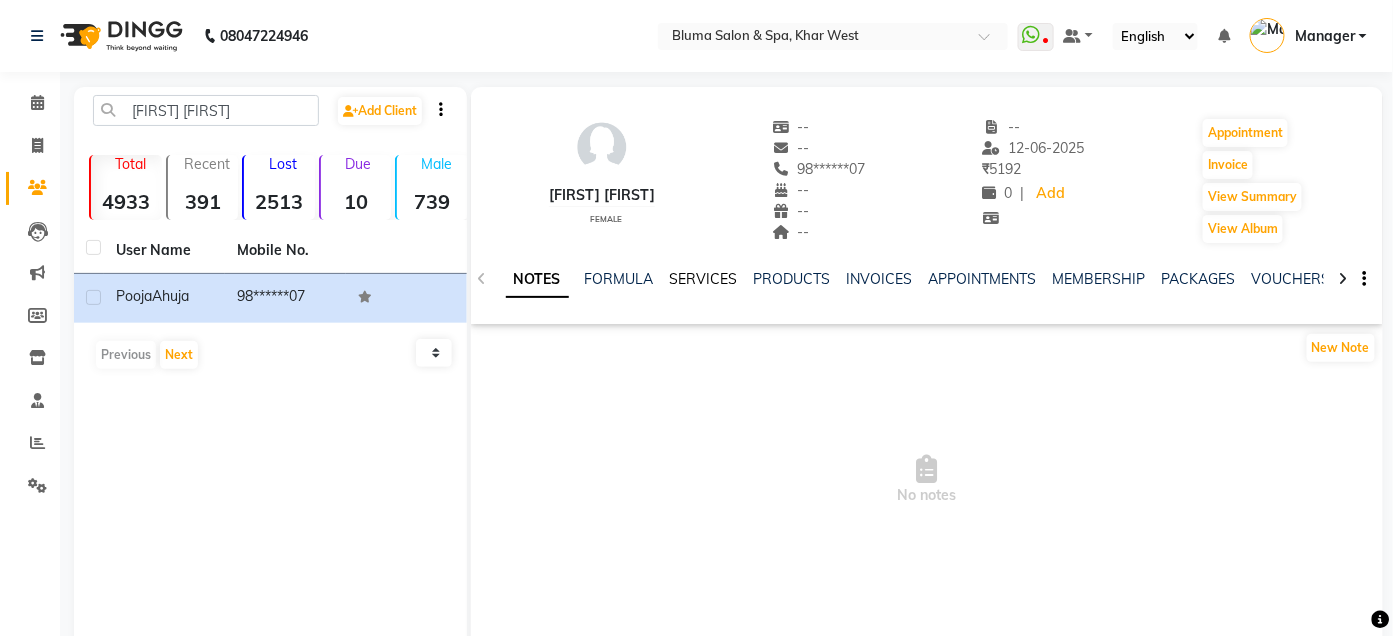 click on "SERVICES" 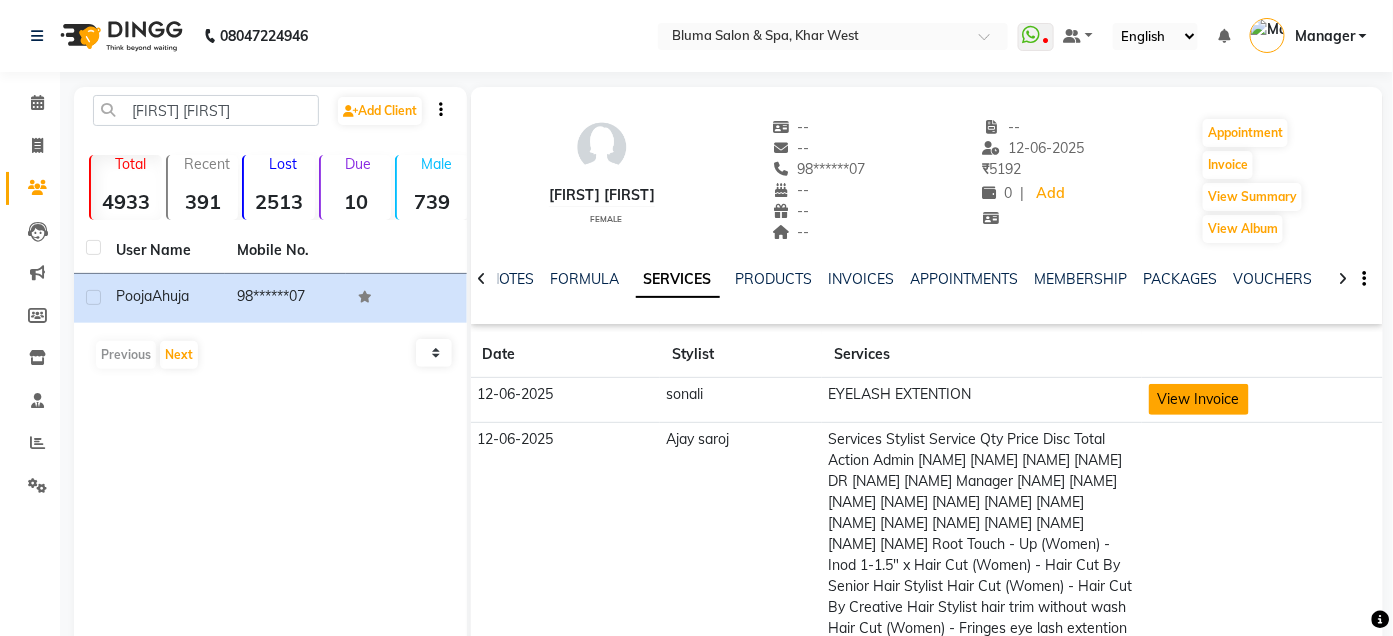 click on "View Invoice" 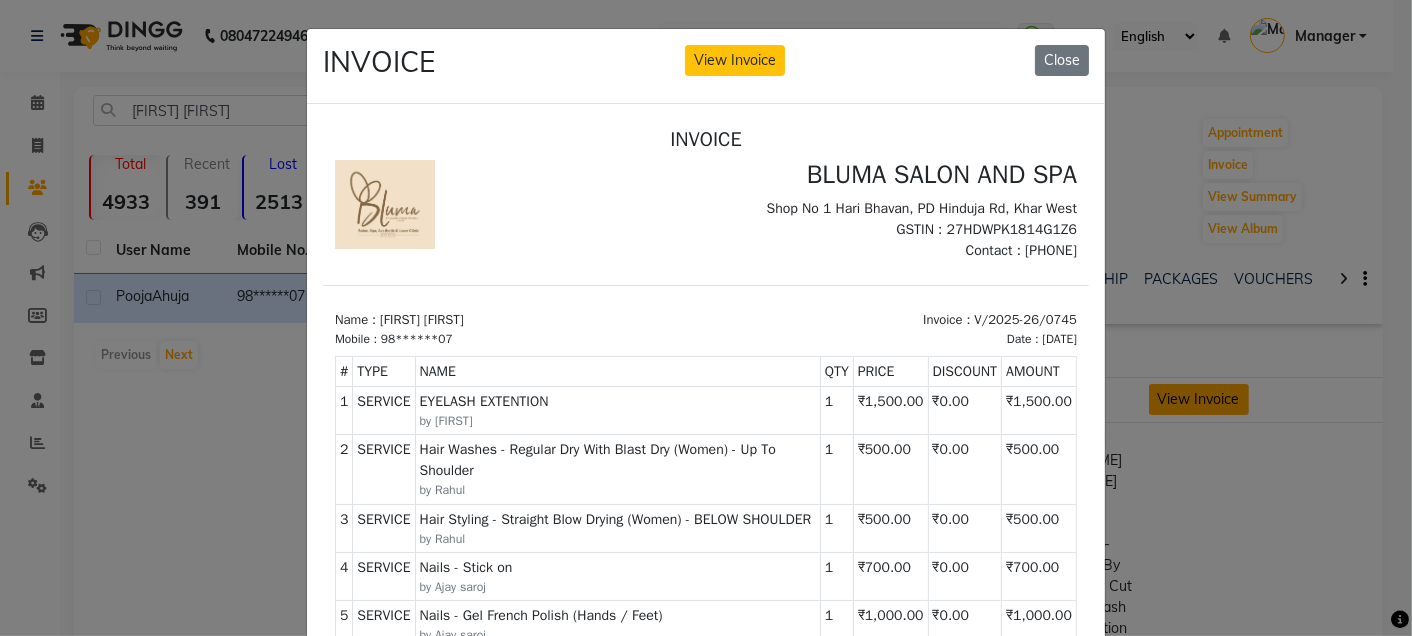 scroll, scrollTop: 0, scrollLeft: 0, axis: both 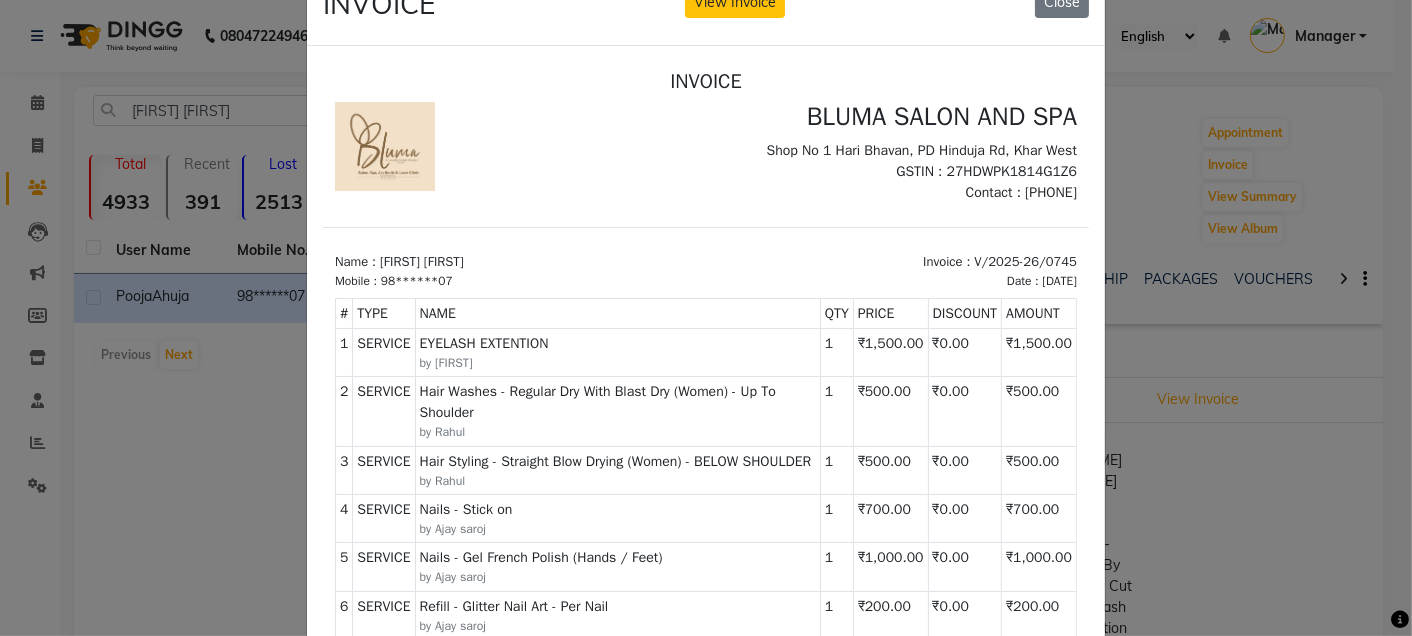 click on "INVOICE View Invoice Close" 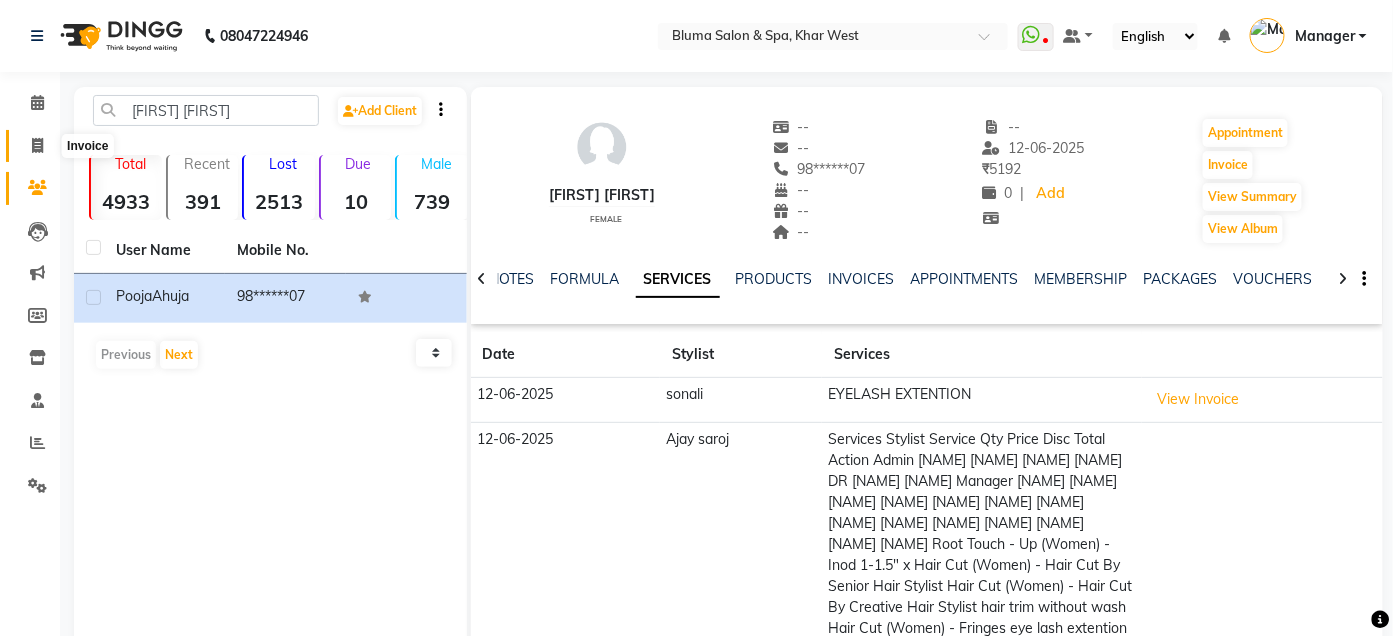 click 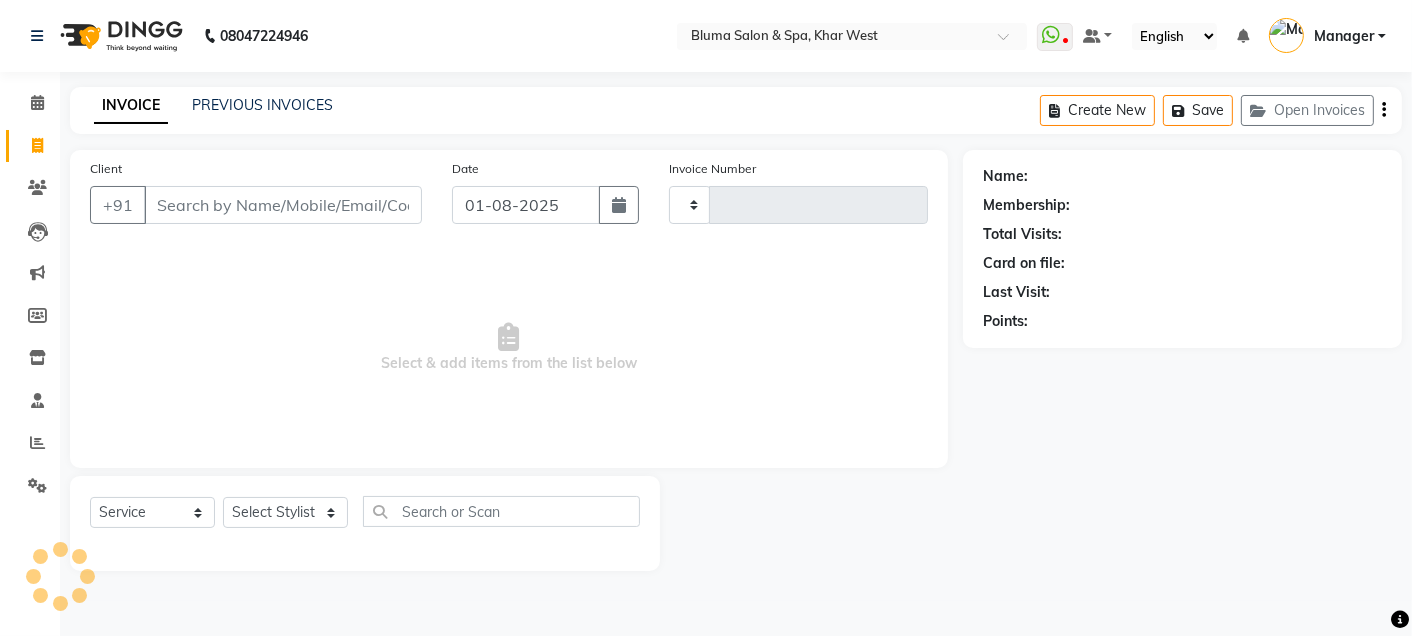 type on "0978" 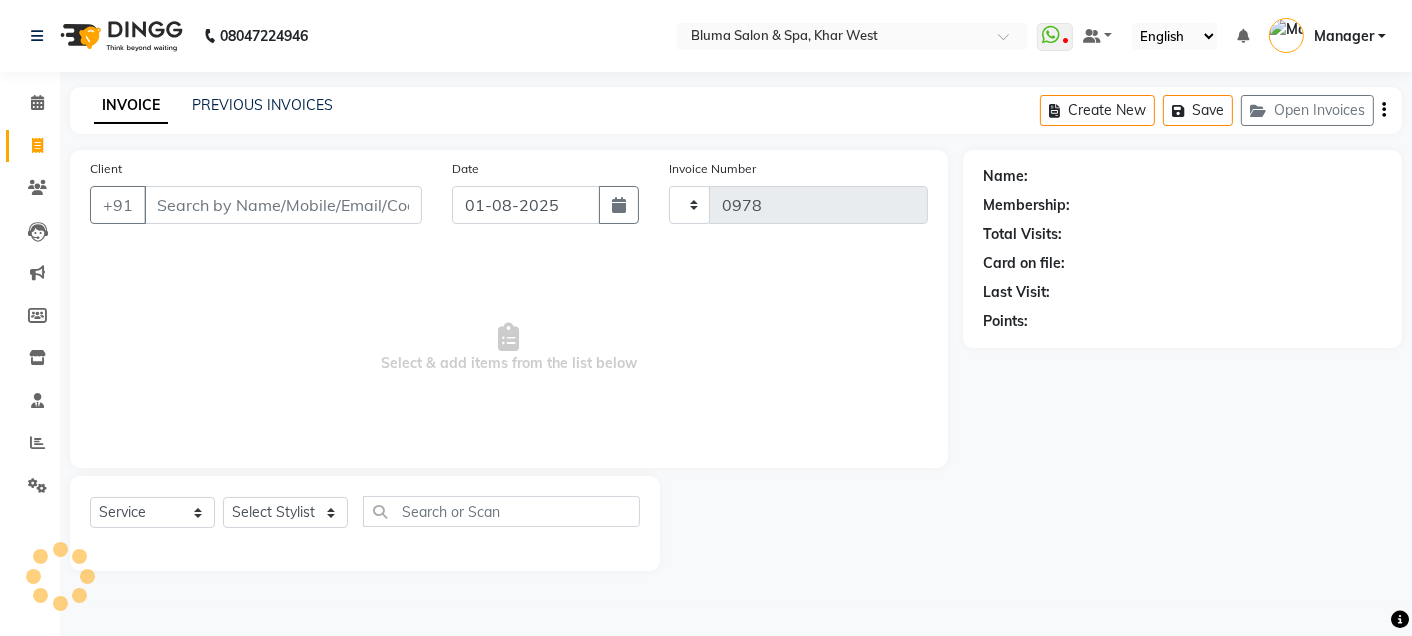 select on "3653" 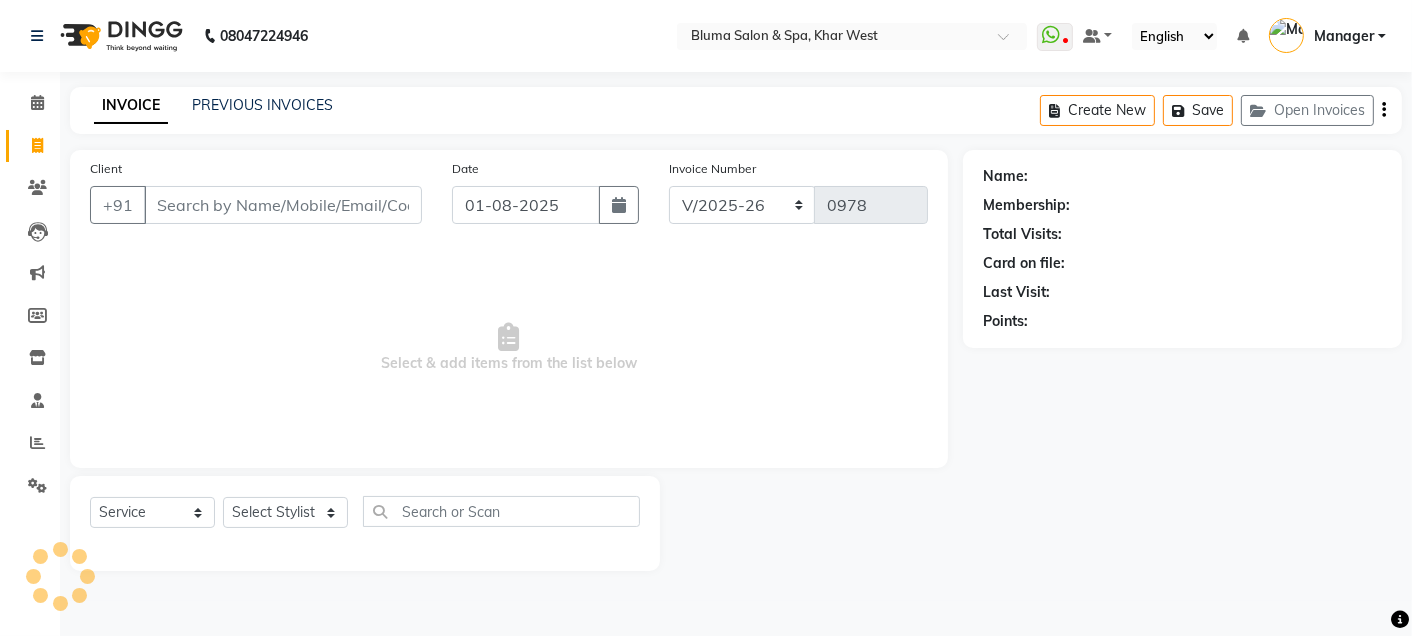 click on "Client +91" 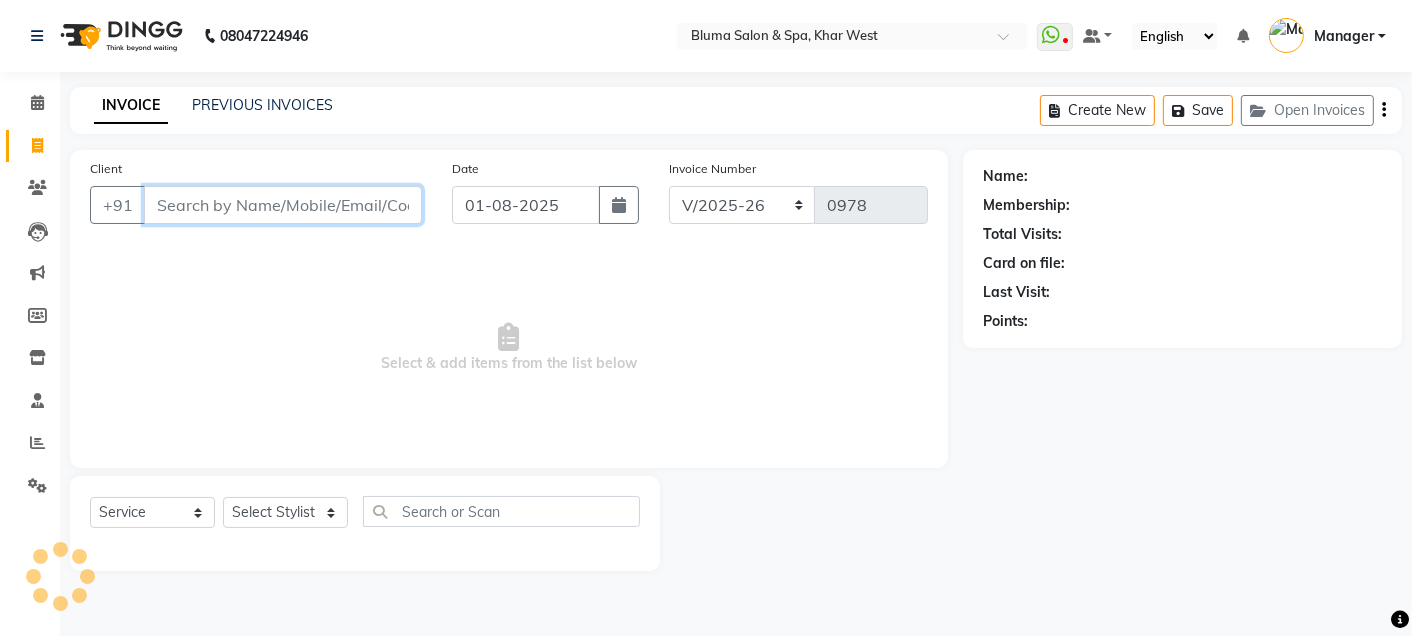click on "Client" at bounding box center [283, 205] 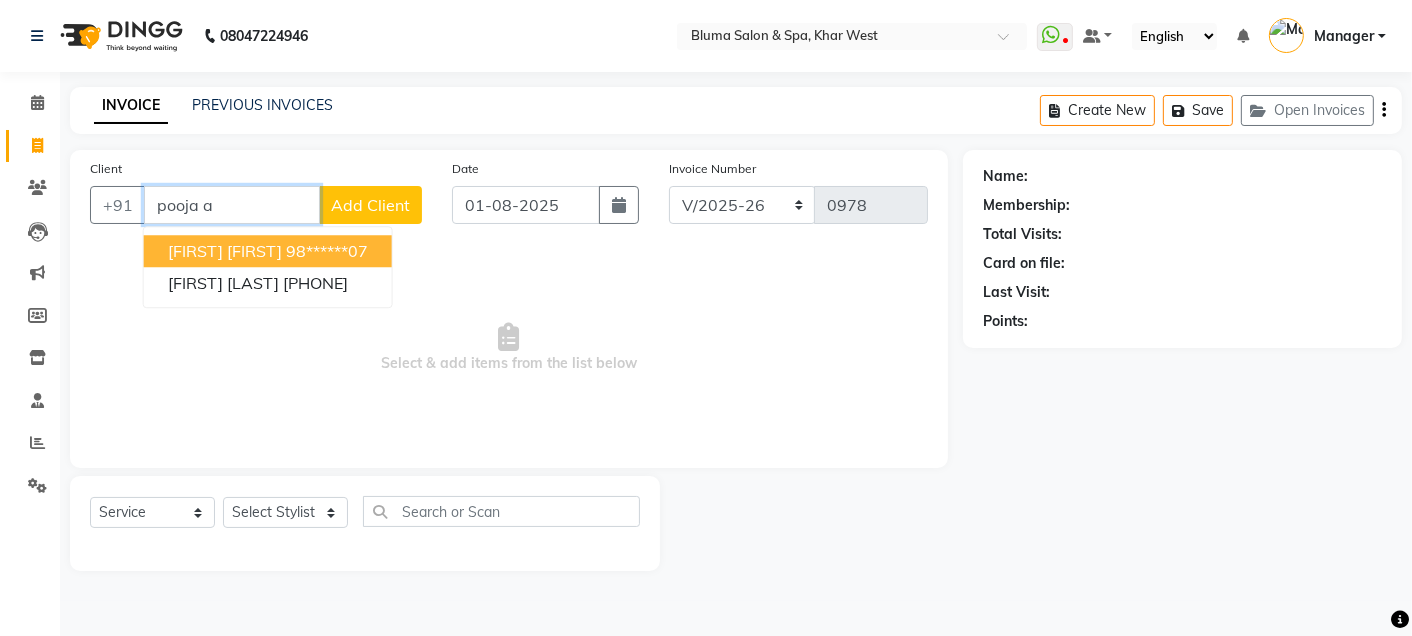 click on "98******07" at bounding box center [327, 251] 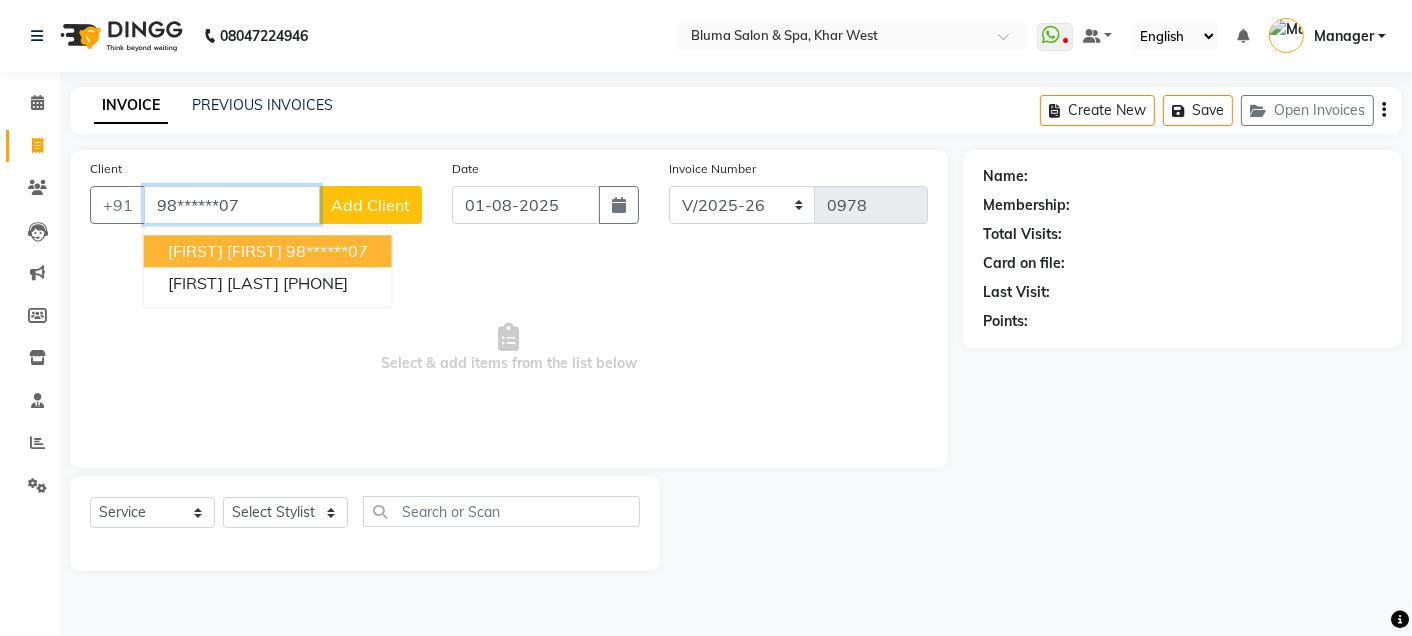 type on "98******07" 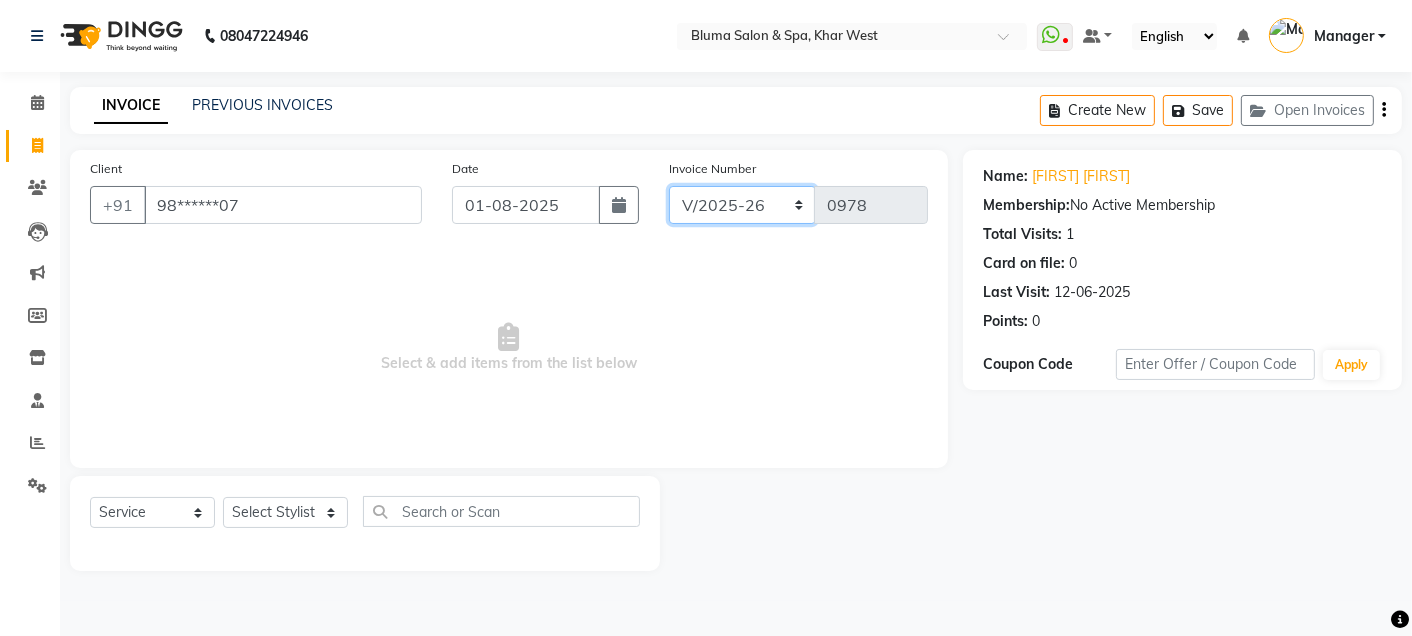click on "ALN/2025-26 AL/2025-26 BKN/2025-26 BK/2025-26 V/2025 V/2025-26" 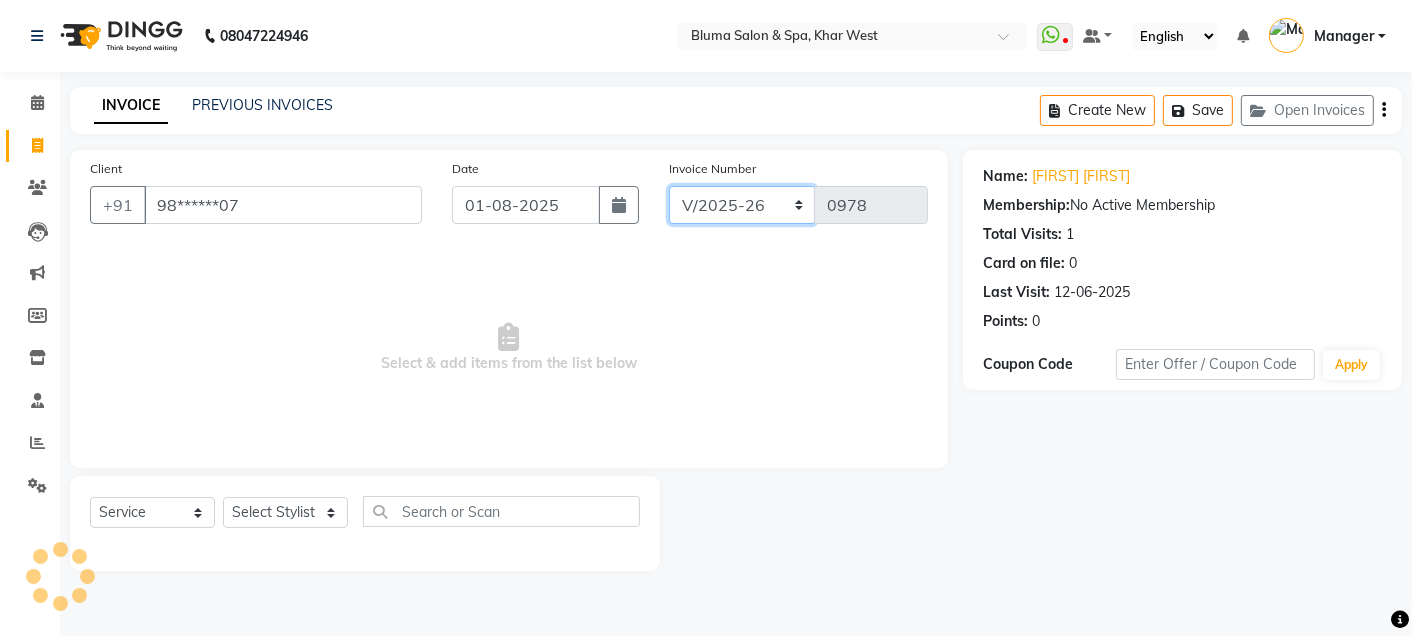 select on "7729" 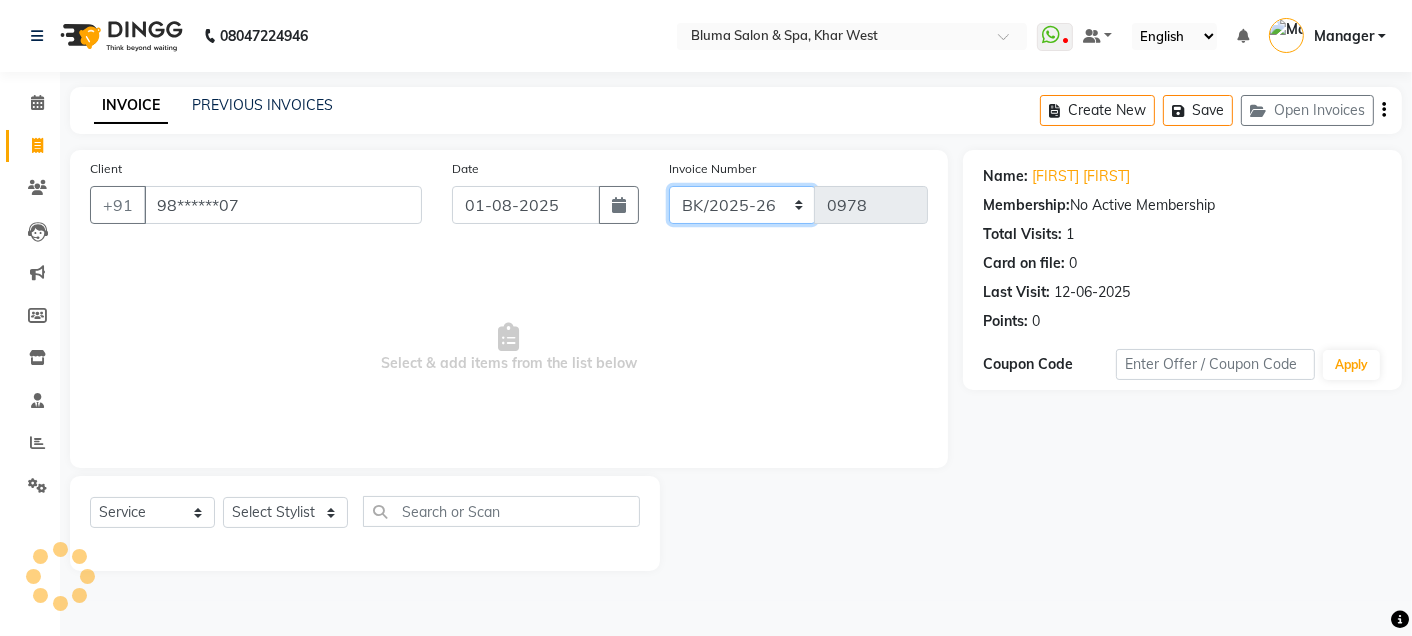 click on "ALN/2025-26 AL/2025-26 BKN/2025-26 BK/2025-26 V/2025 V/2025-26" 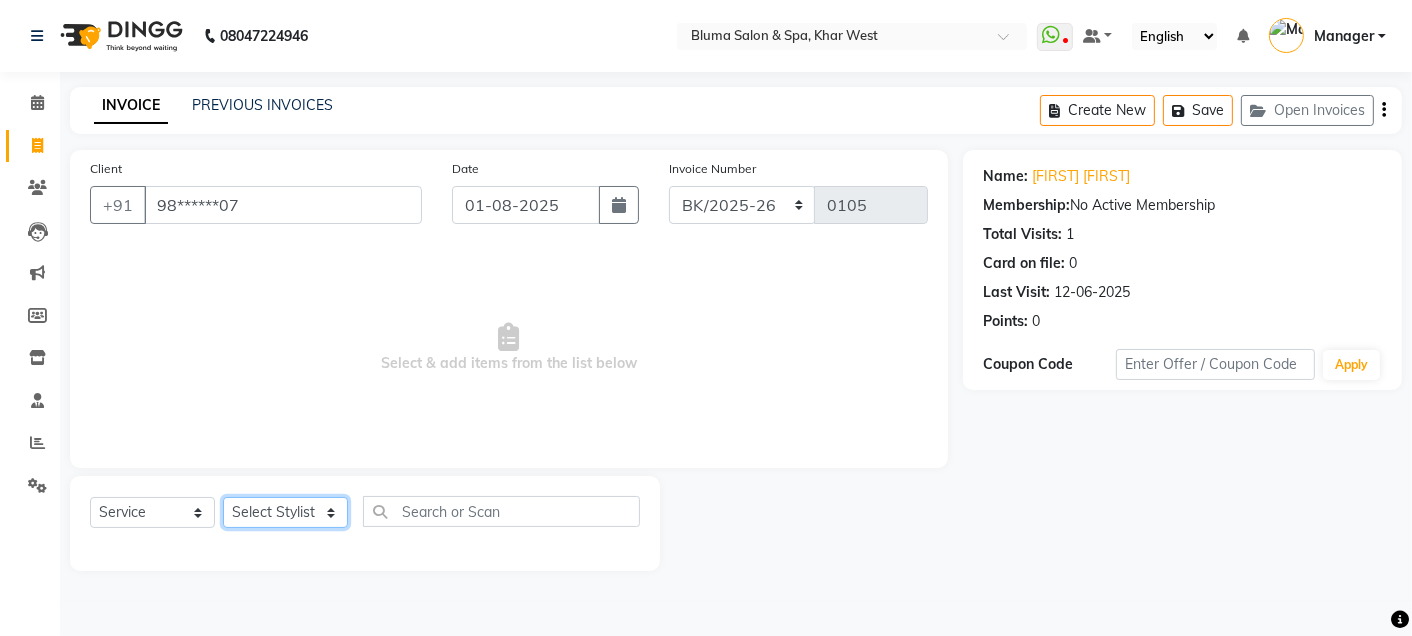 click on "Select Stylist Admin Ajay saroj Alan Athan  DR Prince Varde Manager milind Nasir  PAM parvati gupta  pooja loke Rahul rahul thakur rajesh patel sonali yogita" 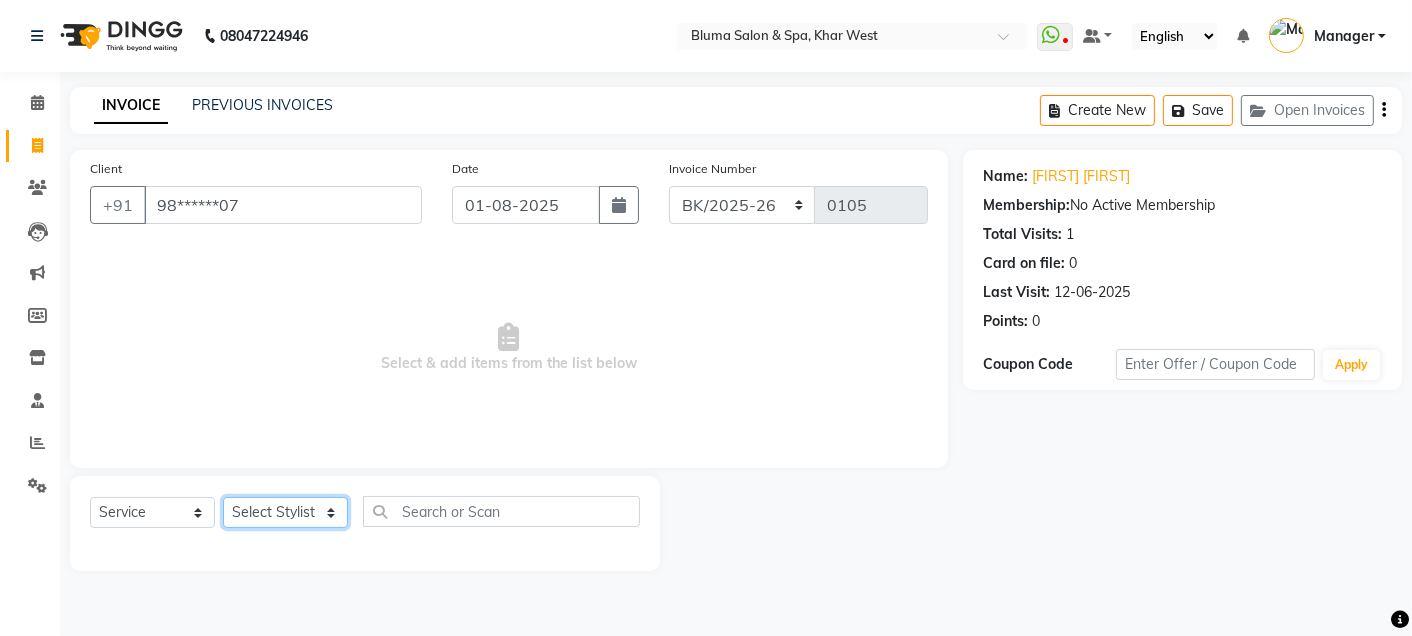 select on "74045" 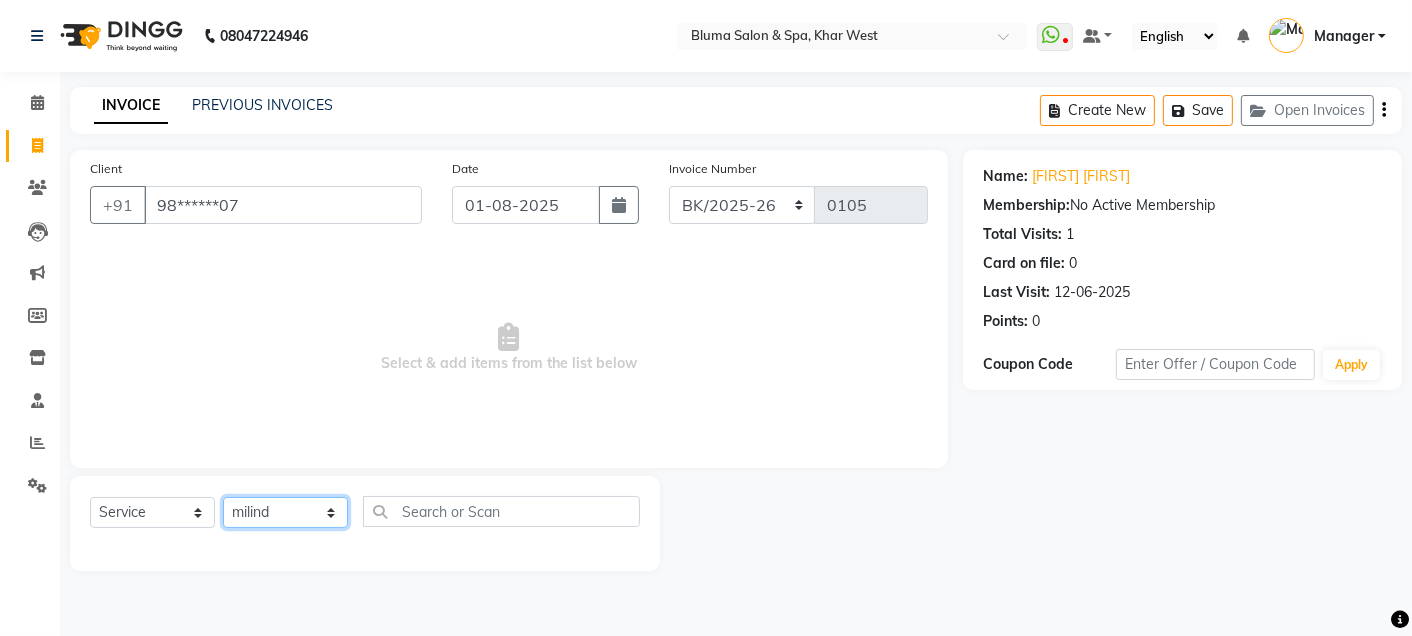 click on "Select Stylist Admin Ajay saroj Alan Athan  DR Prince Varde Manager milind Nasir  PAM parvati gupta  pooja loke Rahul rahul thakur rajesh patel sonali yogita" 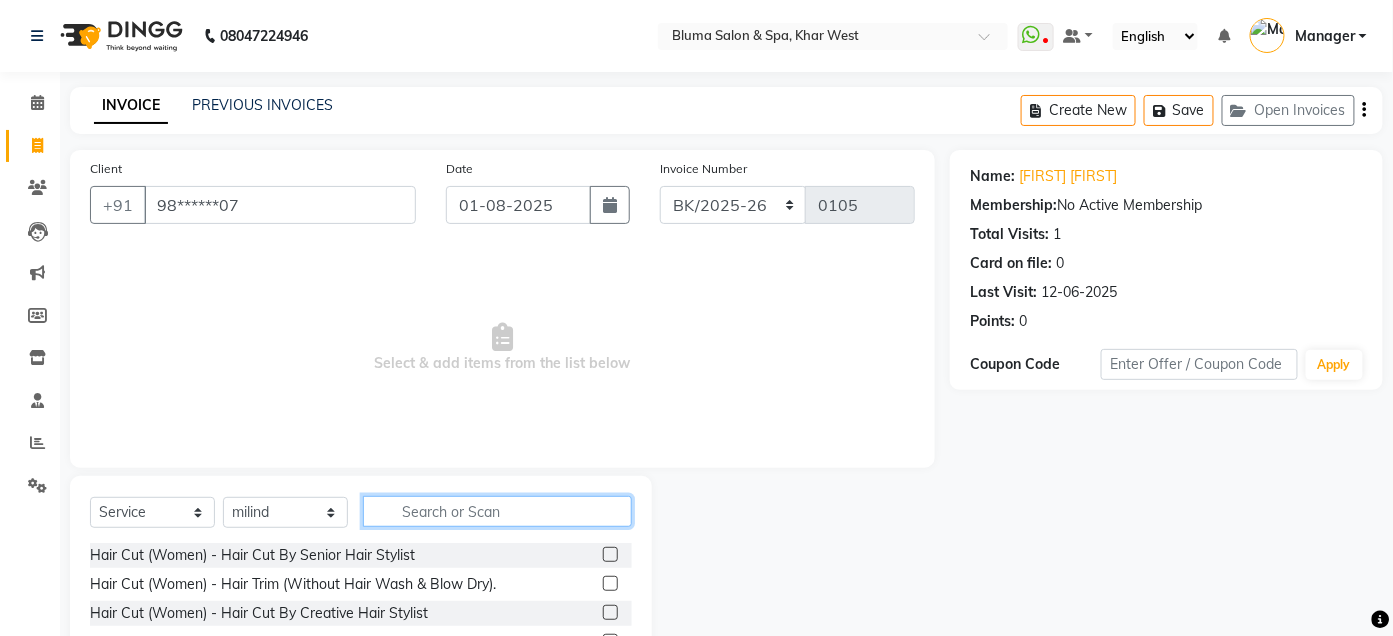 click 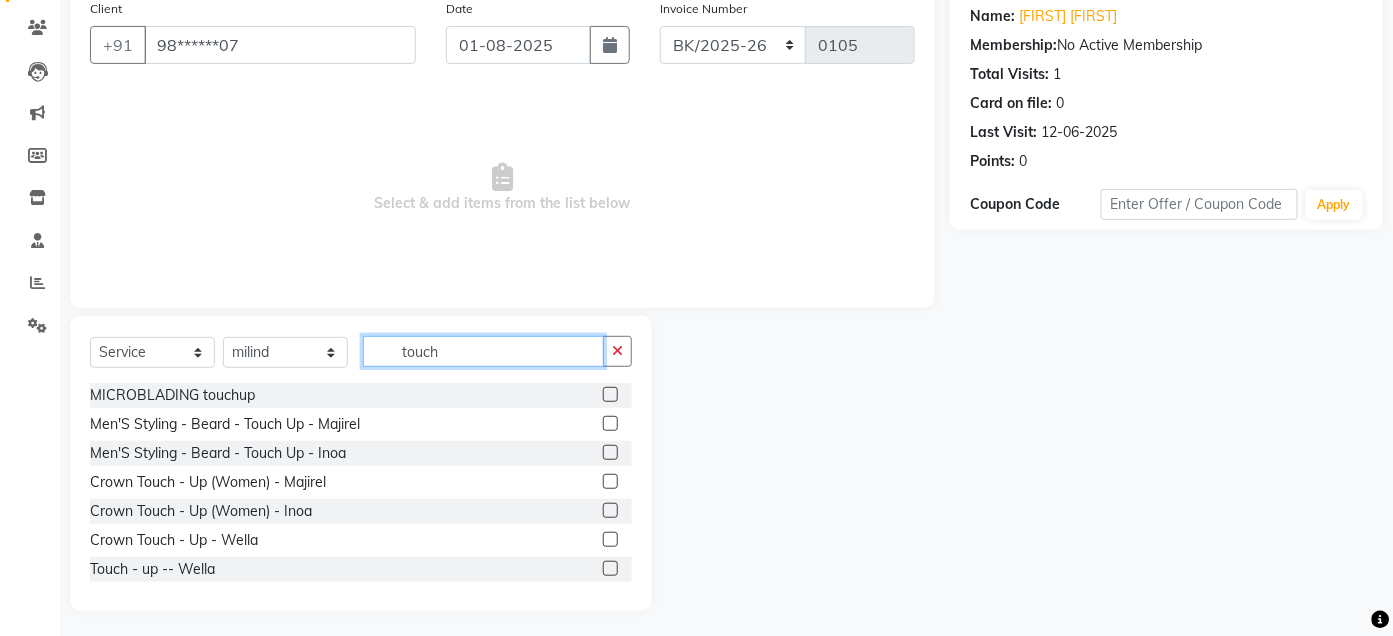 scroll, scrollTop: 162, scrollLeft: 0, axis: vertical 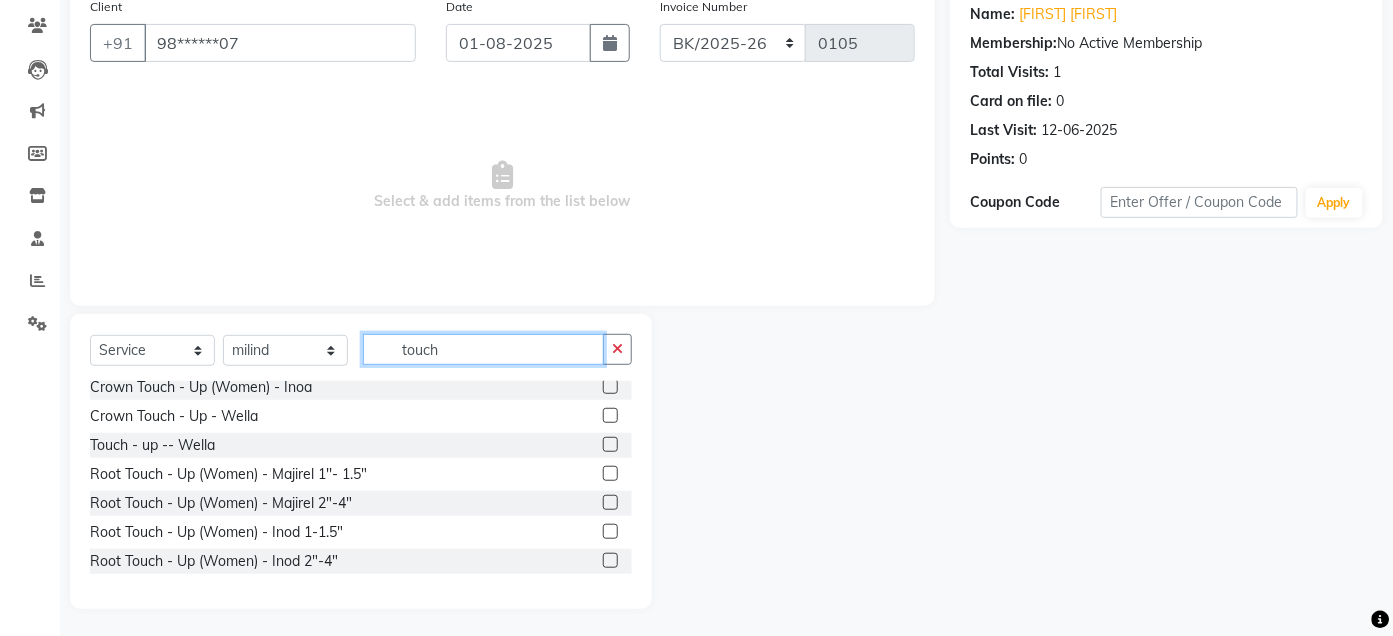 type on "touch" 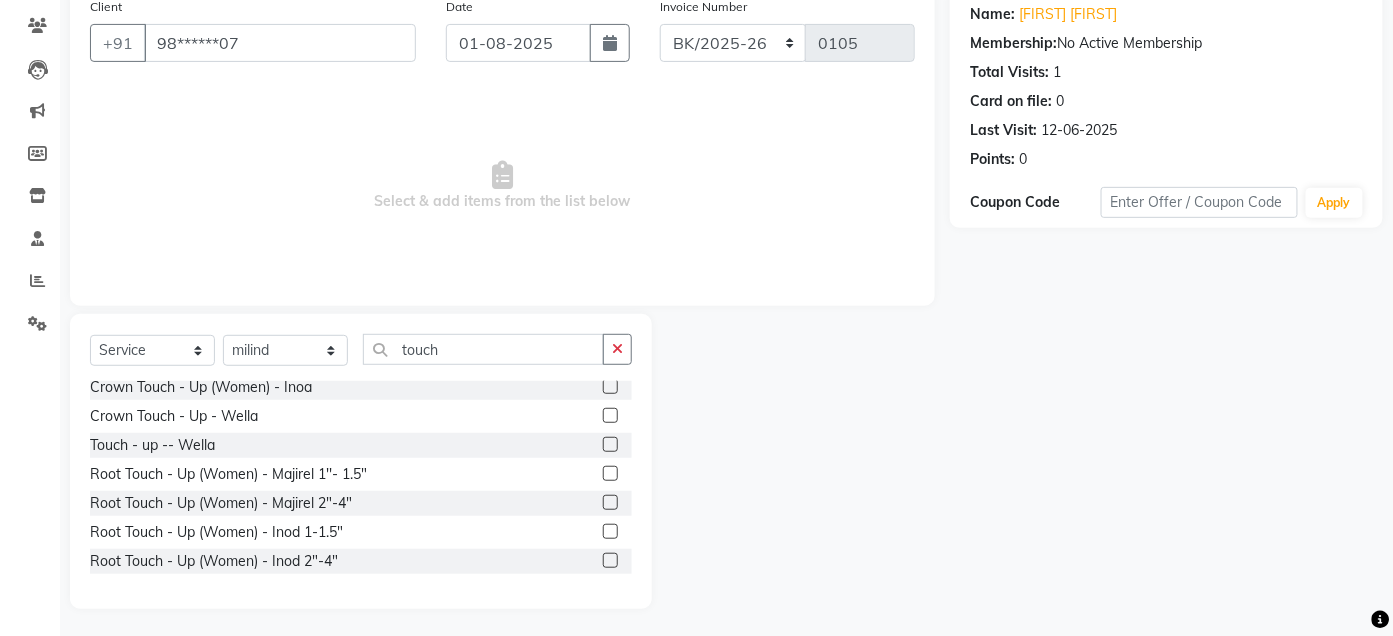 click 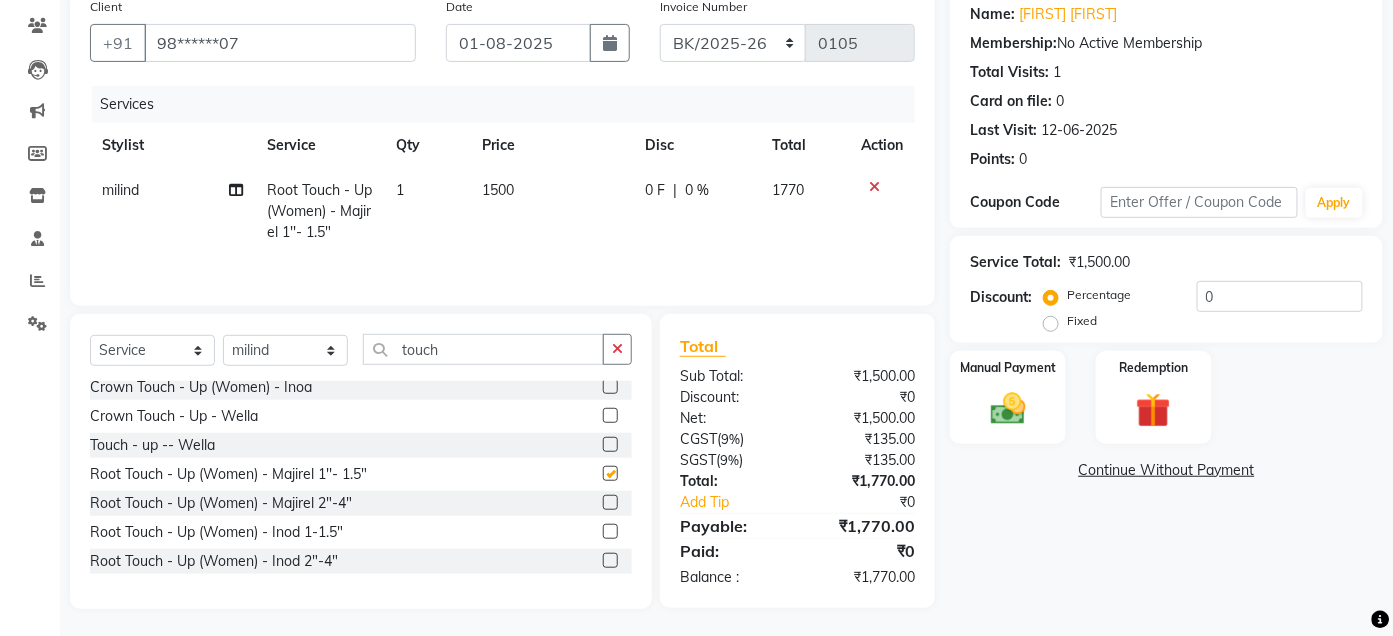 checkbox on "false" 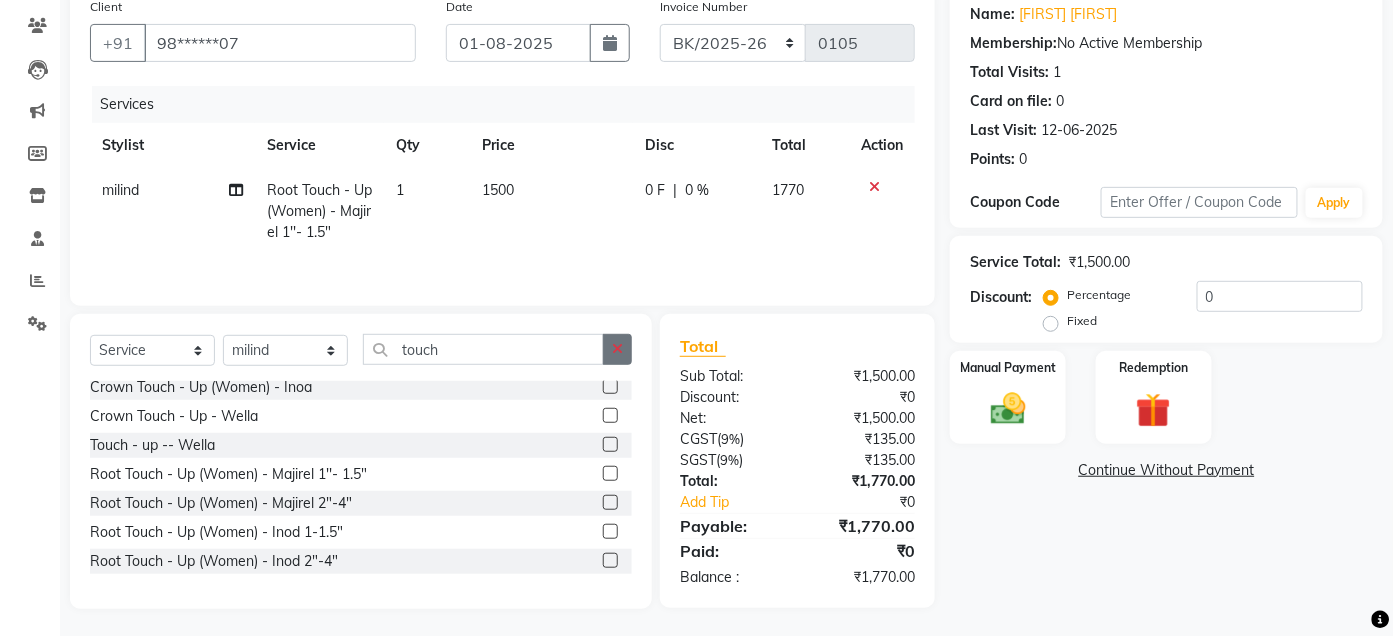 click 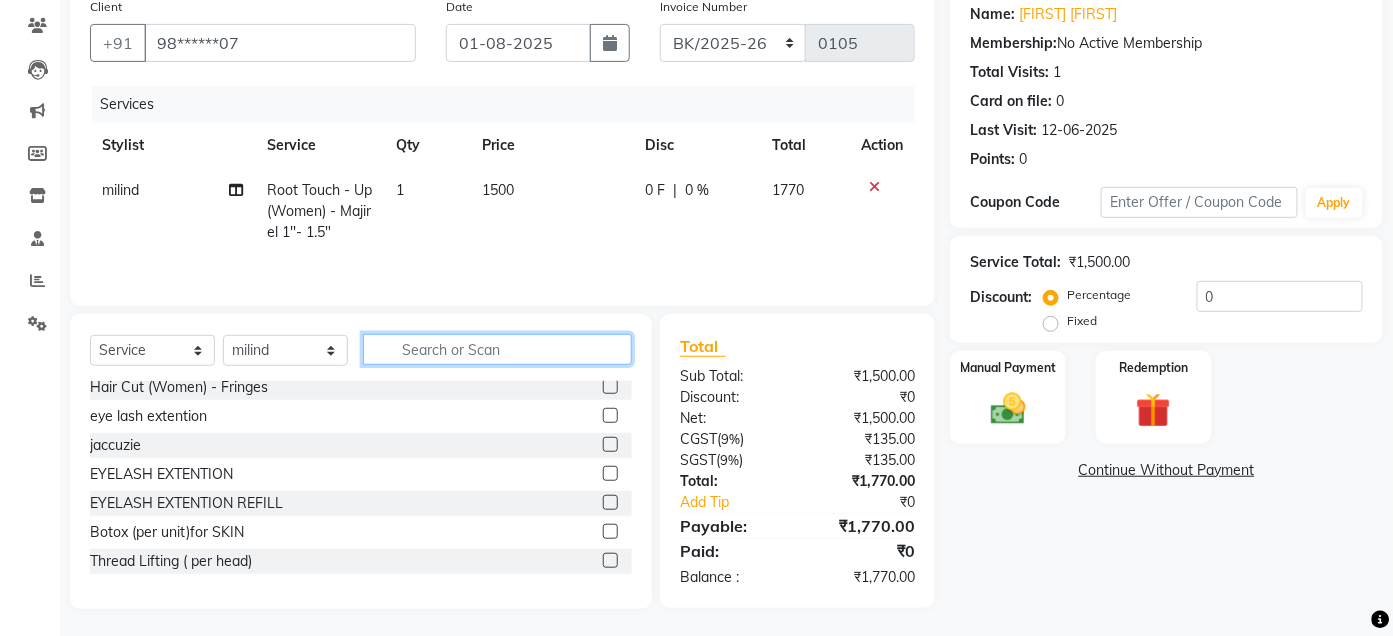 scroll, scrollTop: 0, scrollLeft: 0, axis: both 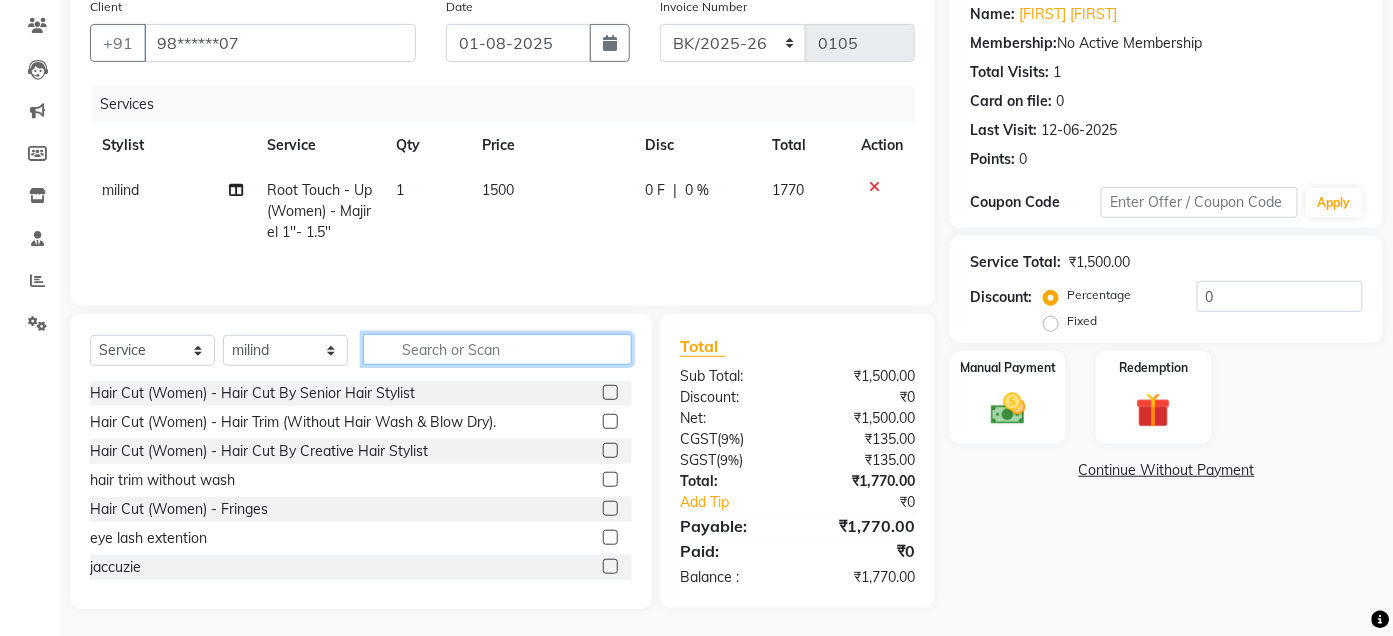 click 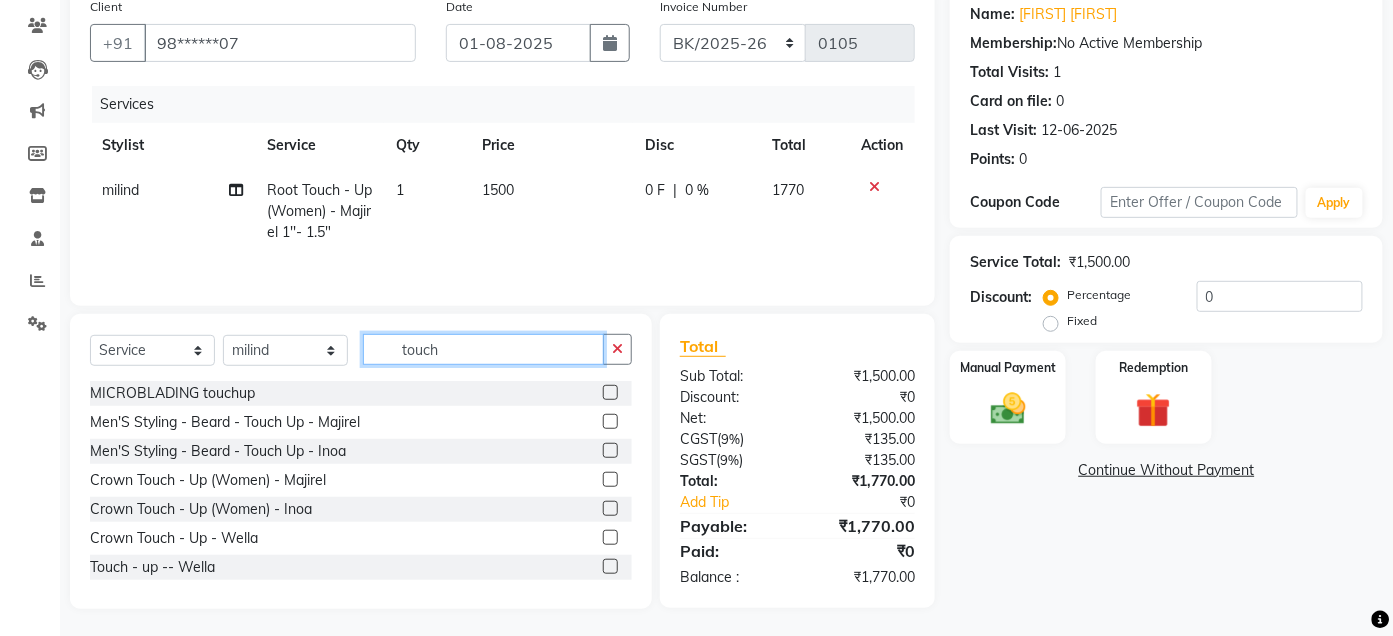 type on "touch" 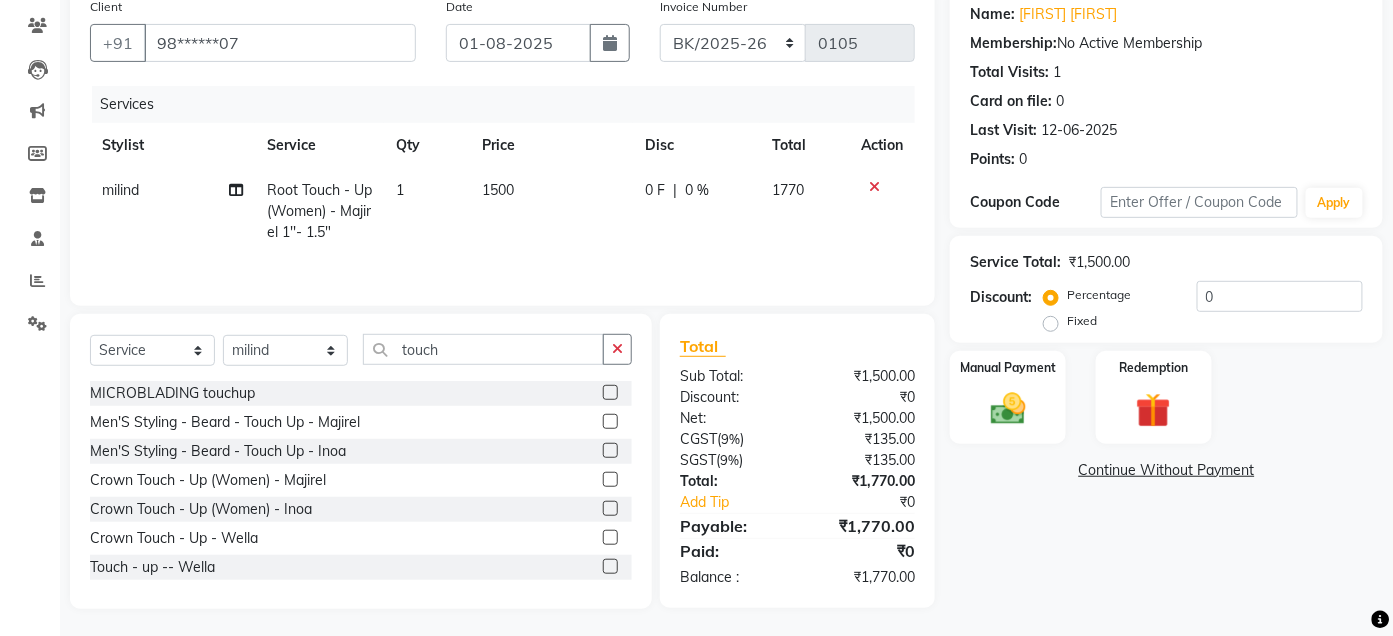 click 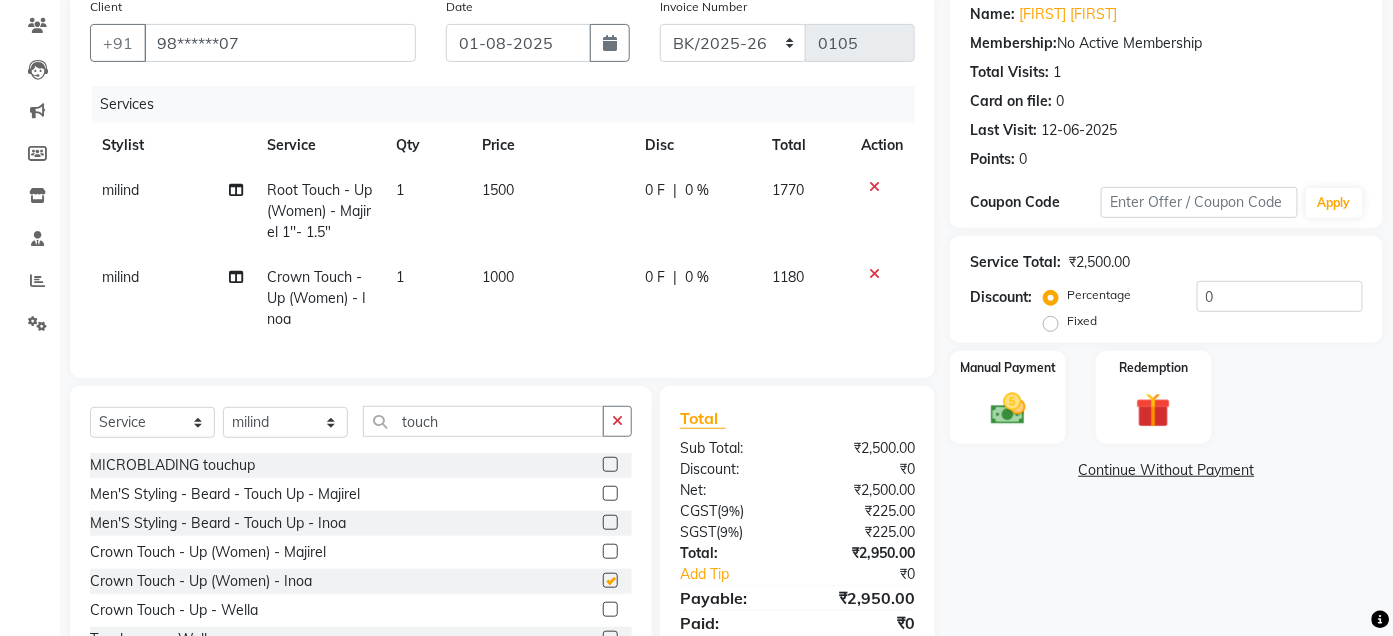 checkbox on "false" 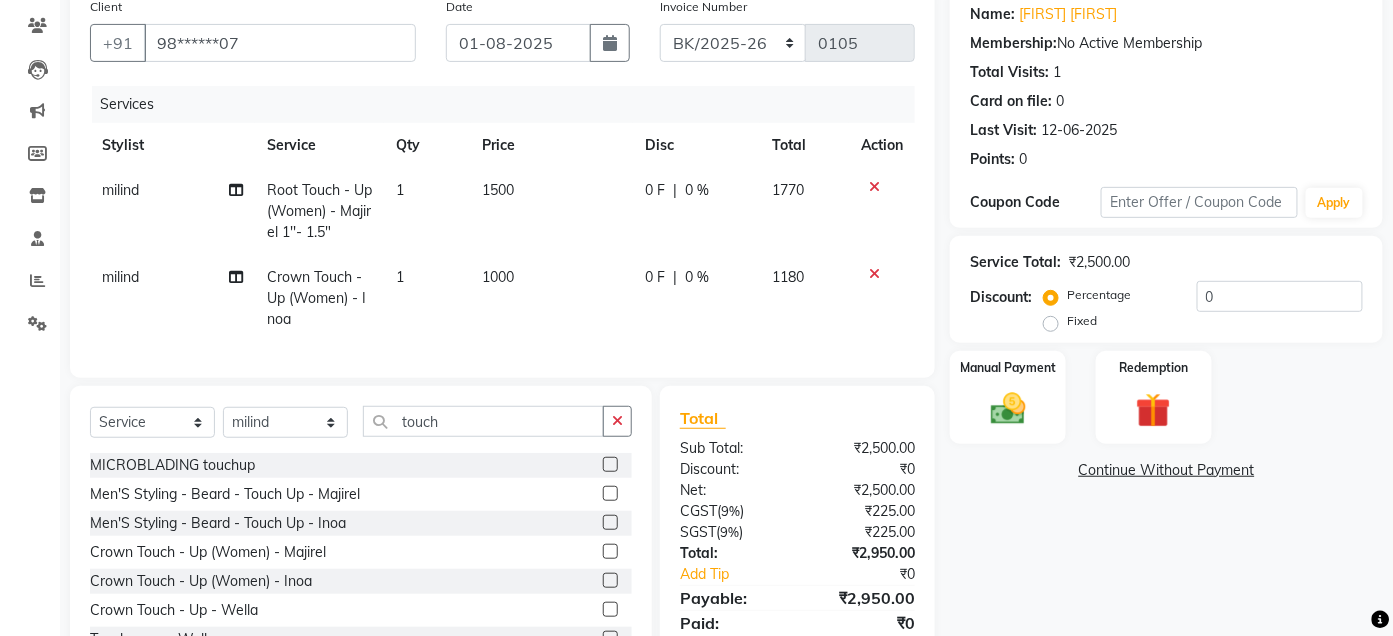 click 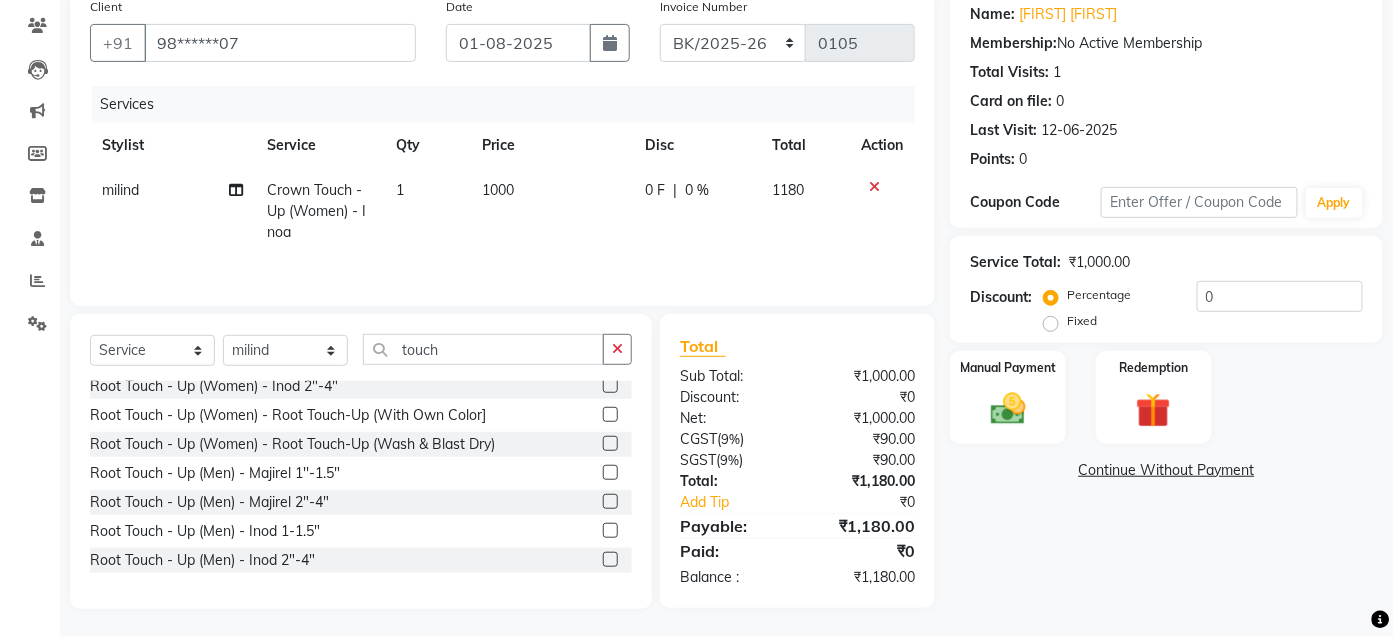 scroll, scrollTop: 301, scrollLeft: 0, axis: vertical 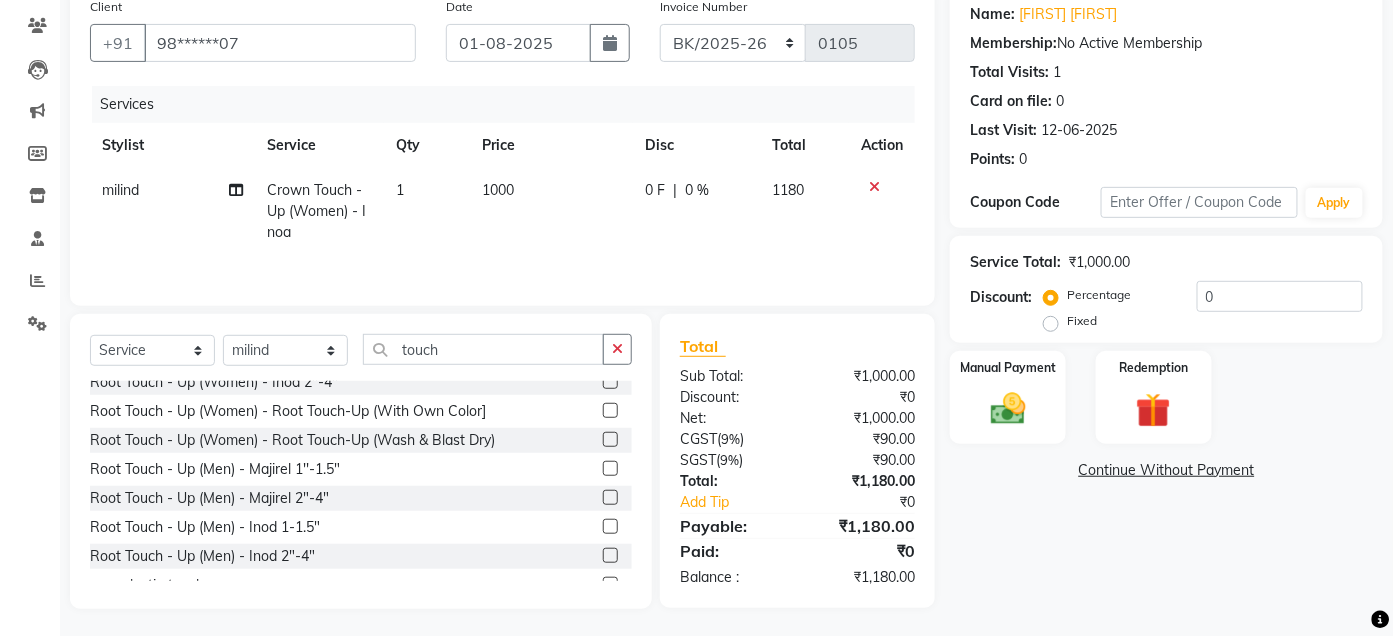 click 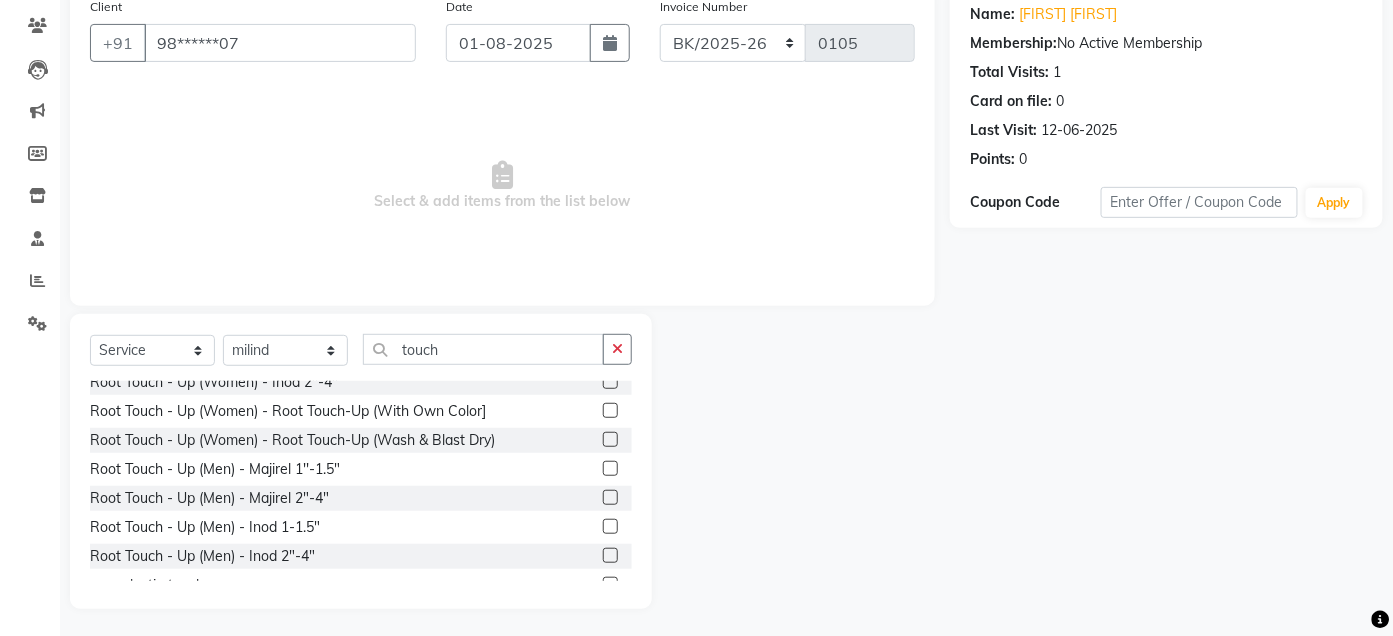click 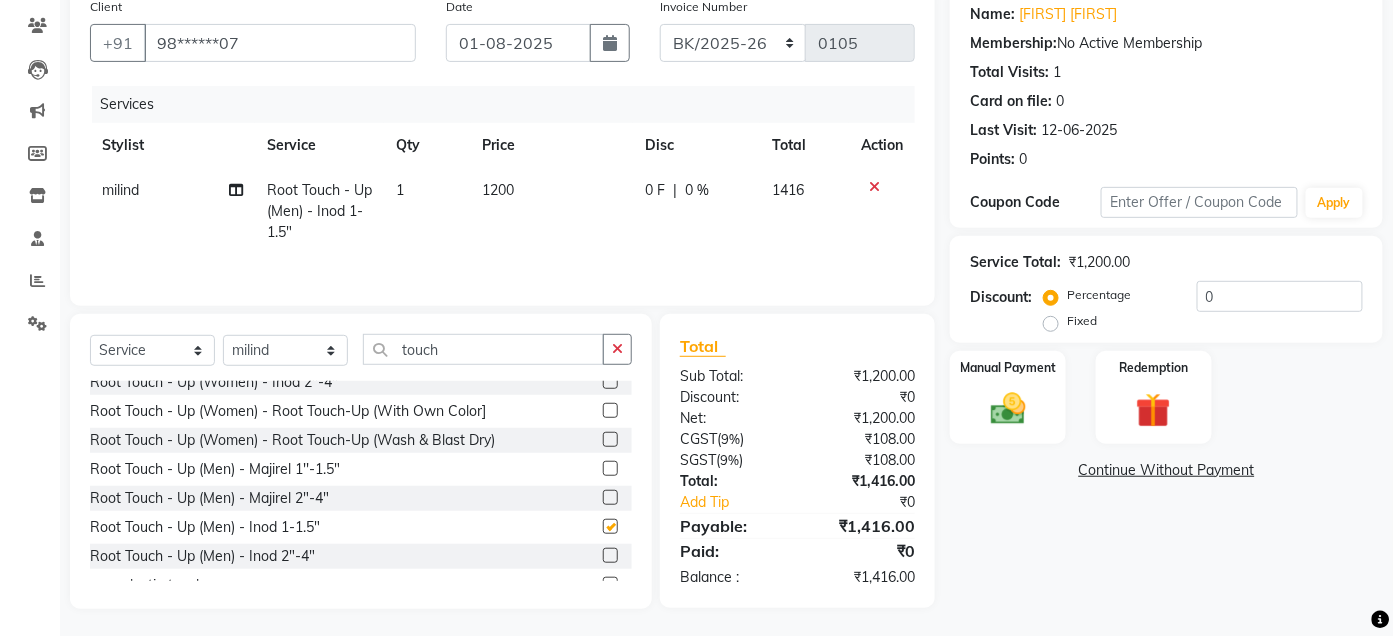 checkbox on "false" 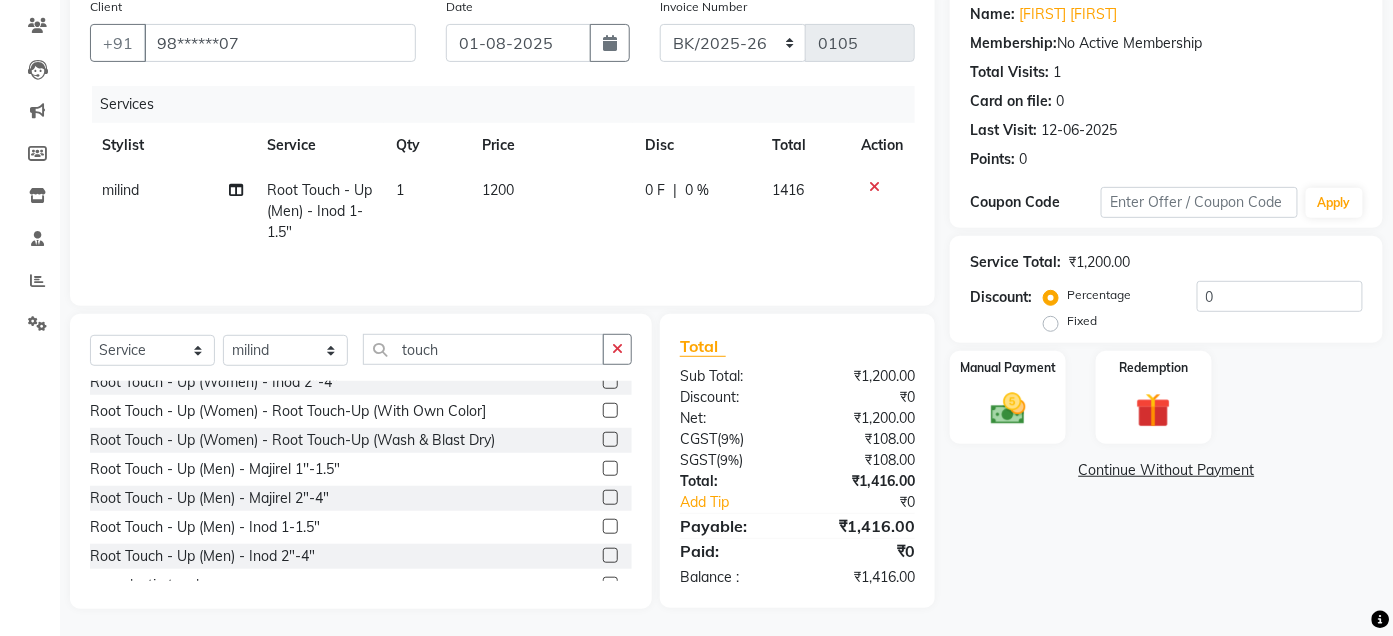 click 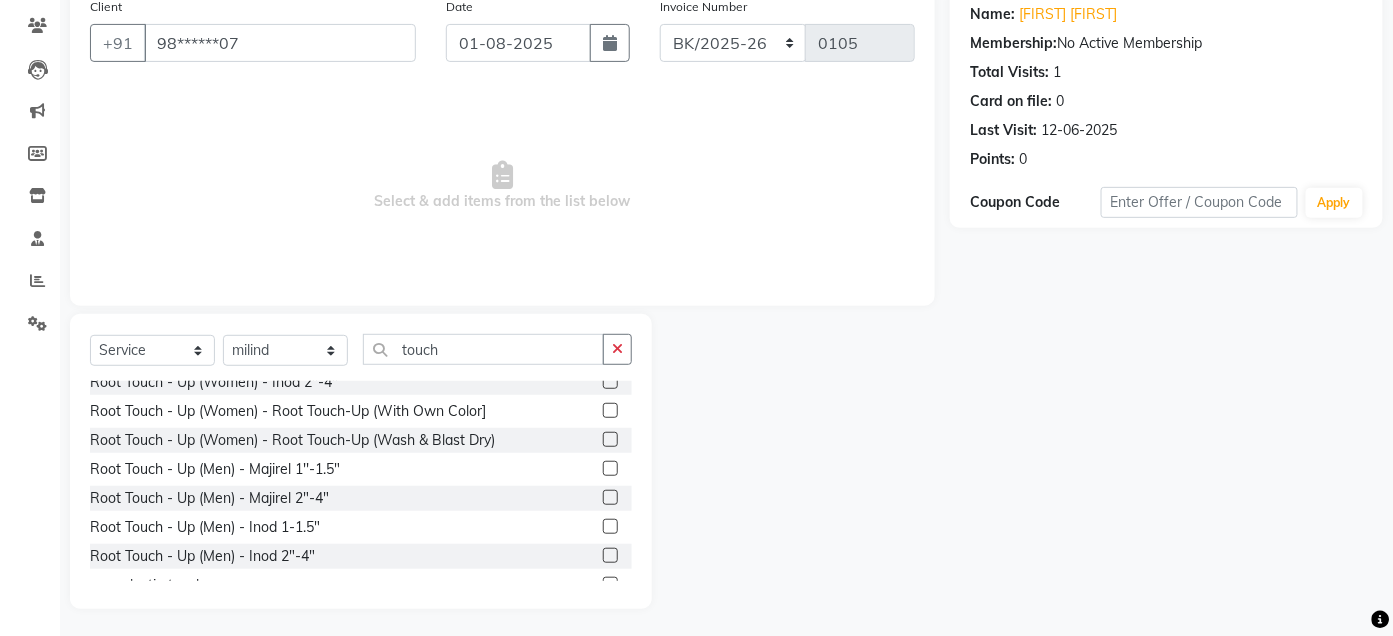 scroll, scrollTop: 321, scrollLeft: 0, axis: vertical 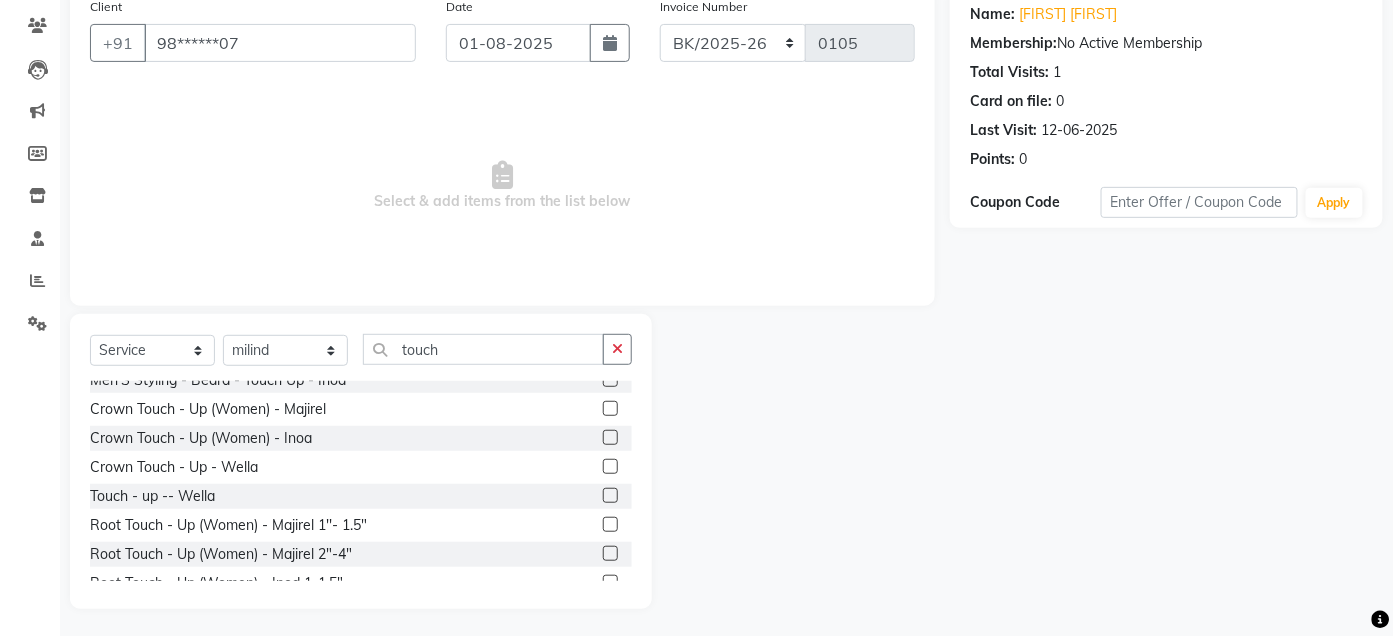 click 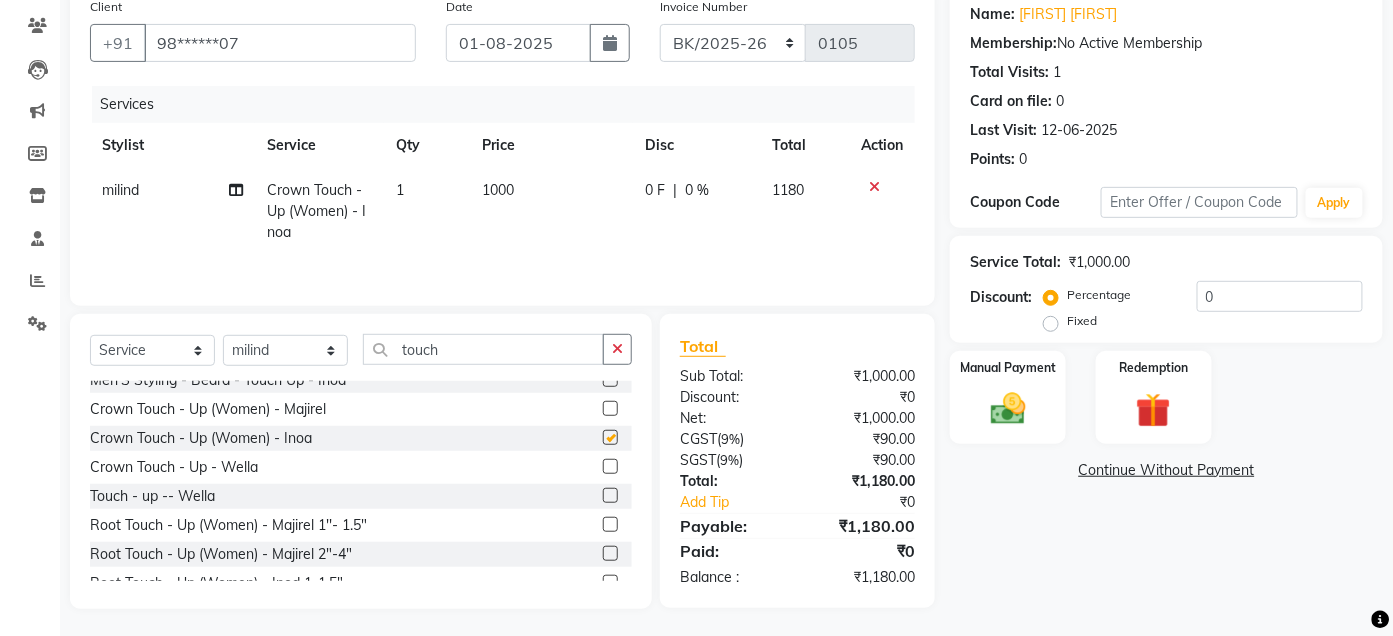 checkbox on "false" 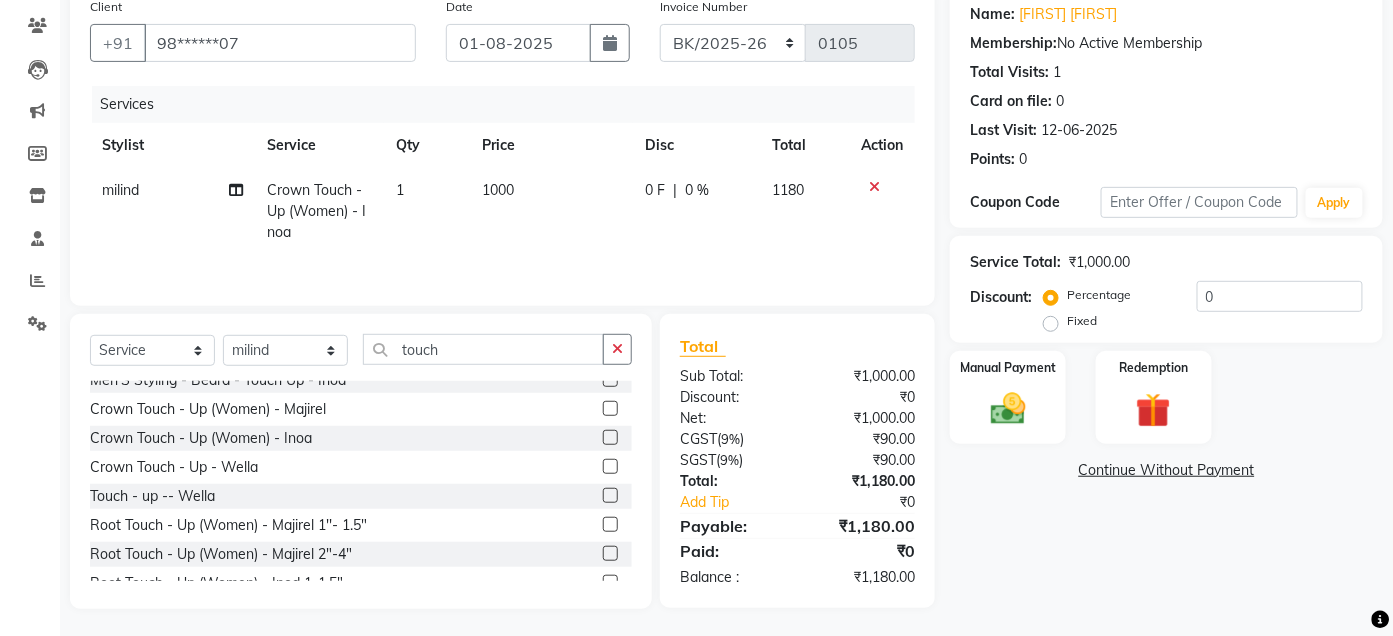 click 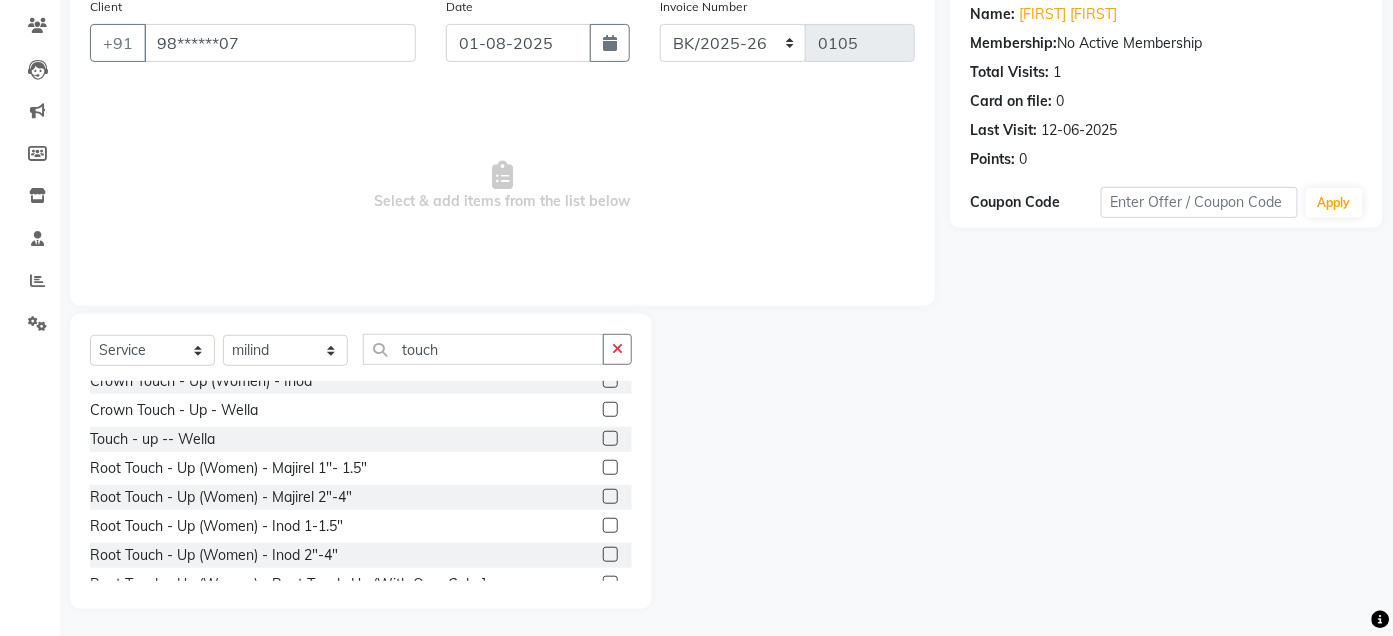 scroll, scrollTop: 135, scrollLeft: 0, axis: vertical 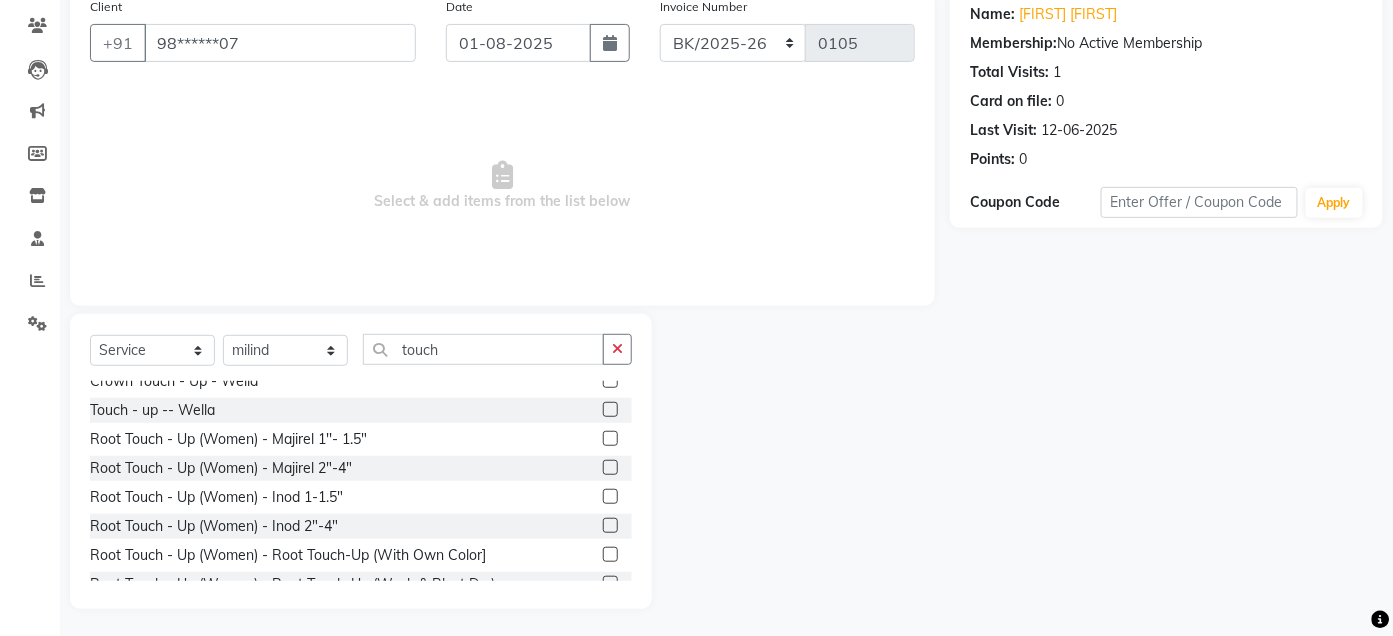 click 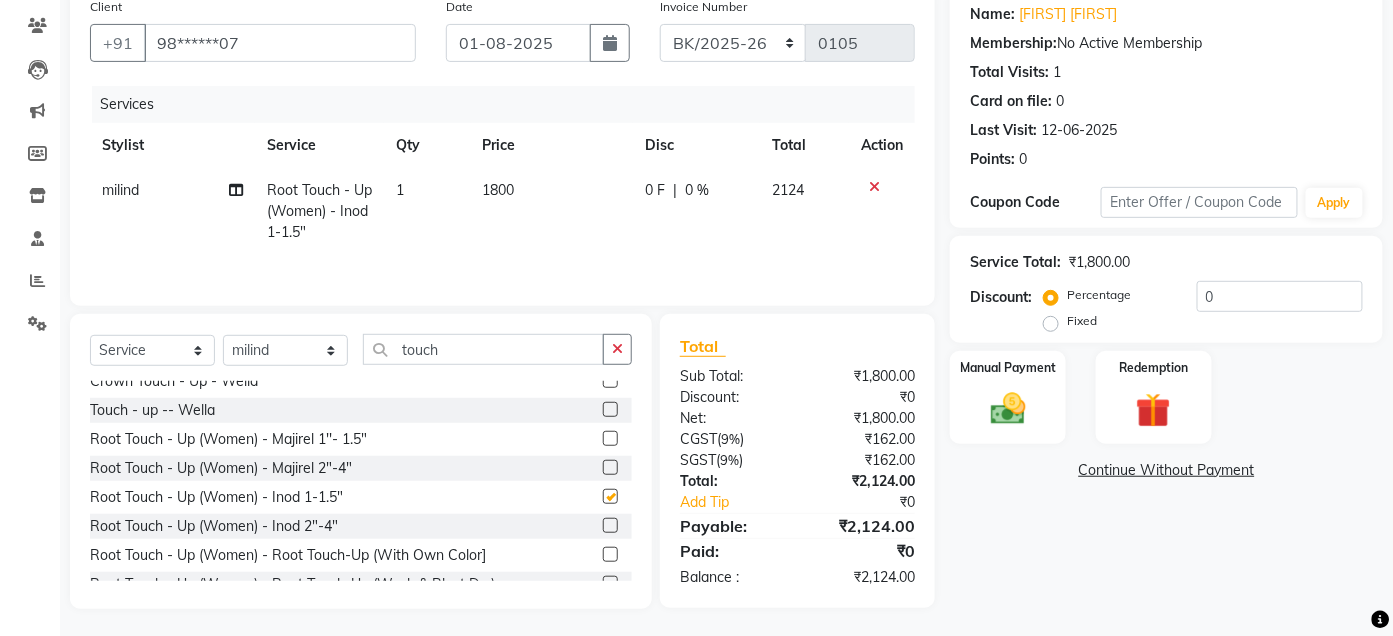 checkbox on "false" 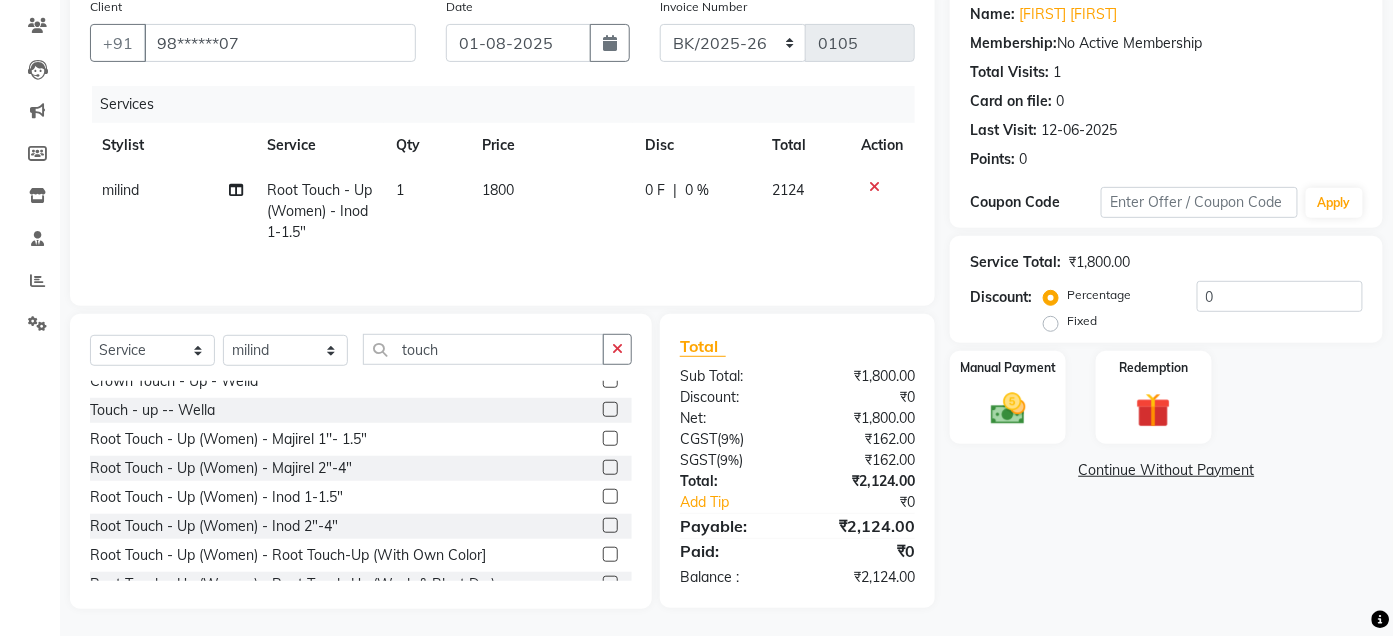 click on "1" 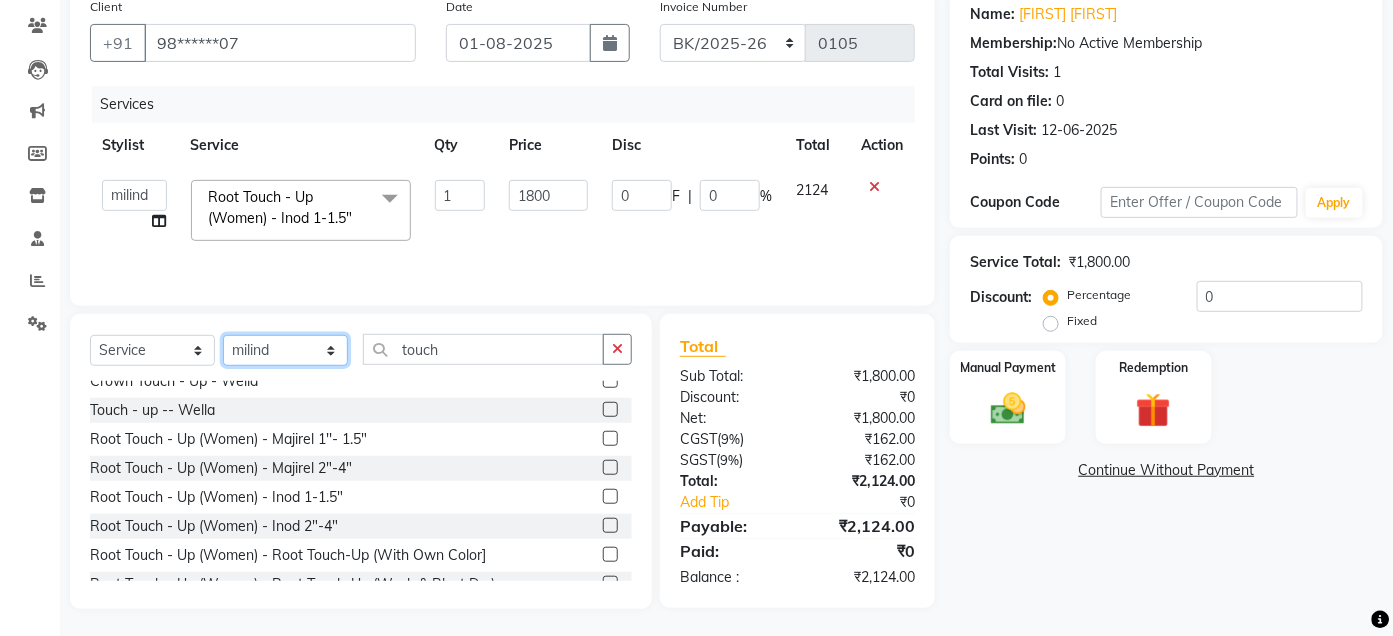 click on "Select Stylist Admin Ajay saroj Alan Athan  DR Prince Varde Manager milind Nasir  PAM parvati gupta  pooja loke Rahul rahul thakur rajesh patel sonali yogita" 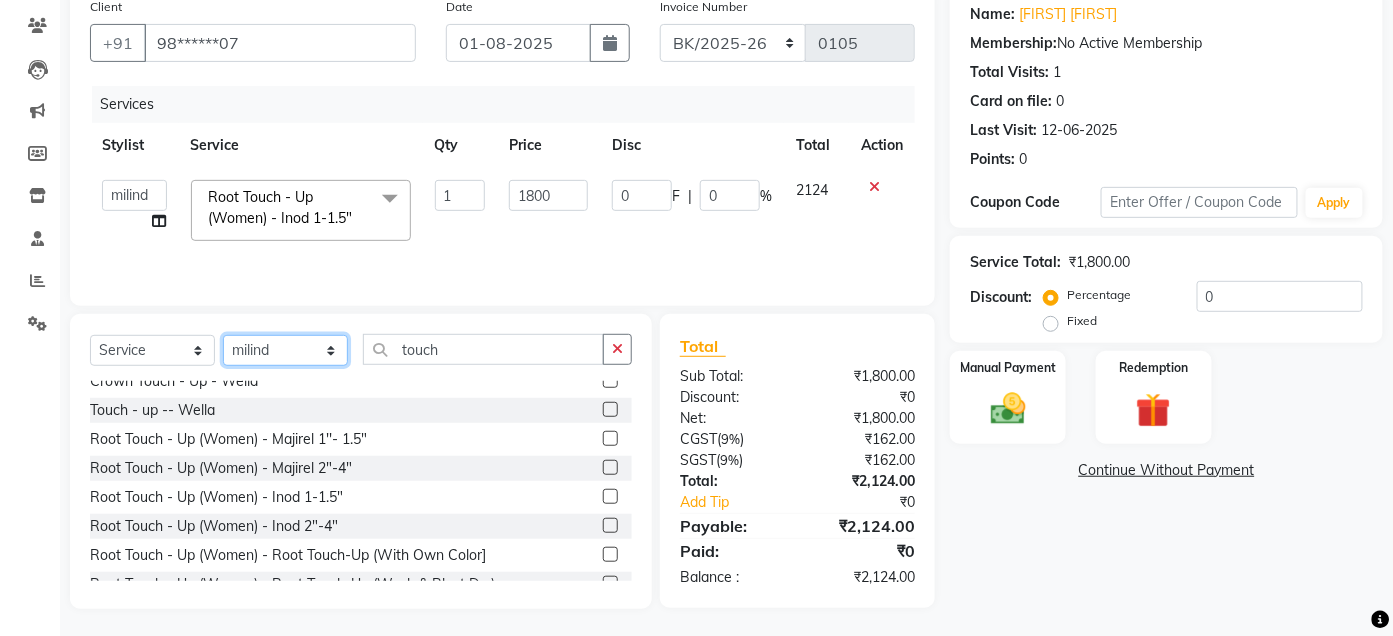 select on "61927" 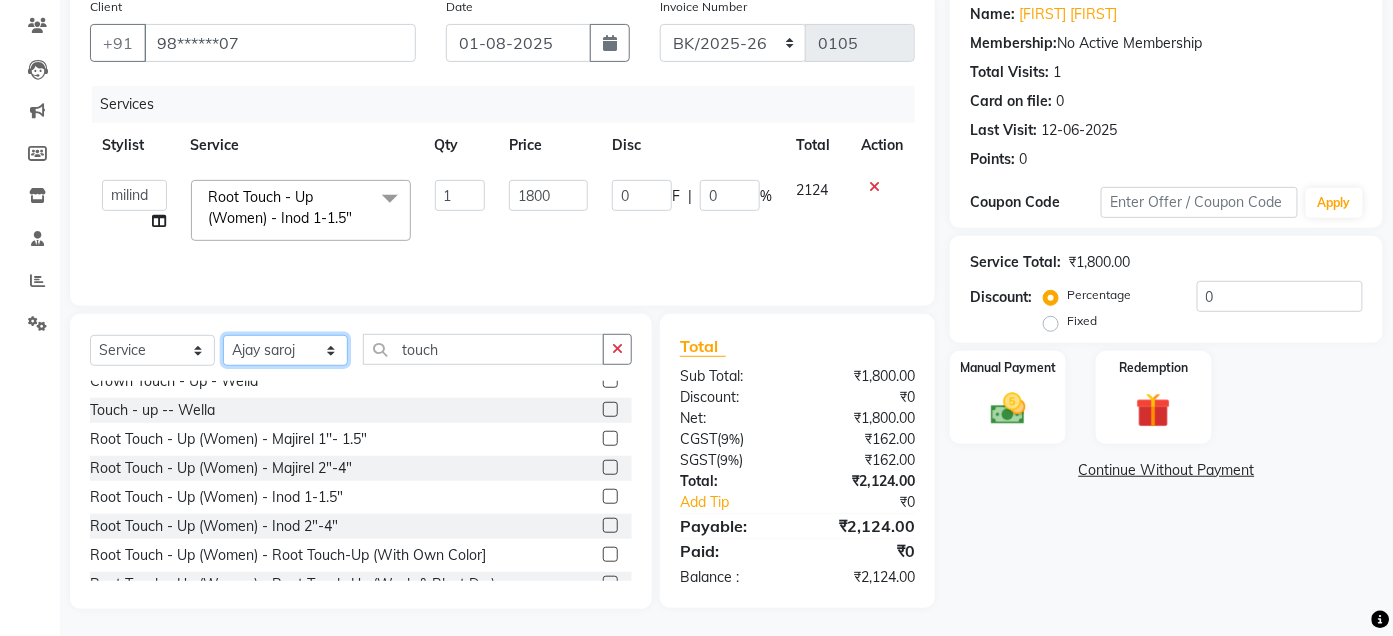 click on "Select Stylist Admin Ajay saroj Alan Athan  DR Prince Varde Manager milind Nasir  PAM parvati gupta  pooja loke Rahul rahul thakur rajesh patel sonali yogita" 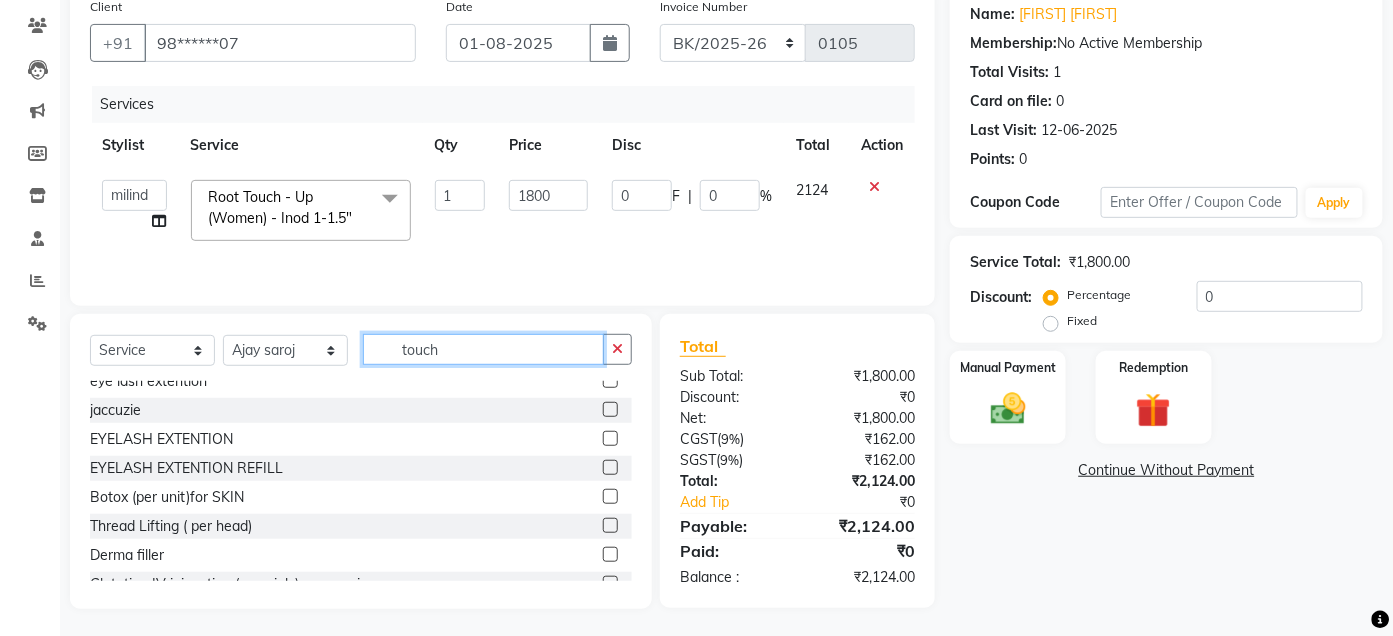 click on "touch" 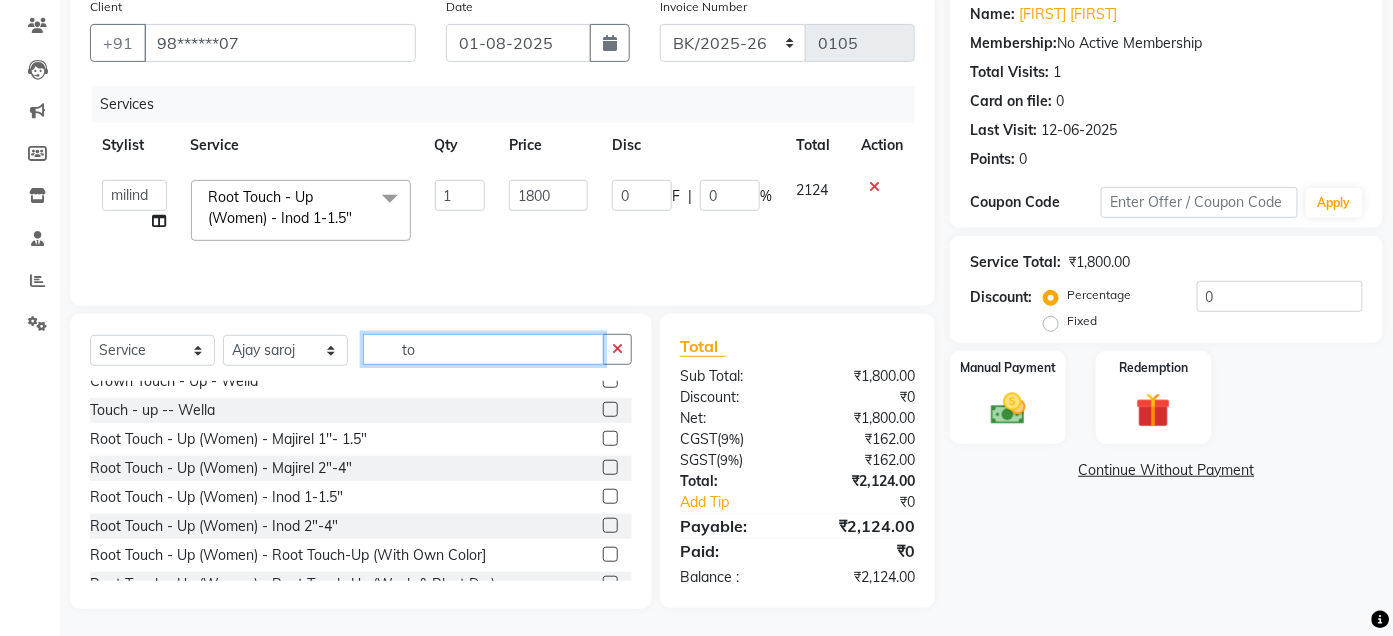 type on "t" 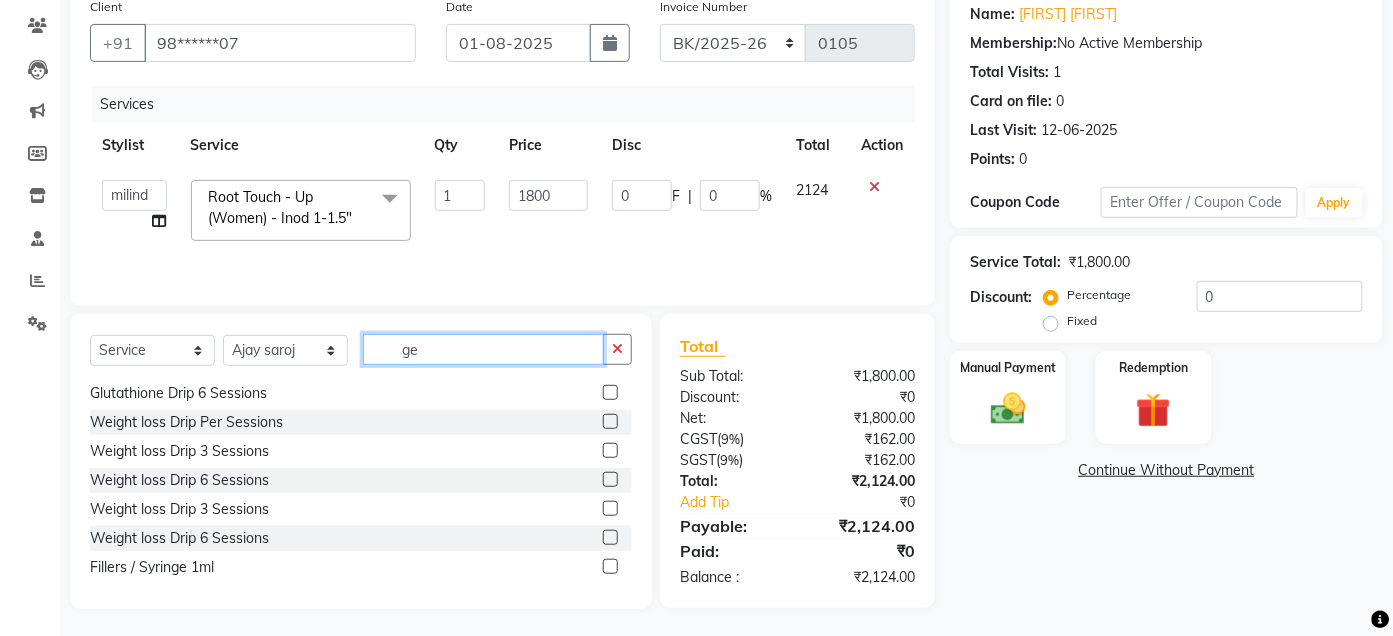 scroll, scrollTop: 0, scrollLeft: 0, axis: both 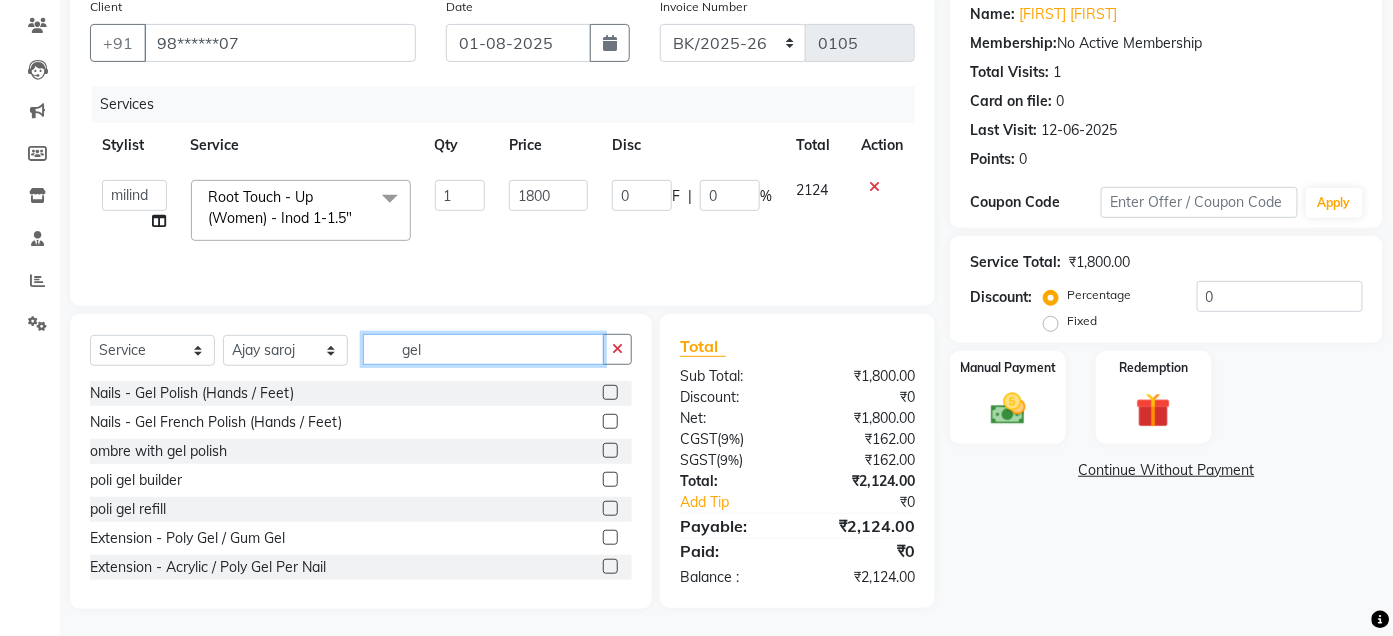 type on "gel" 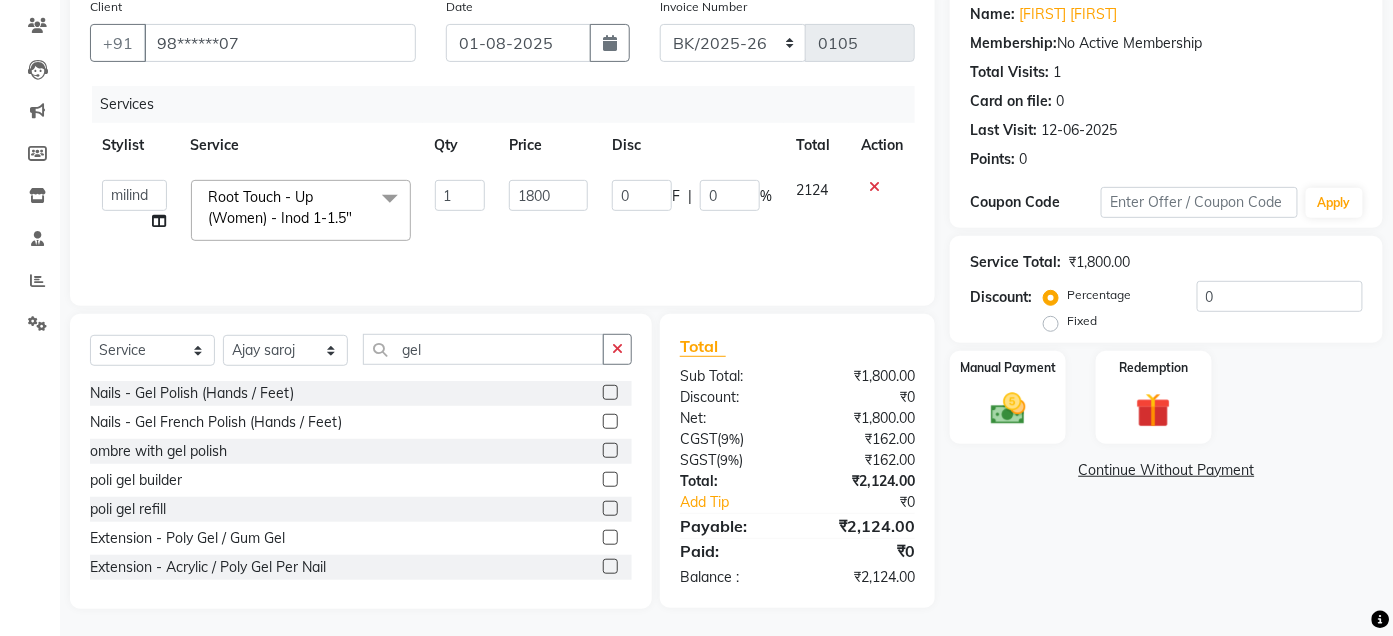 click 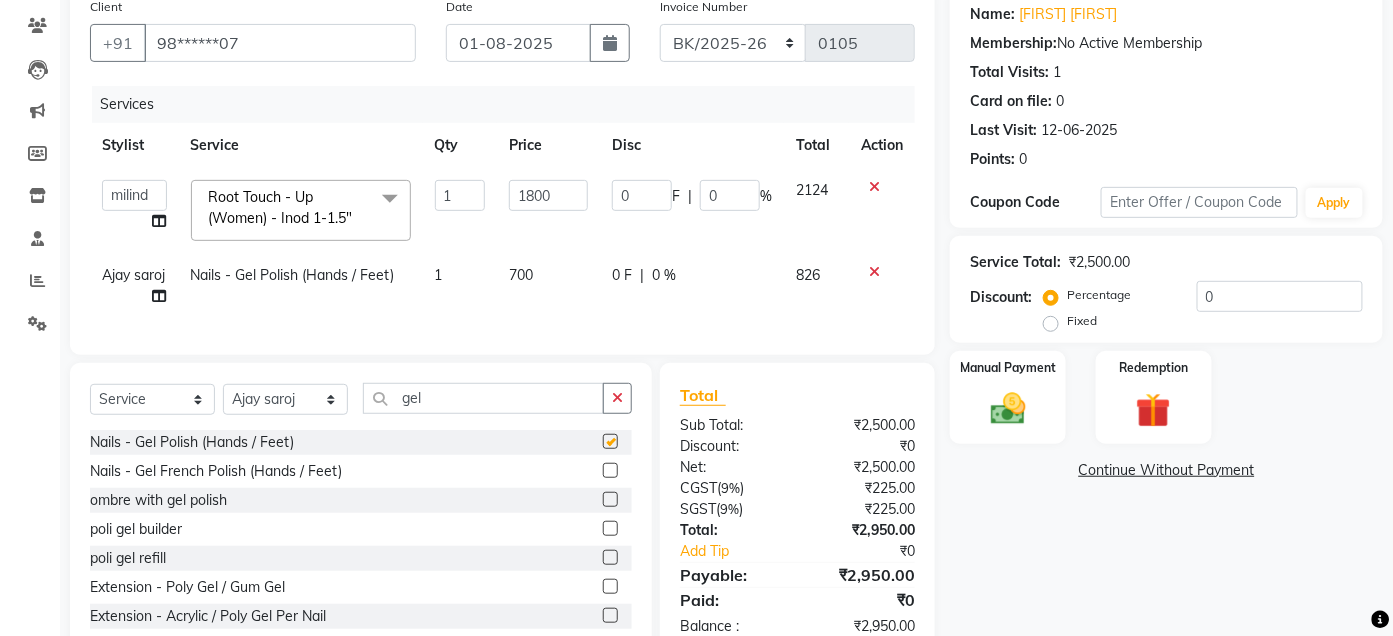 checkbox on "false" 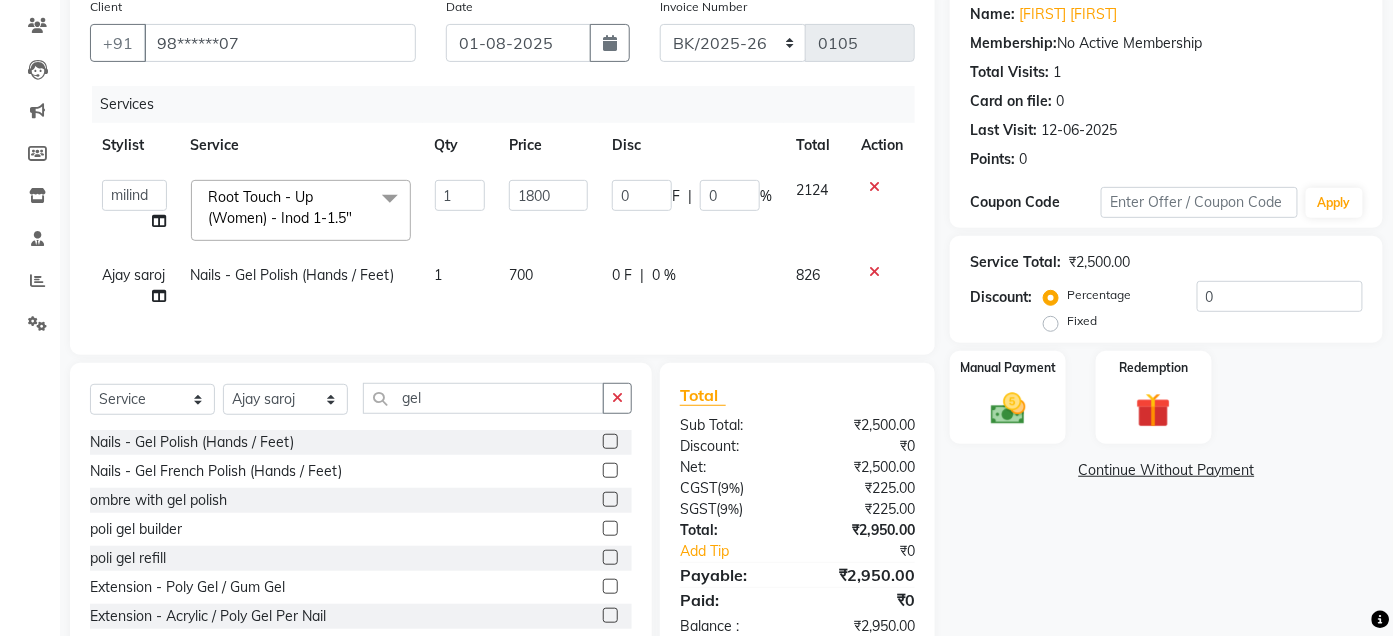 click 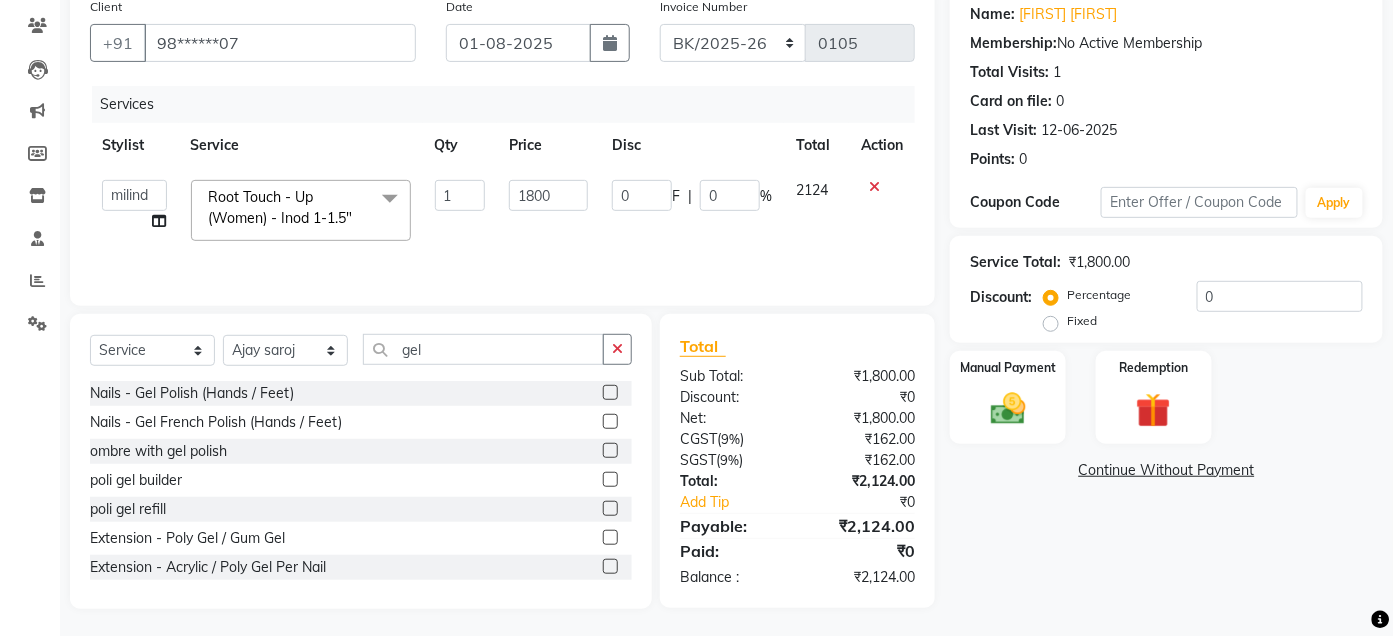 click 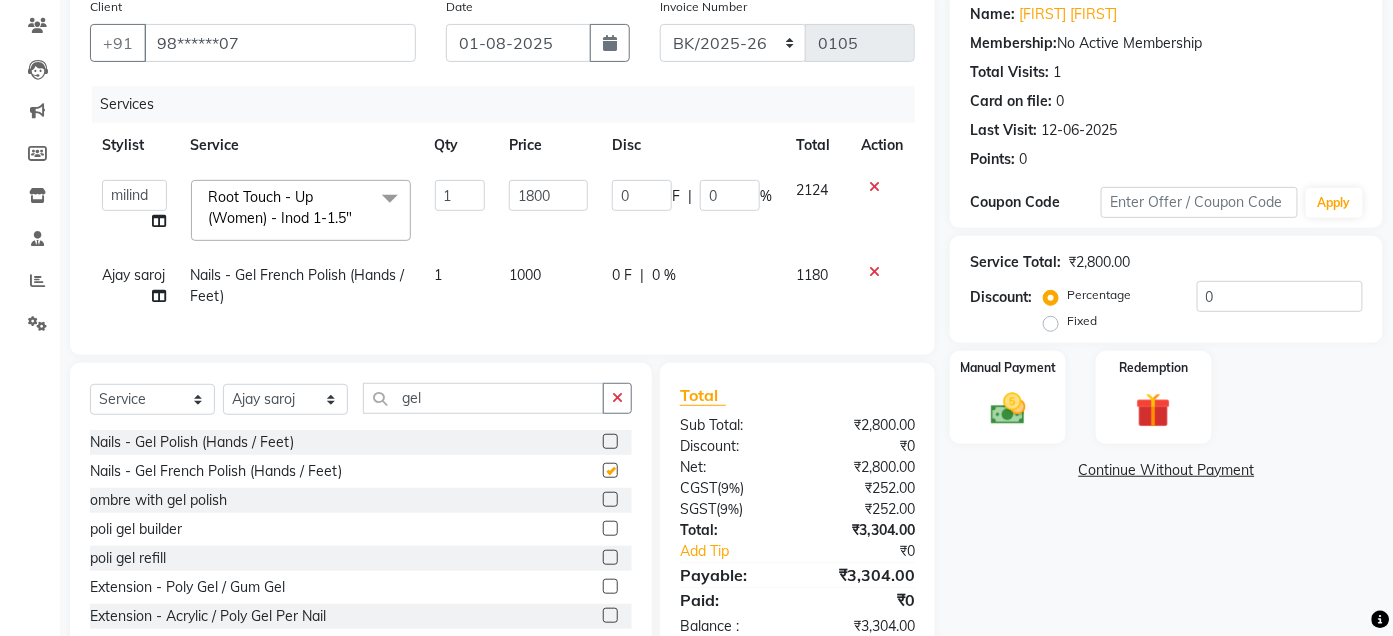checkbox on "false" 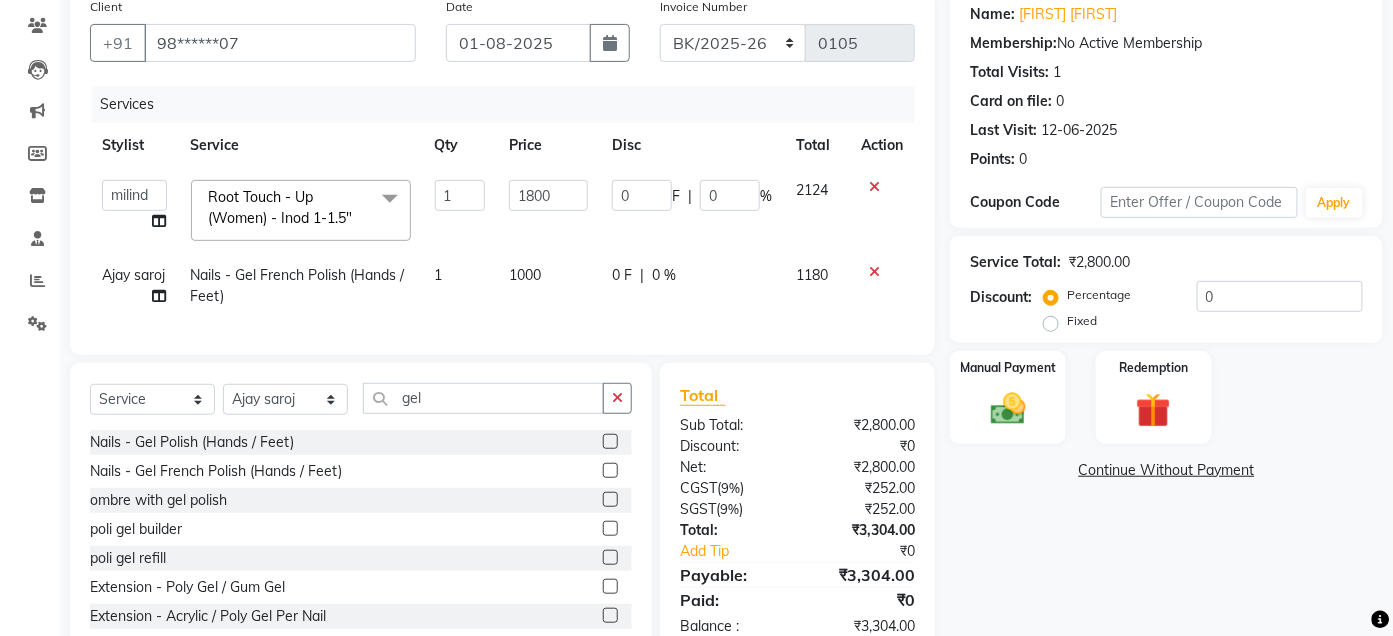 click 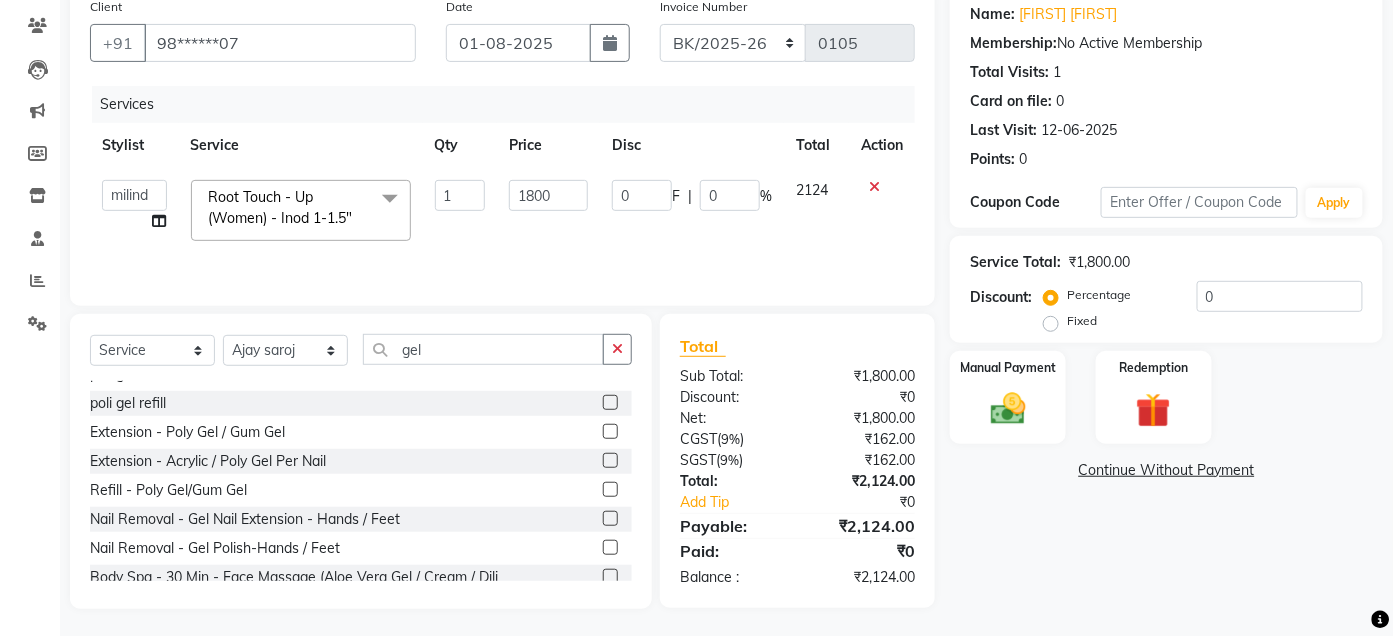 scroll, scrollTop: 117, scrollLeft: 0, axis: vertical 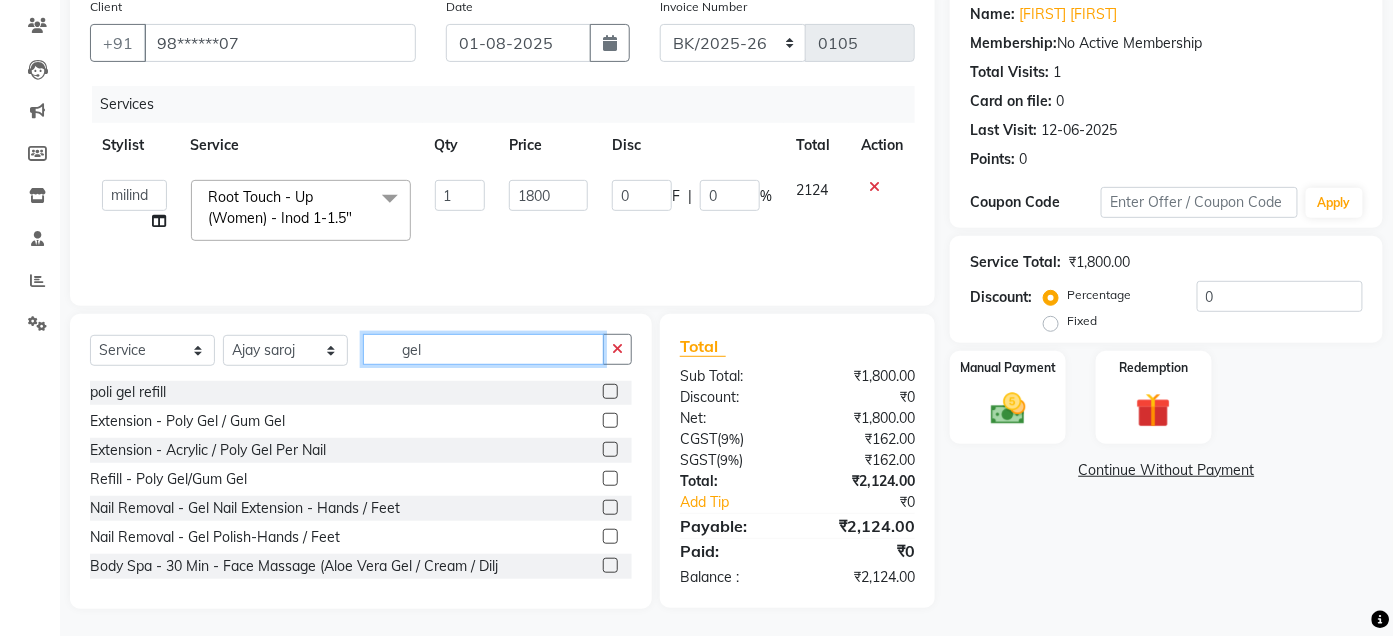 click on "gel" 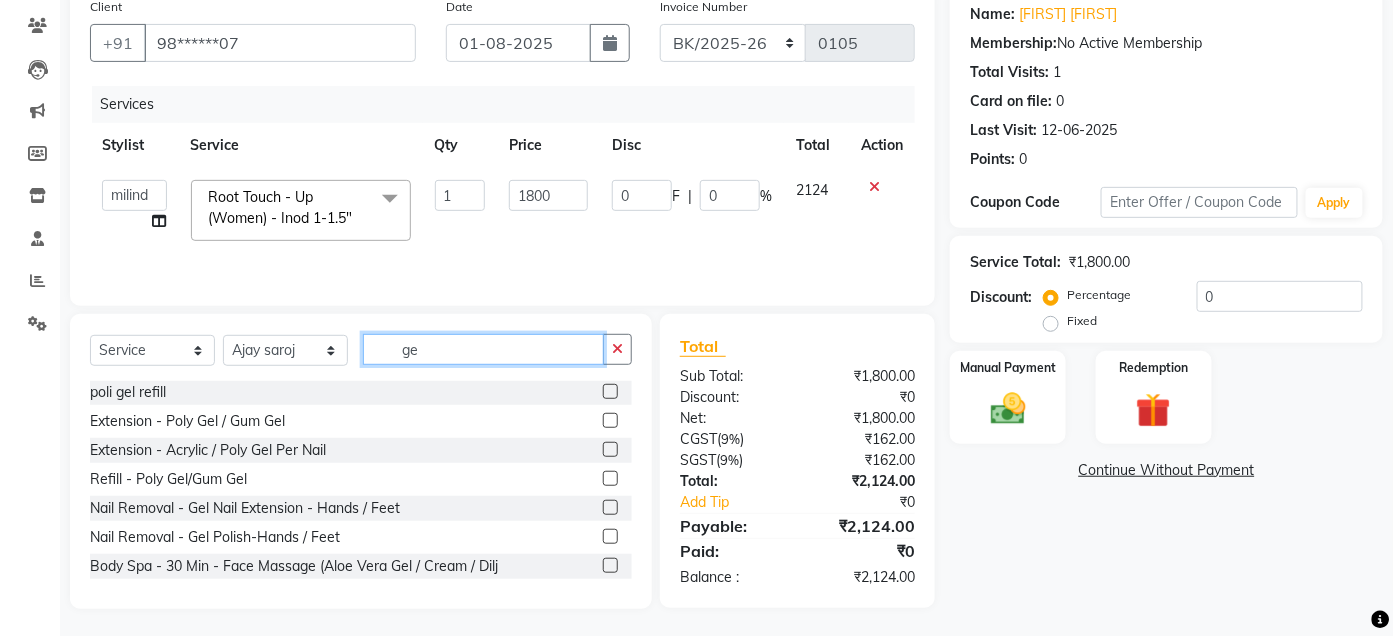 type on "g" 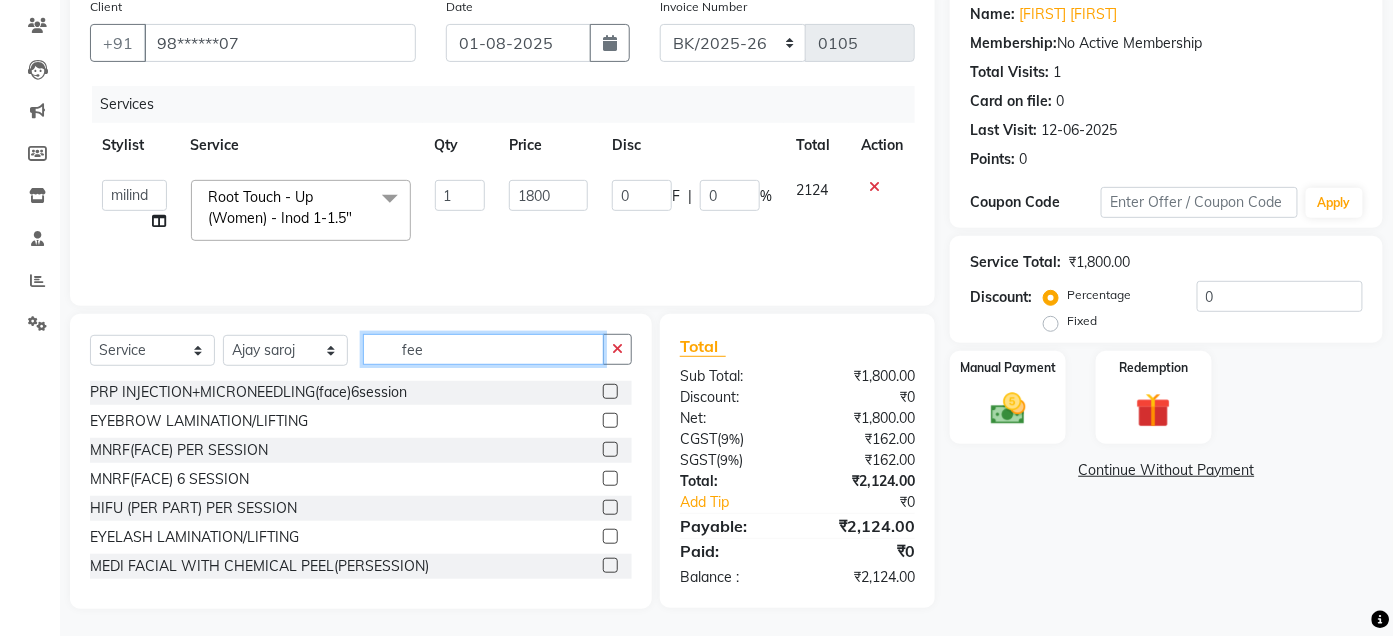 scroll, scrollTop: 175, scrollLeft: 0, axis: vertical 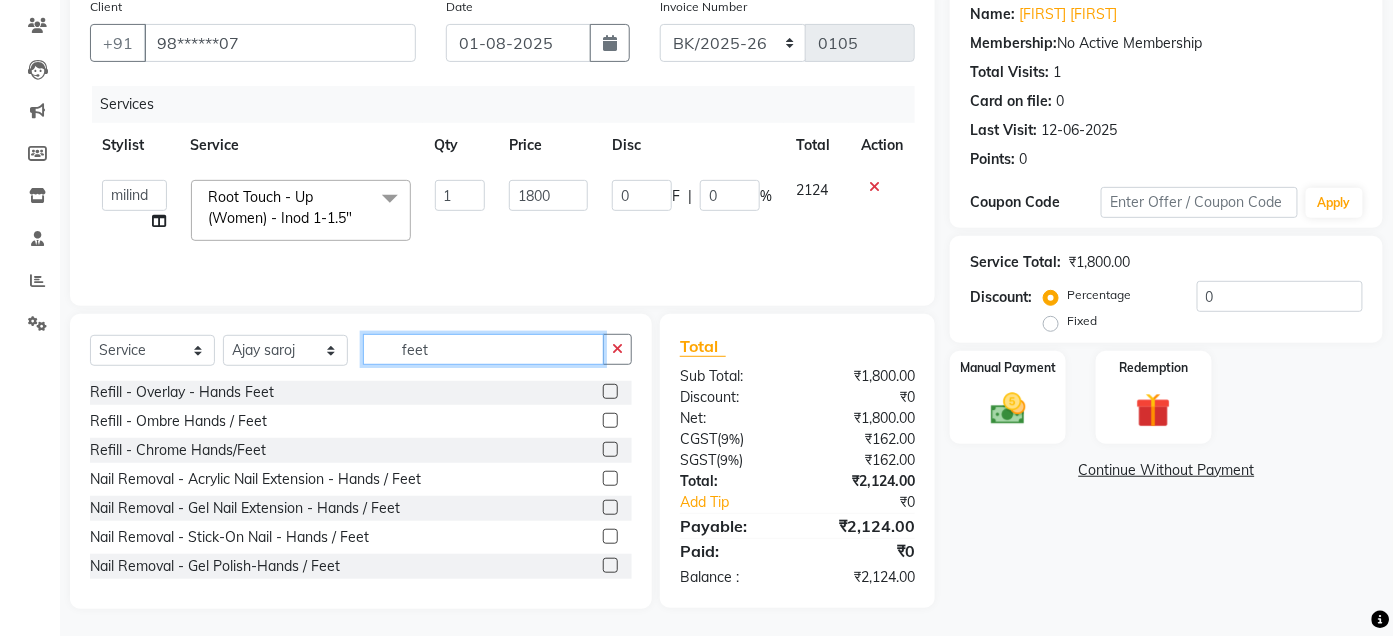 click on "feet" 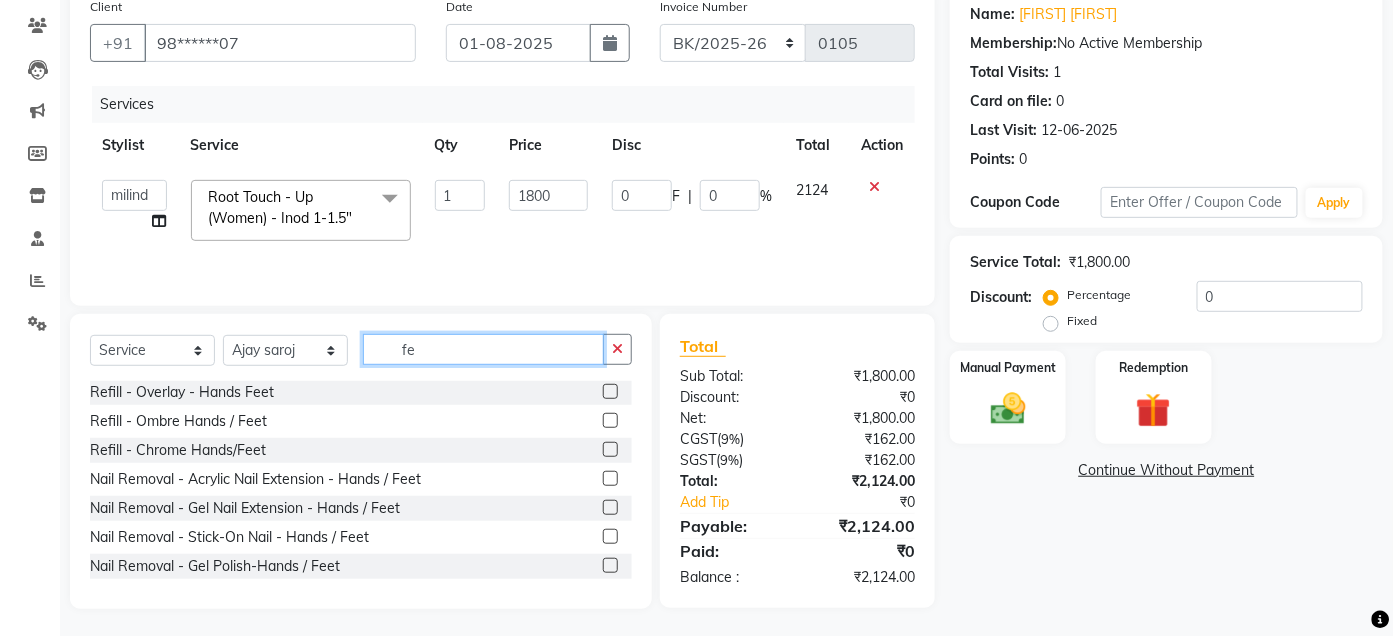 type on "f" 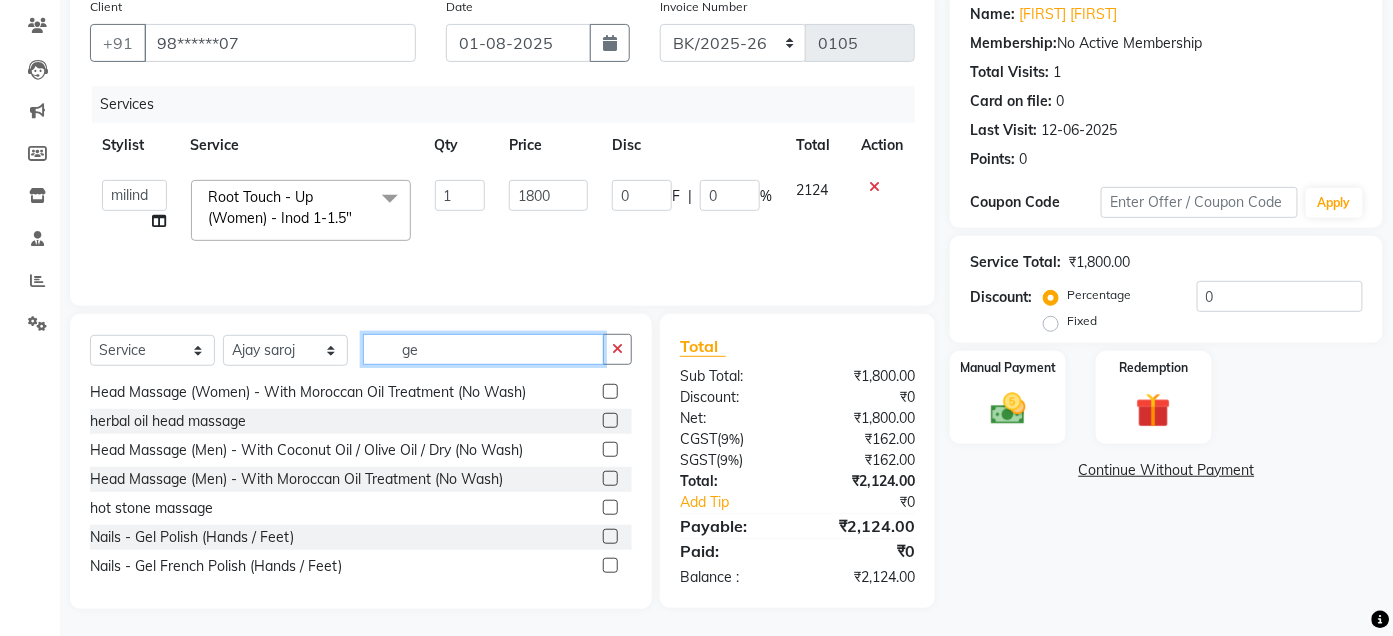 scroll, scrollTop: 0, scrollLeft: 0, axis: both 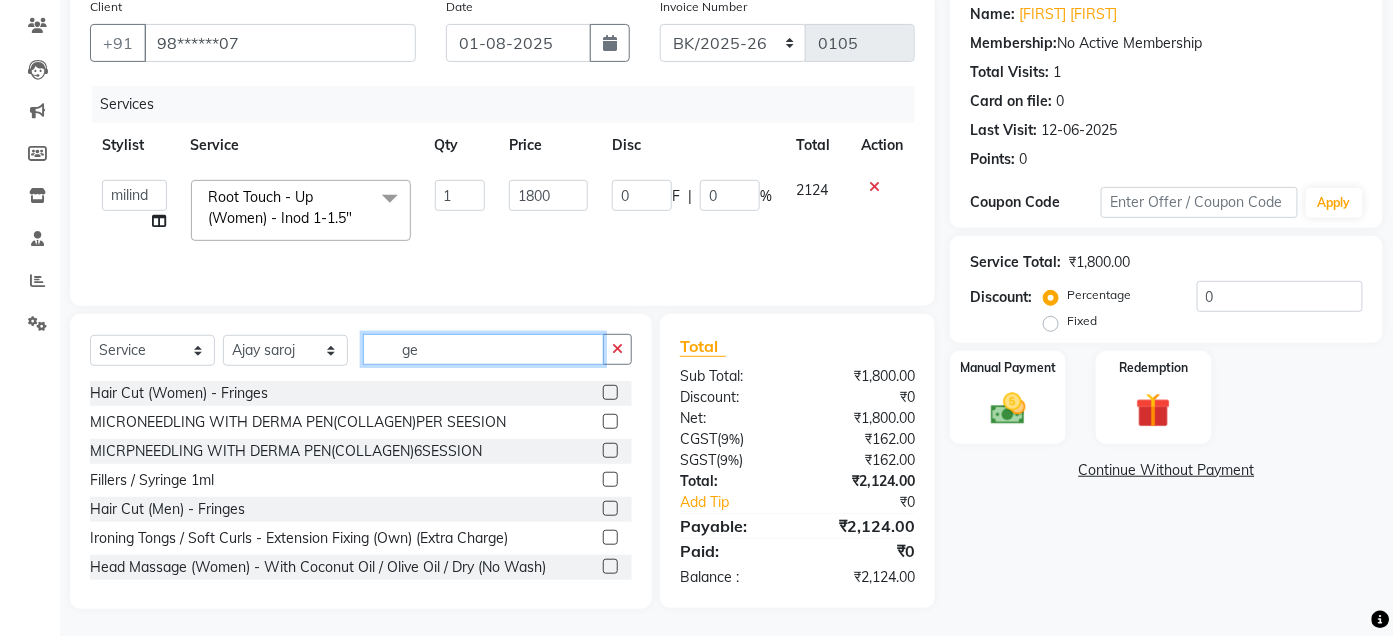 type on "gel" 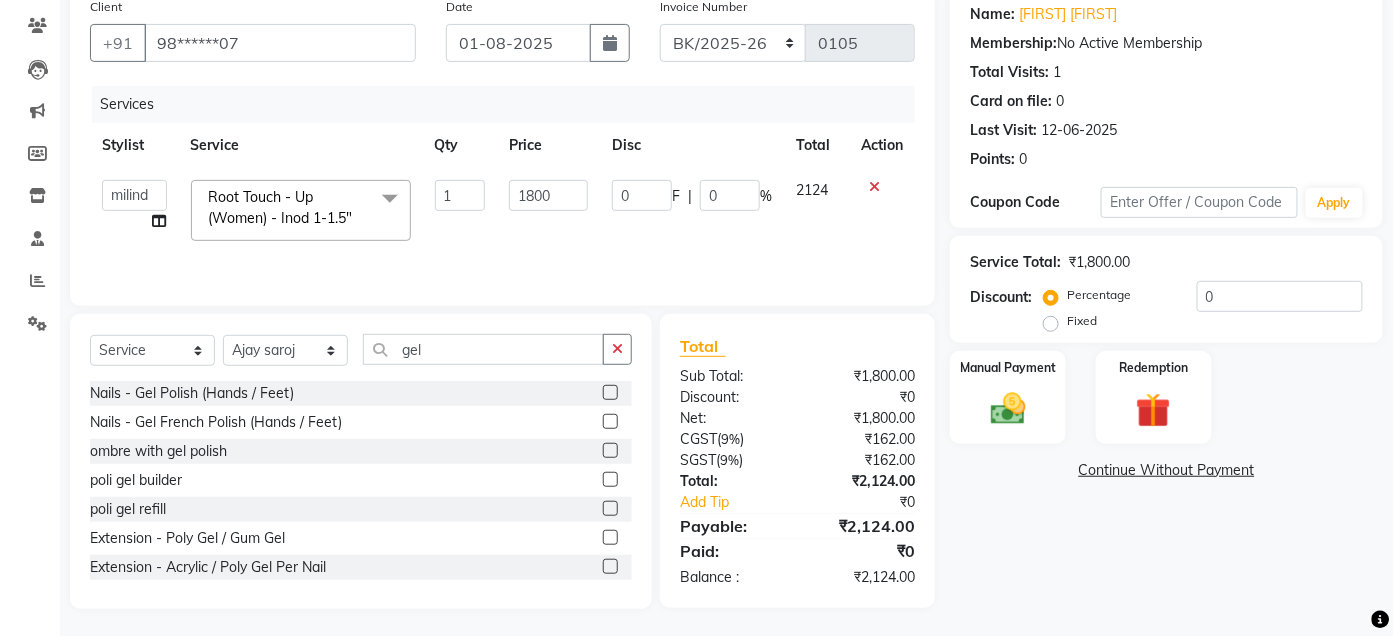 click 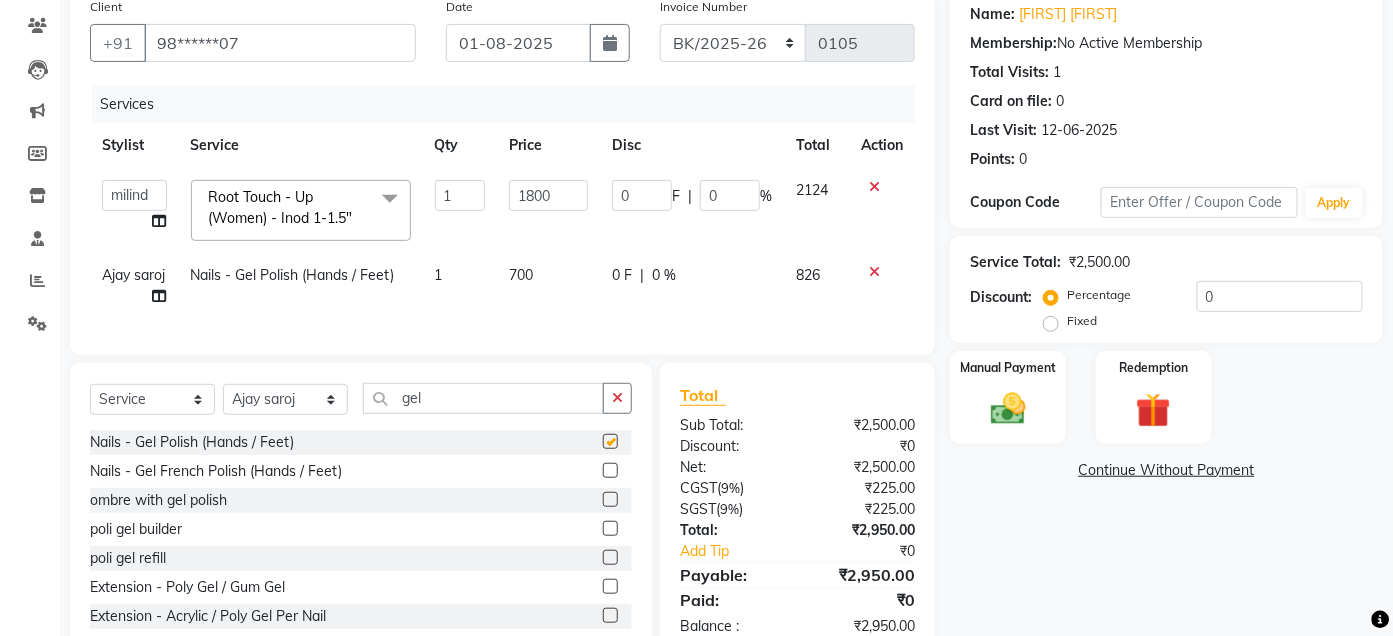 checkbox on "false" 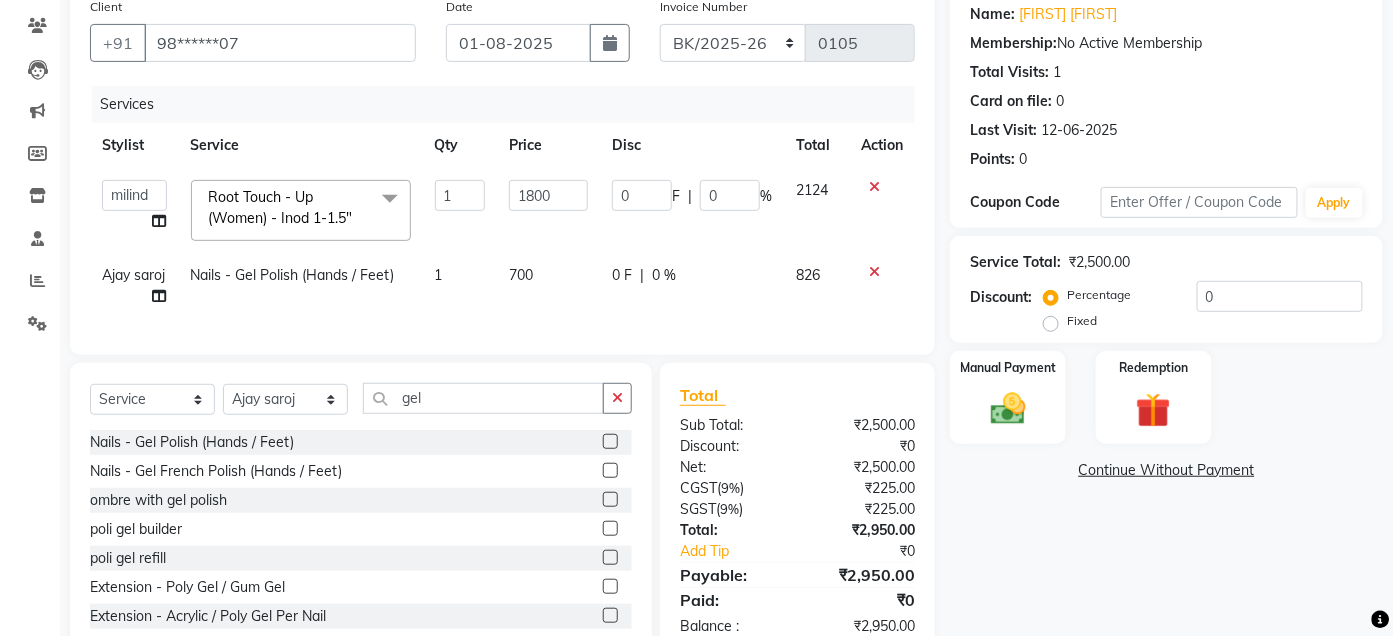 click on "700" 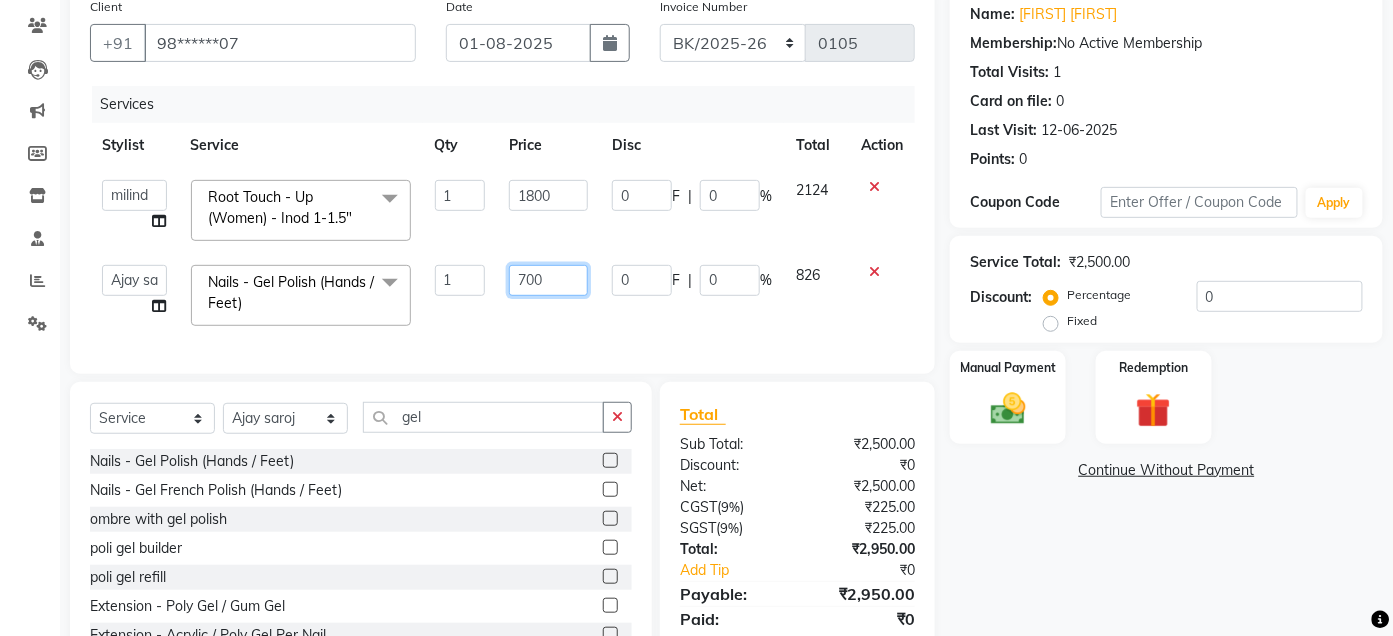 click on "700" 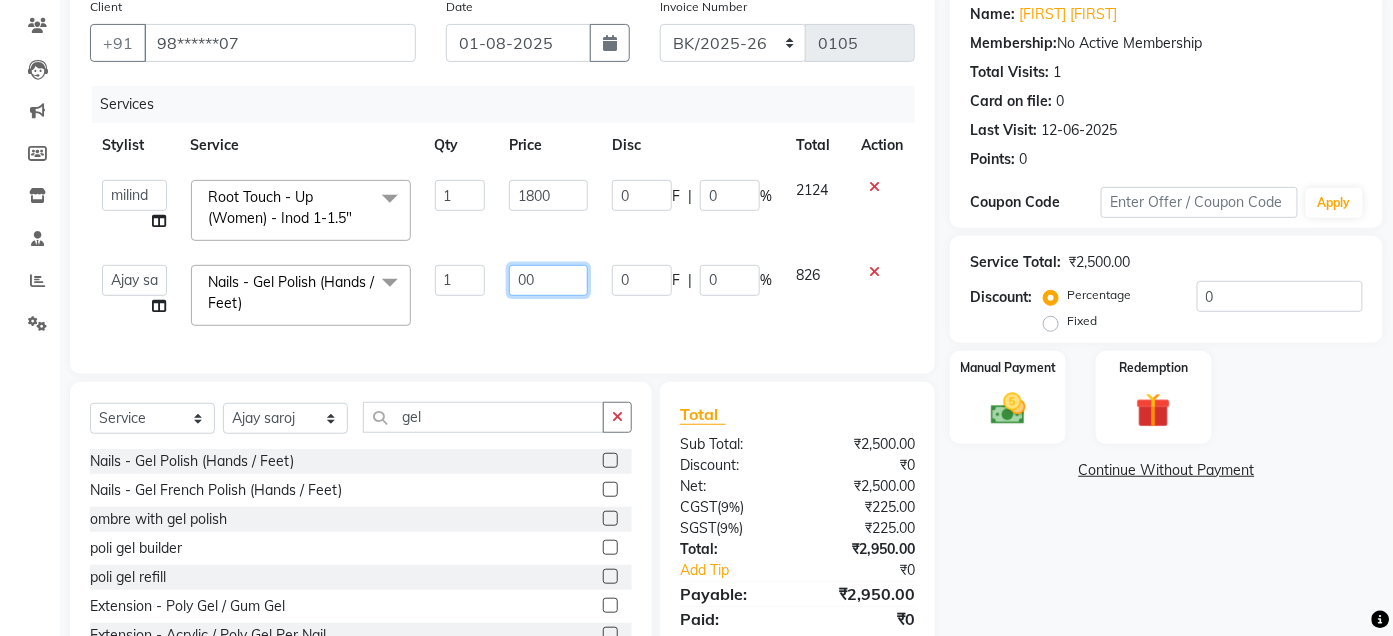 type on "500" 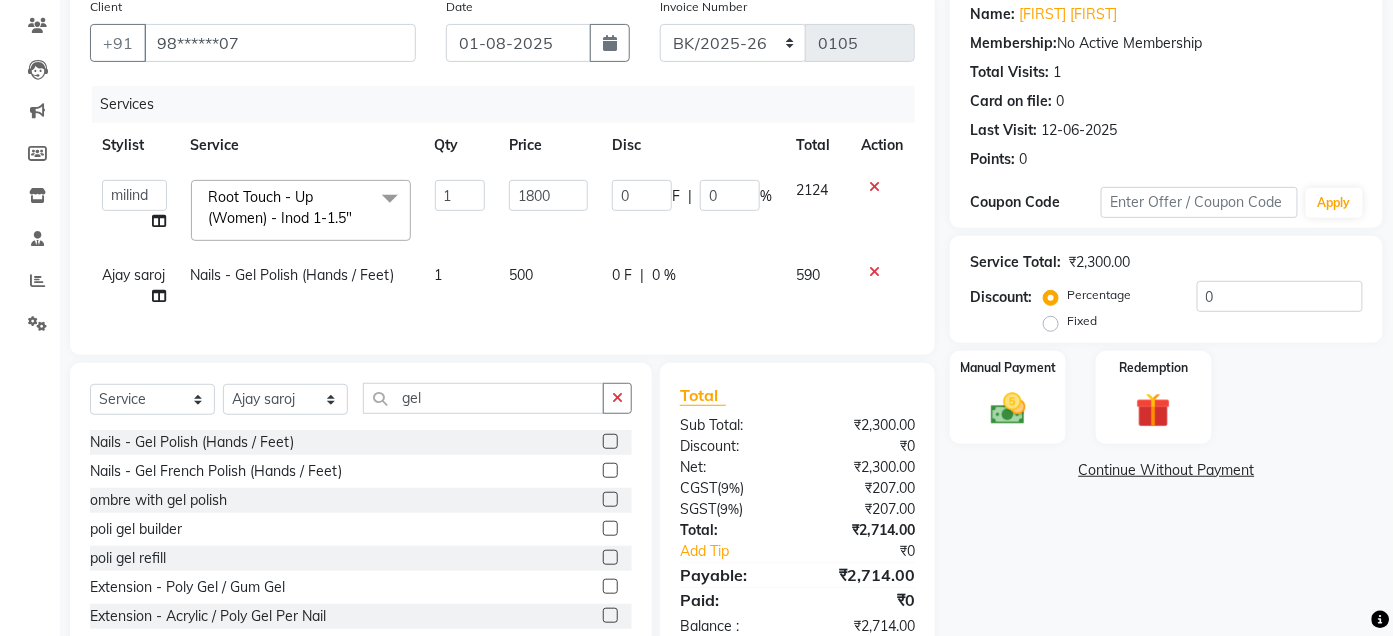 click on "Services Stylist Service Qty Price Disc Total Action Admin [NAME] [NAME] [NAME] [NAME] DR [NAME] [NAME] Manager [NAME] [NAME] [NAME] [NAME] [NAME] [NAME] [NAME] [NAME] [NAME] [NAME] [NAME] [NAME] [NAME] [NAME] [NAME] Root Touch - Up (Women) - Inod 1-1.5" x Hair Cut (Women) - Hair Cut By Senior Hair Stylist Hair Cut (Women) - Hair Cut By Creative Hair Stylist hair trim without wash Hair Cut (Women) - Fringes eye lash extention jaccuzie EYELASH EXTENTION EYELASH EXTENTION REFILL Botox (per unit)for SKIN Thread Lifting ( per head) Derma filler Glutation IV injeaction (one vials) per session Glutation IV injection (one vials) 6sessions Glutation IV injection (two vials) per session Glutation IV injection (two vials) 6 session Glutation IV injection (four vials) per session Glutation IV injection (four vials) 6 session PRP INJECTION (hair) per session PRP INJECTION (hair) 6SESSION PRP INJECTION + MICRONEEDLING (hair)per session Tensils" 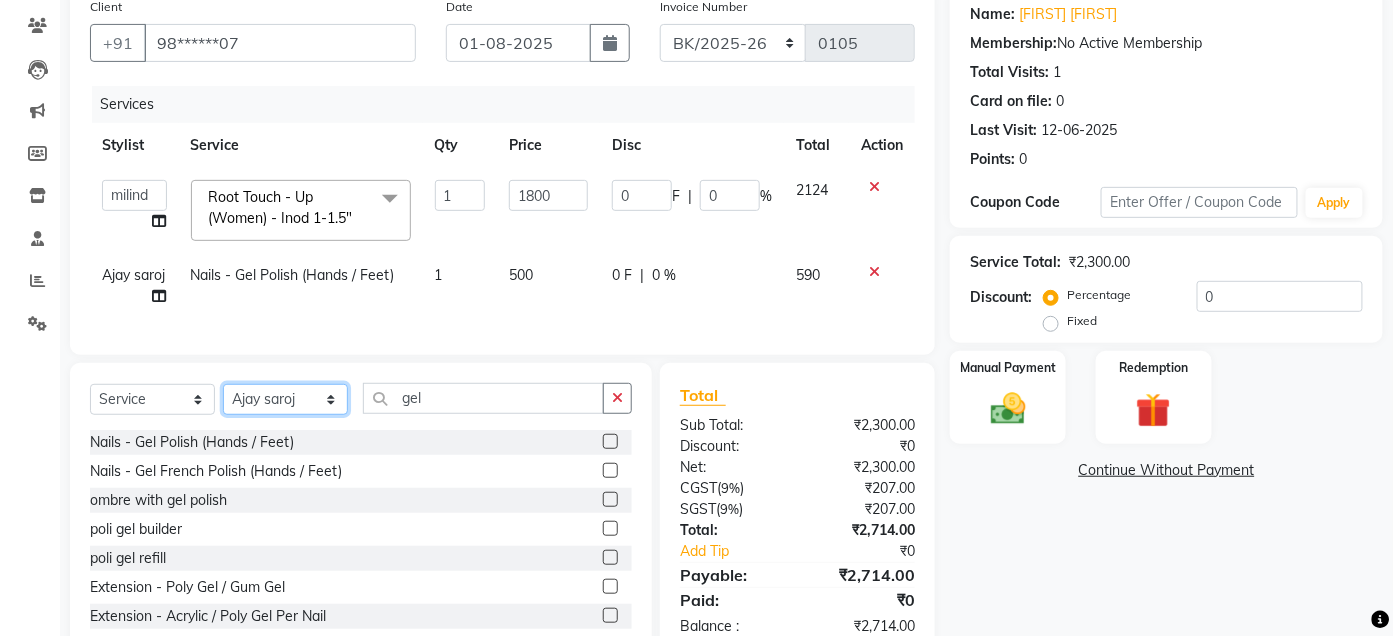 click on "Select Stylist Admin Ajay saroj Alan Athan  DR Prince Varde Manager milind Nasir  PAM parvati gupta  pooja loke Rahul rahul thakur rajesh patel sonali yogita" 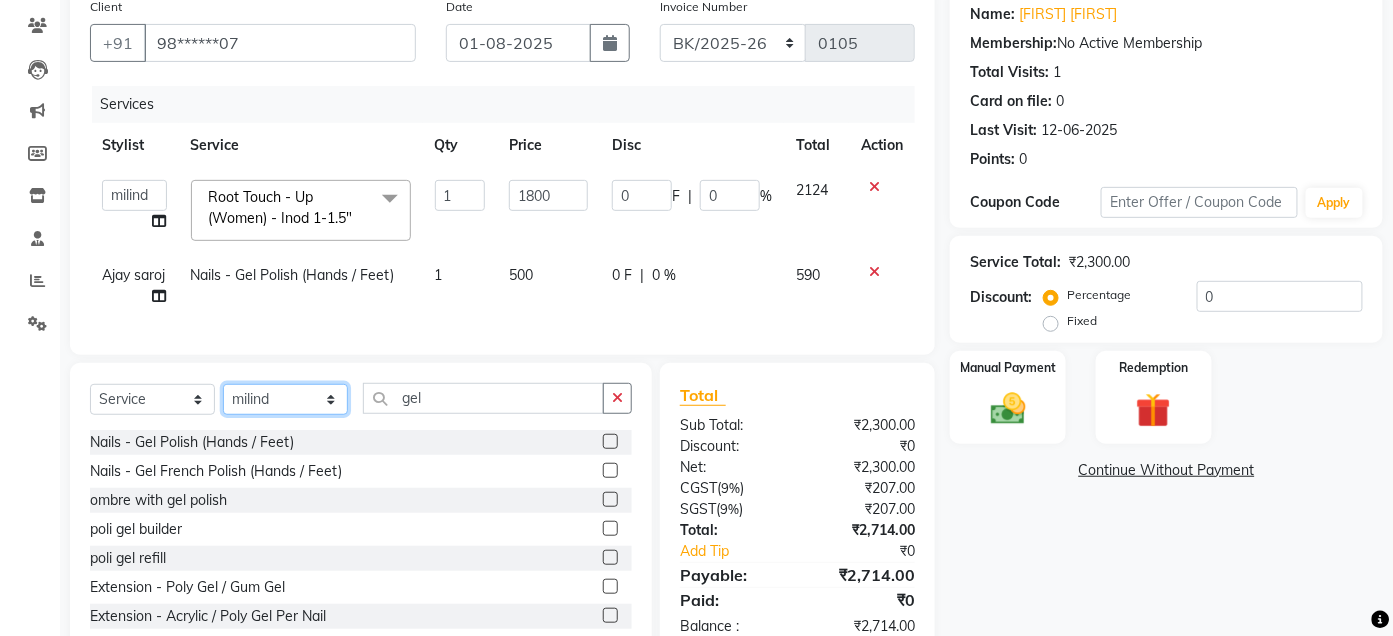 click on "Select Stylist Admin Ajay saroj Alan Athan  DR Prince Varde Manager milind Nasir  PAM parvati gupta  pooja loke Rahul rahul thakur rajesh patel sonali yogita" 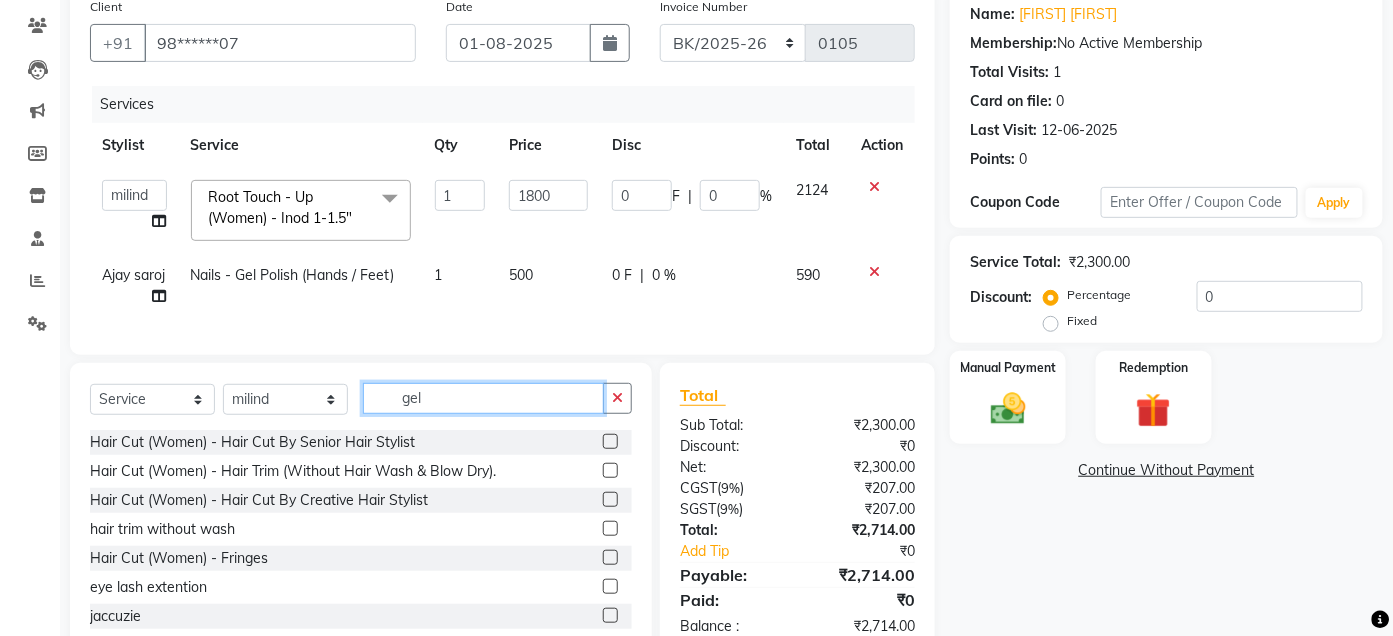 click on "gel" 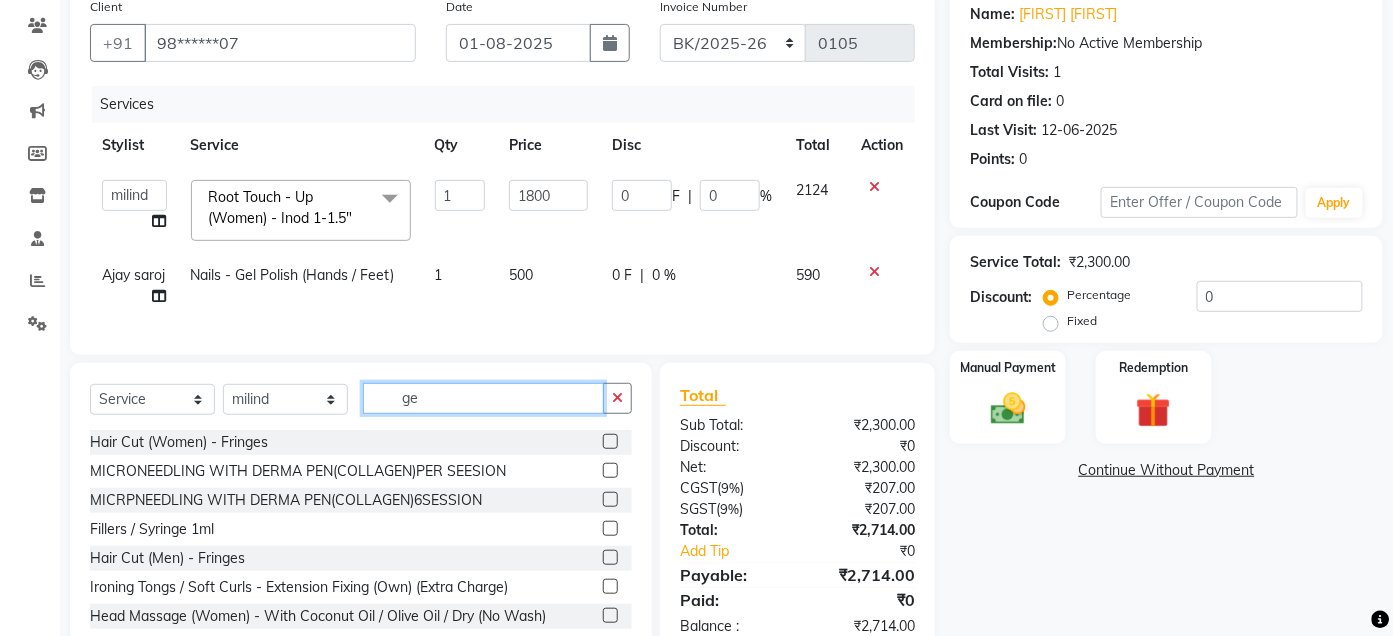 type on "g" 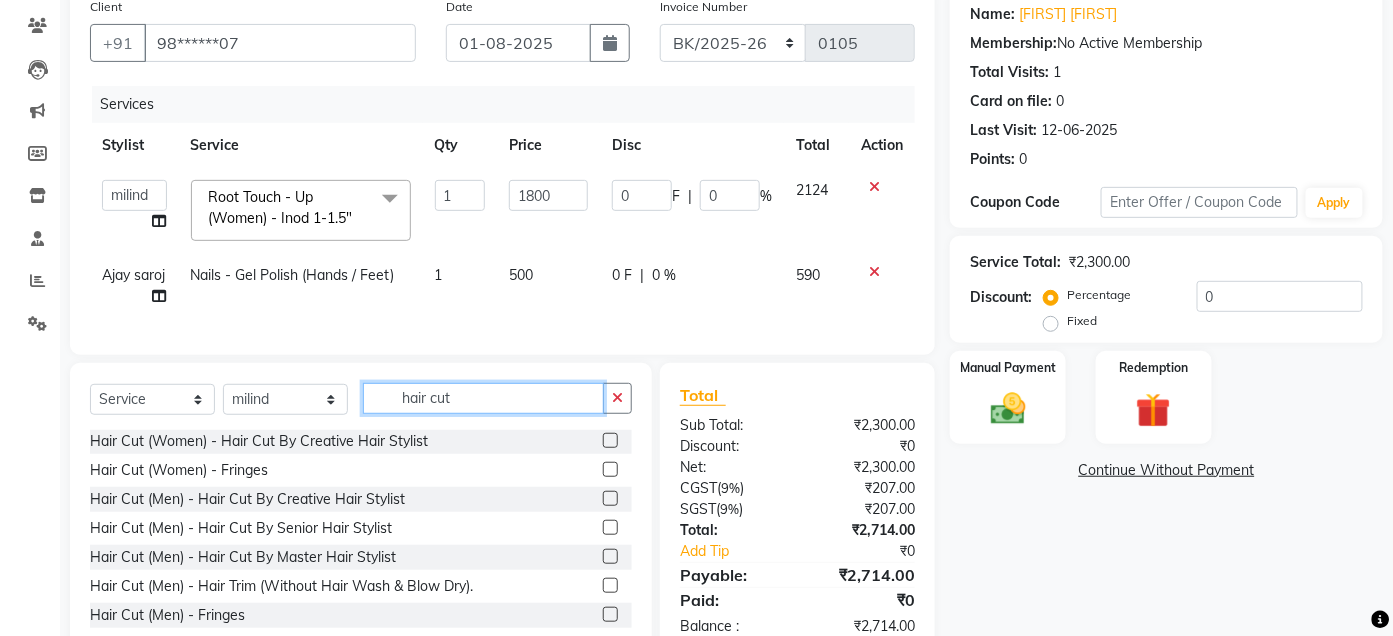 scroll, scrollTop: 0, scrollLeft: 0, axis: both 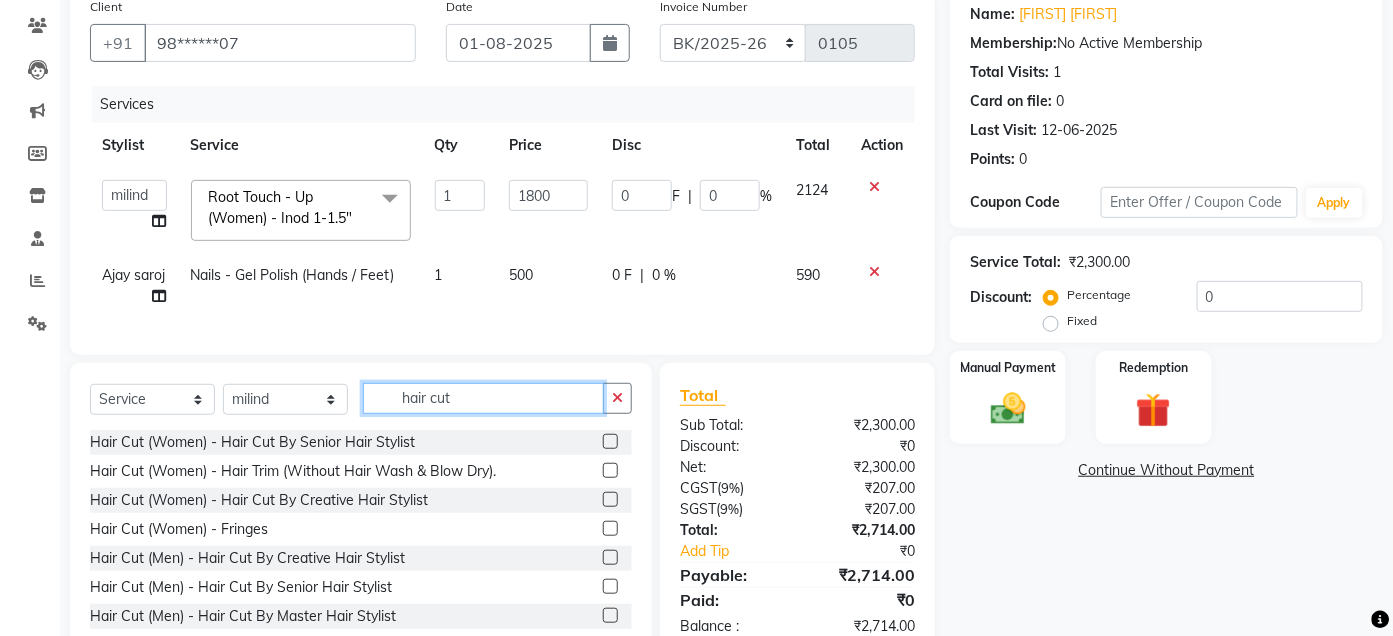 type on "hair cut" 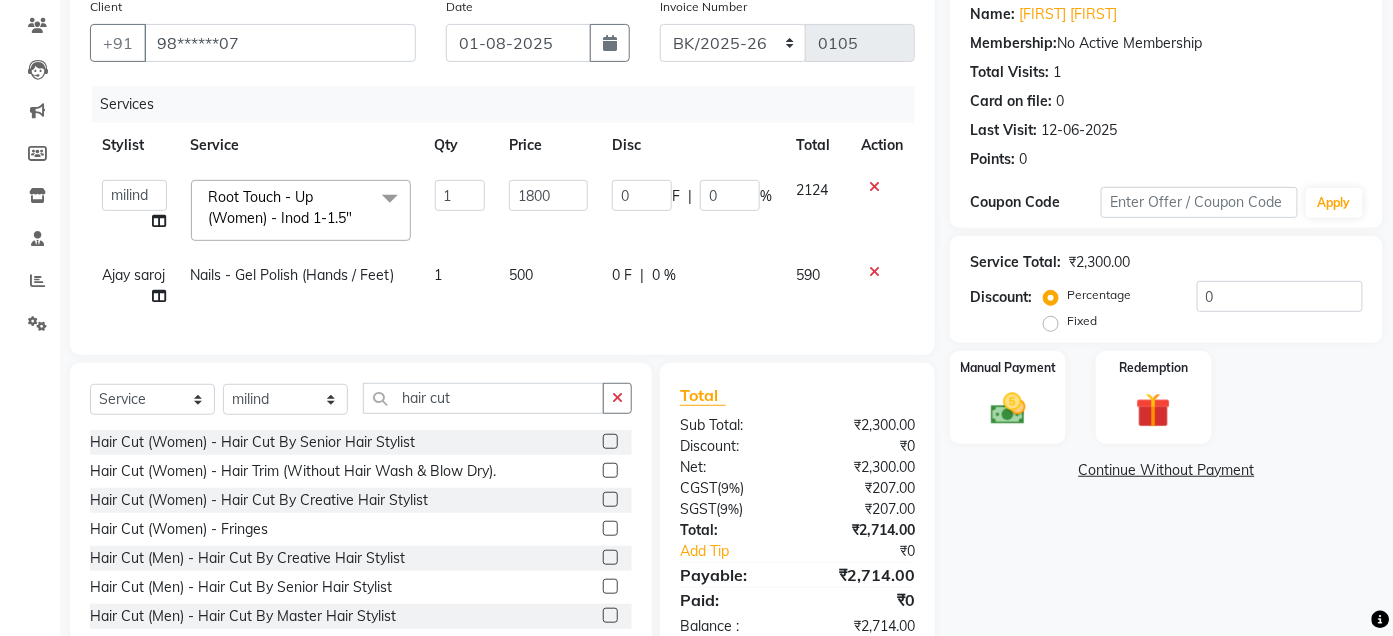 click 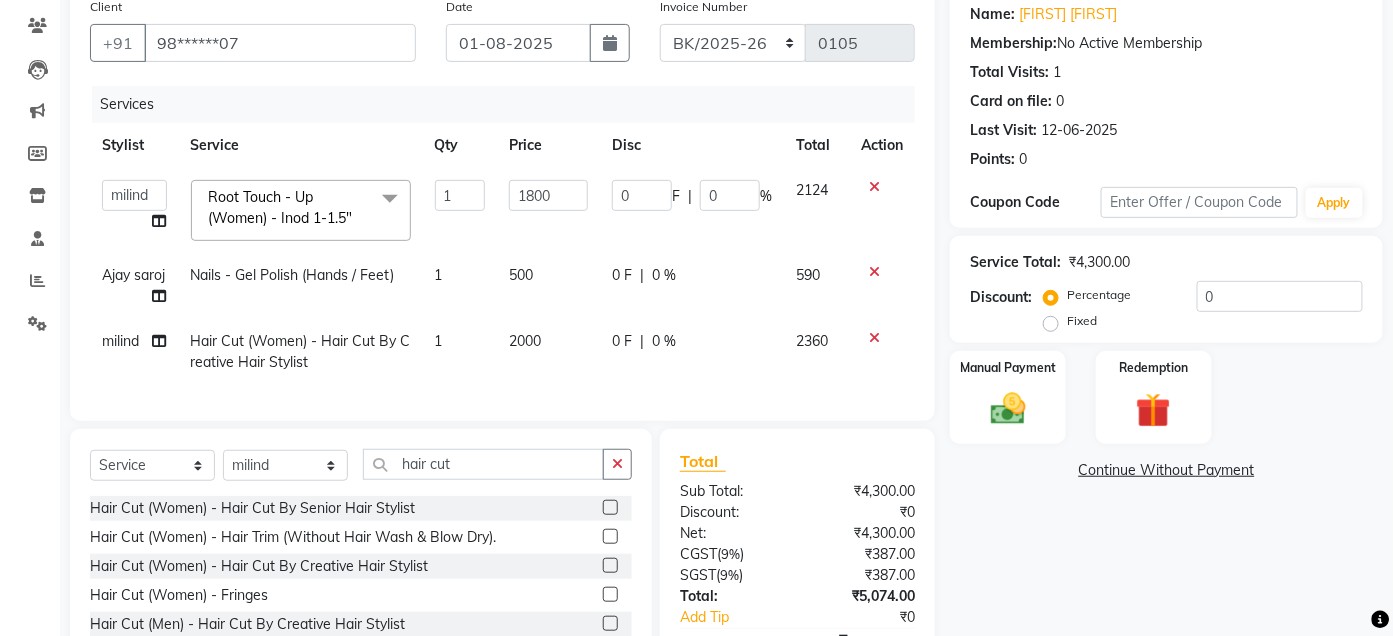 click 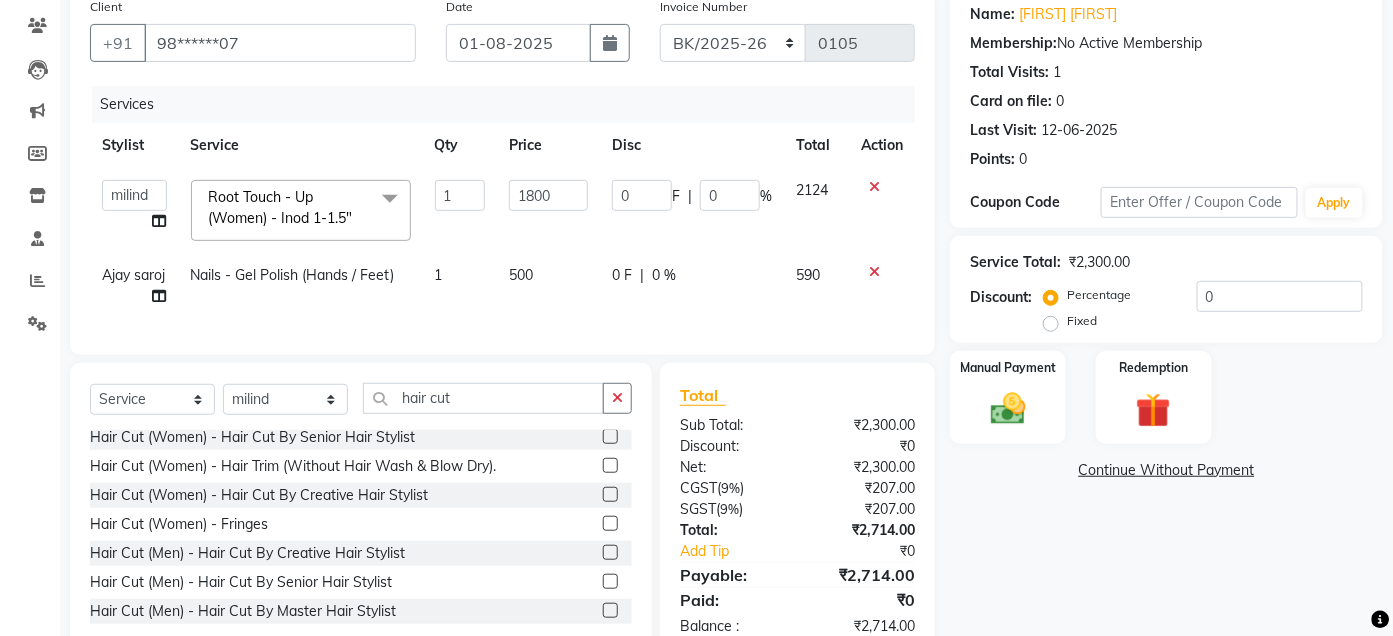 scroll, scrollTop: 0, scrollLeft: 0, axis: both 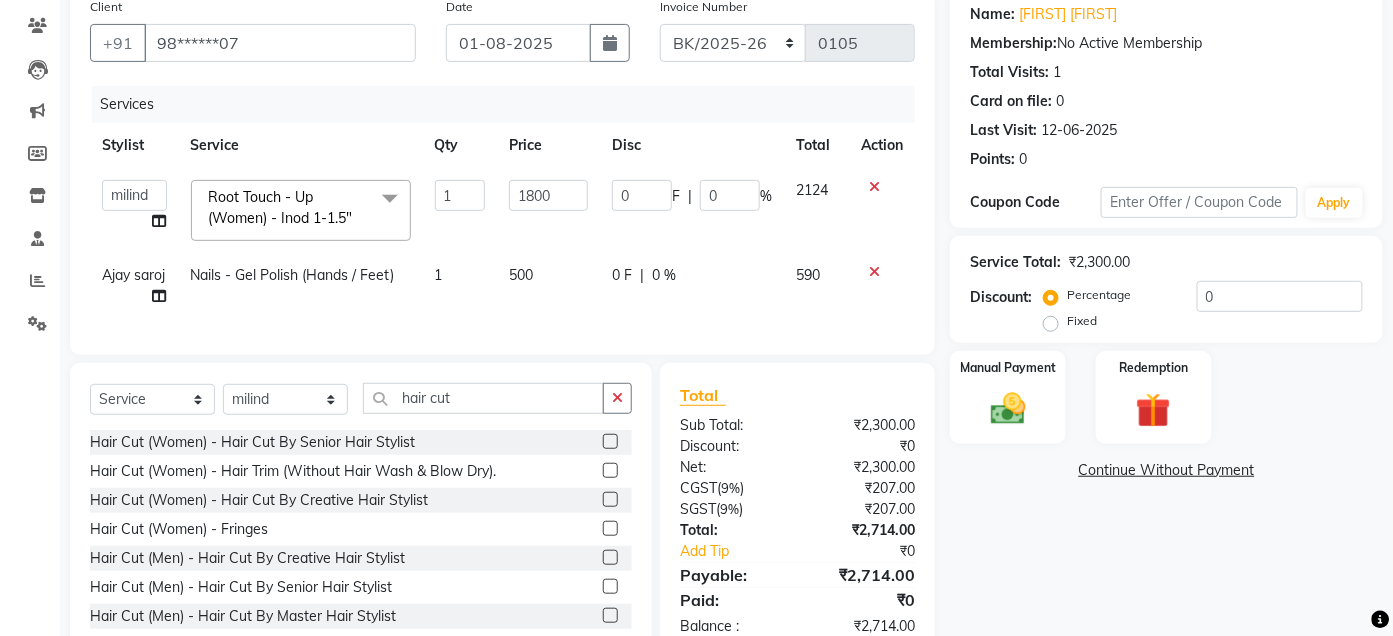 click 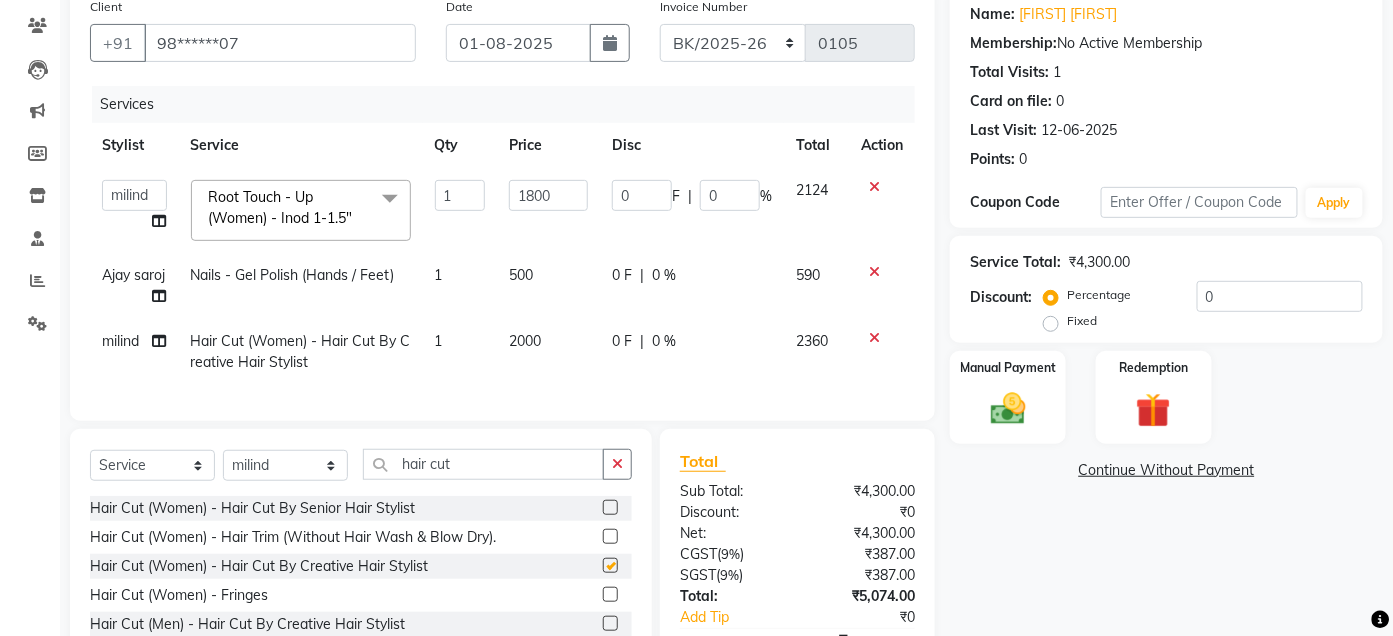 checkbox on "false" 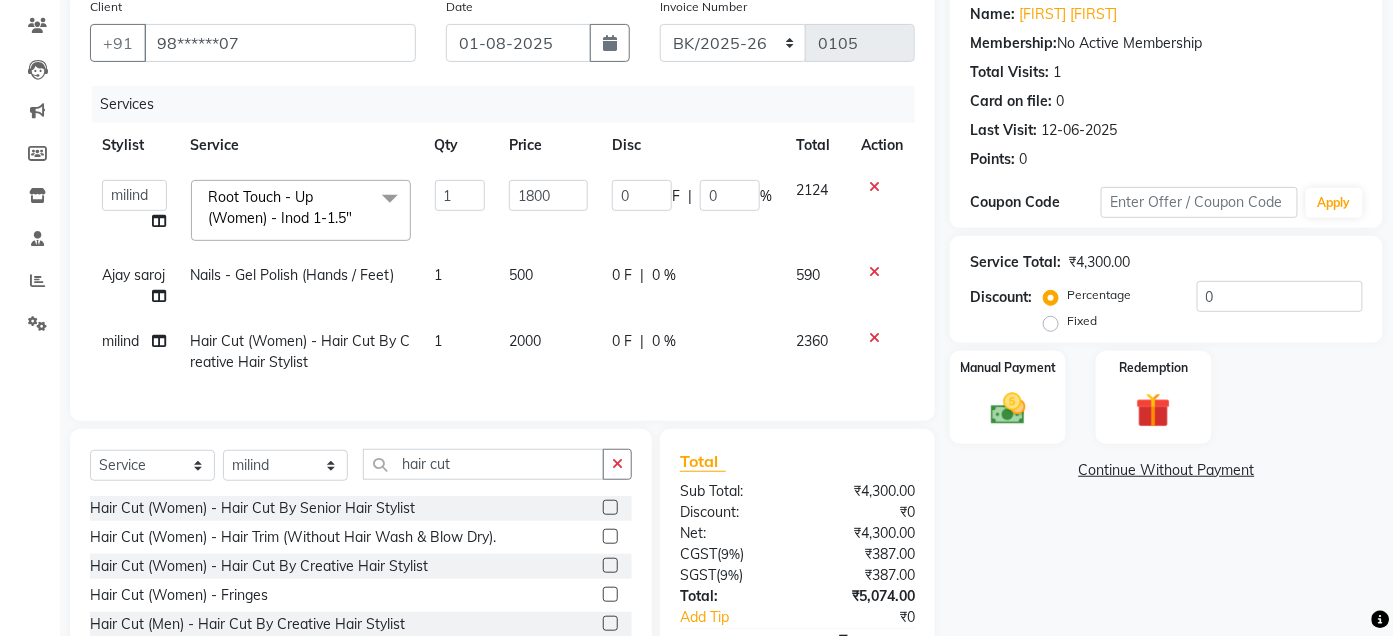 click 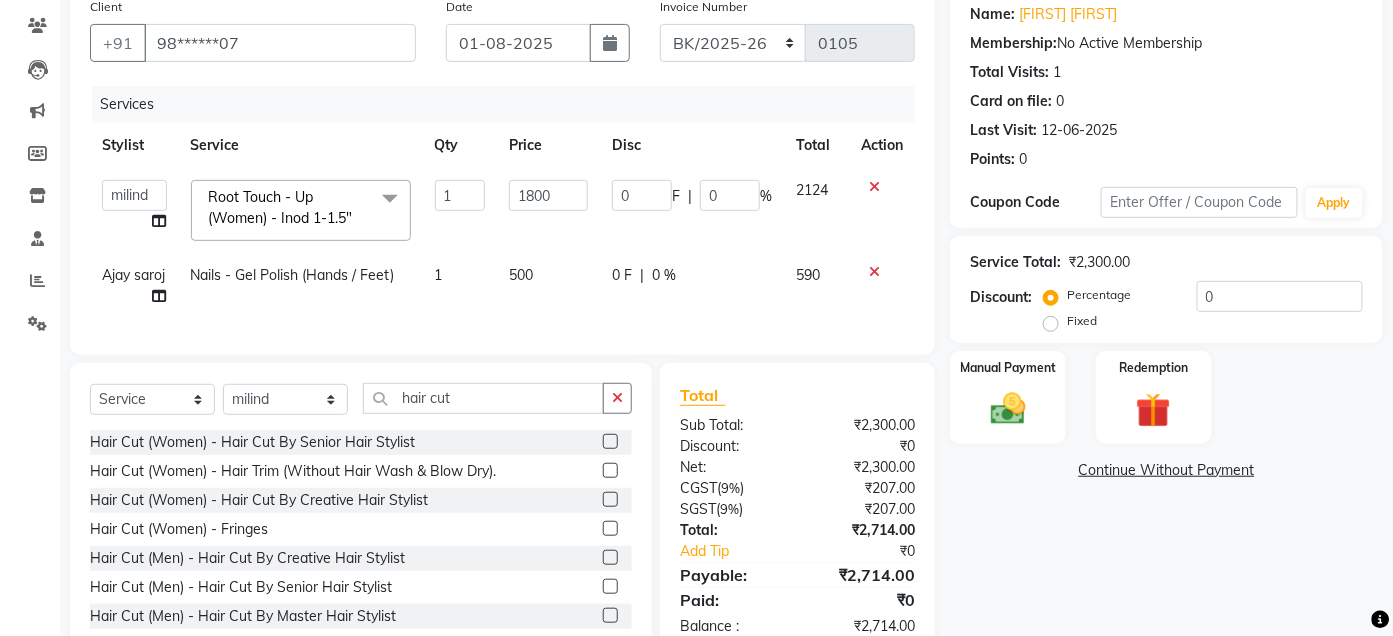 click 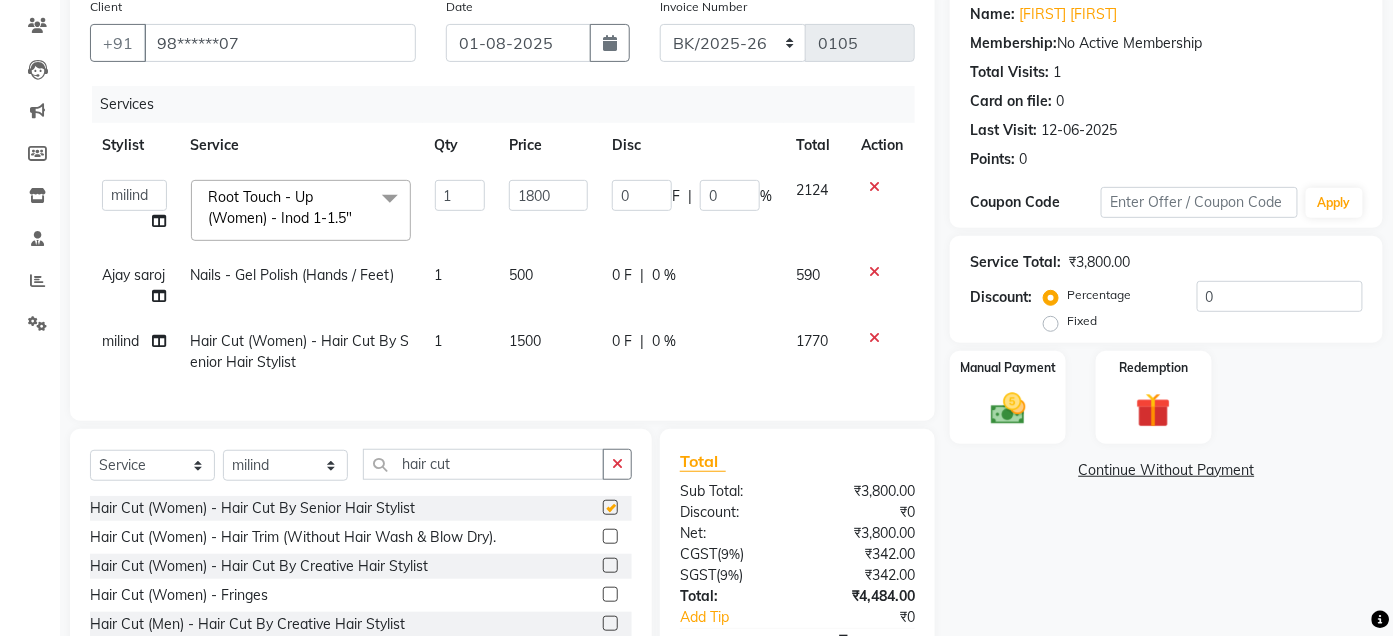 checkbox on "false" 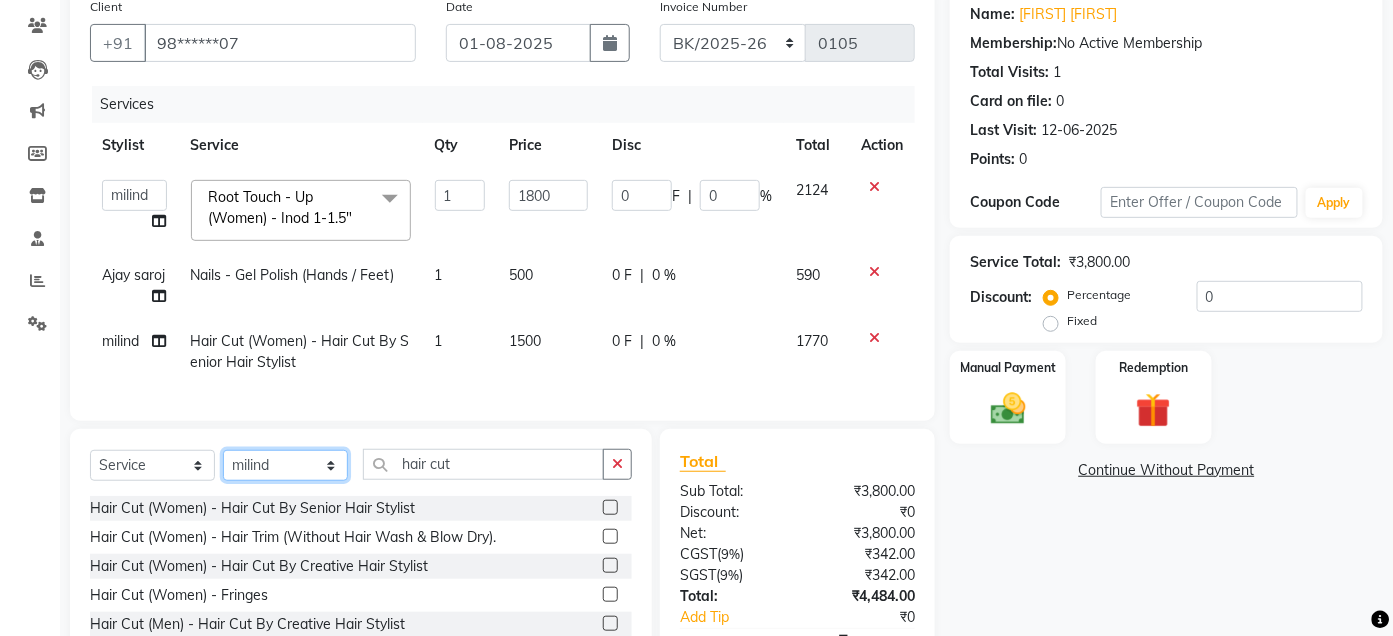 click on "Select Stylist Admin Ajay saroj Alan Athan  DR Prince Varde Manager milind Nasir  PAM parvati gupta  pooja loke Rahul rahul thakur rajesh patel sonali yogita" 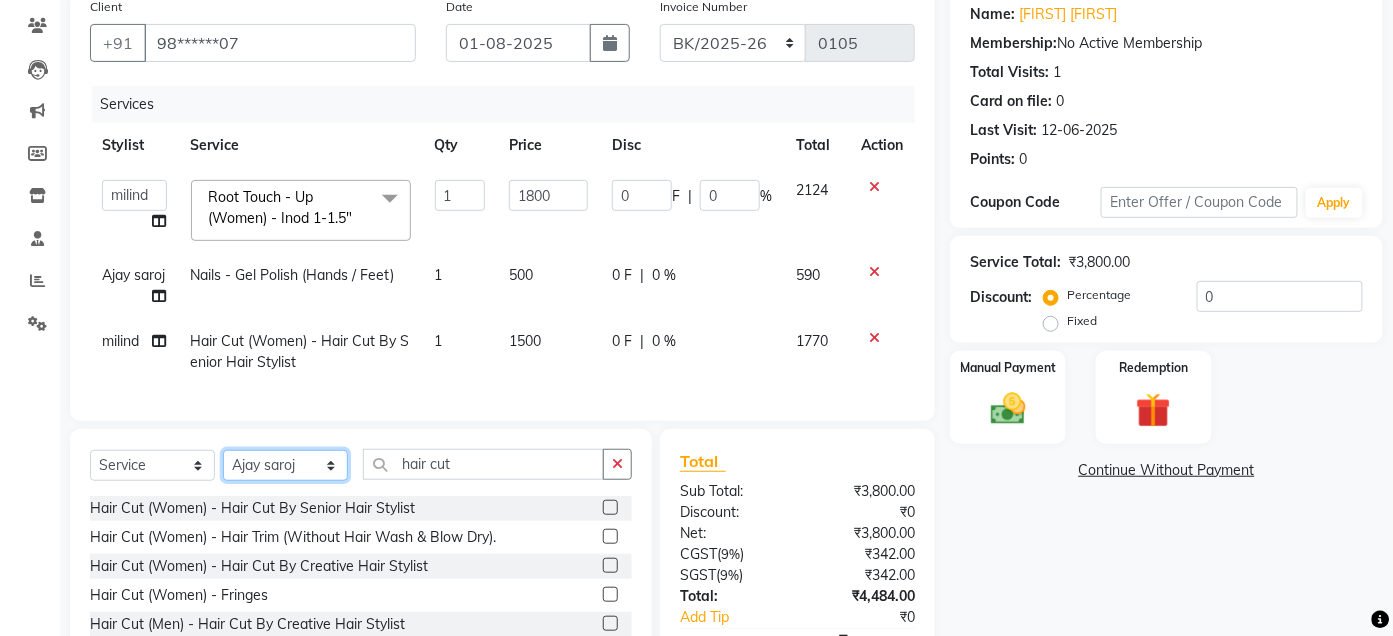 click on "Select Stylist Admin Ajay saroj Alan Athan  DR Prince Varde Manager milind Nasir  PAM parvati gupta  pooja loke Rahul rahul thakur rajesh patel sonali yogita" 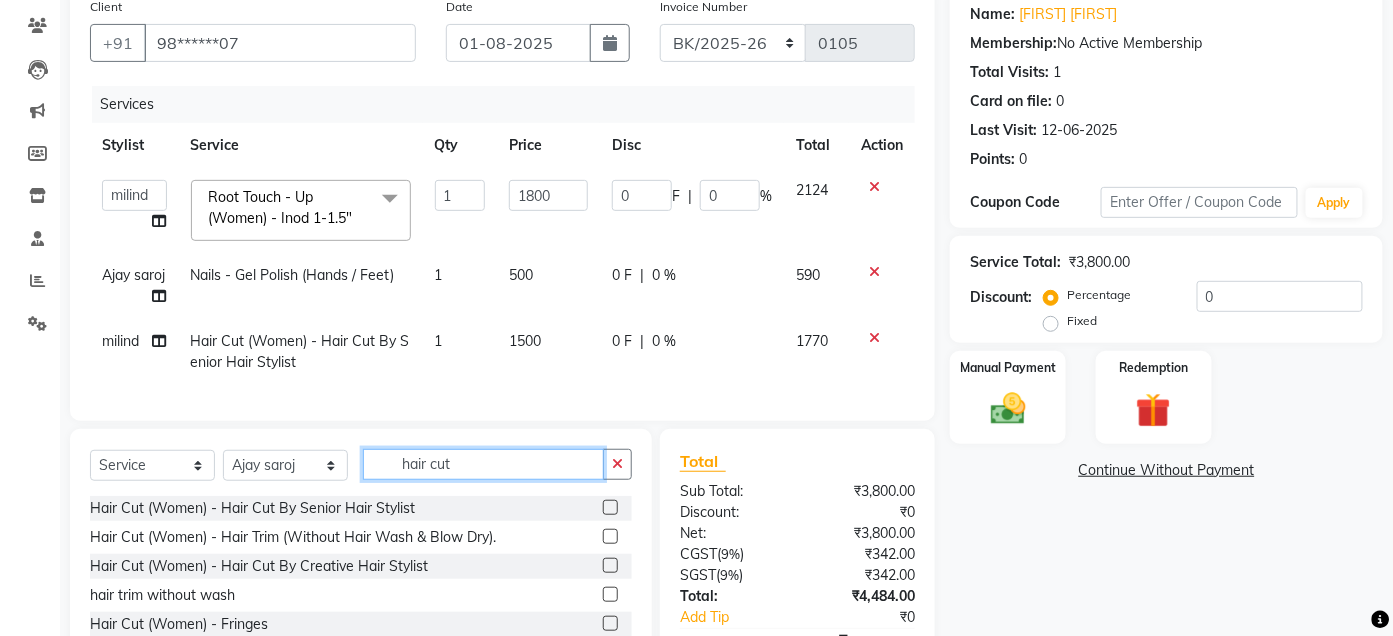 click on "hair cut" 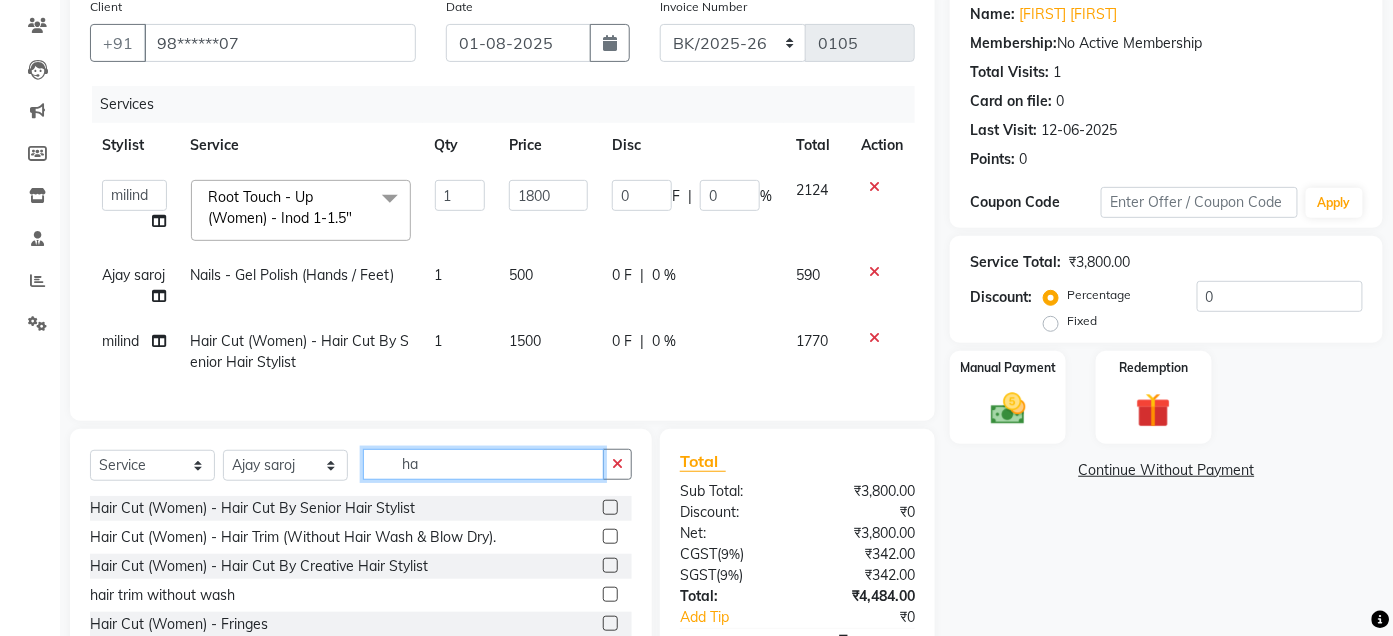 type on "h" 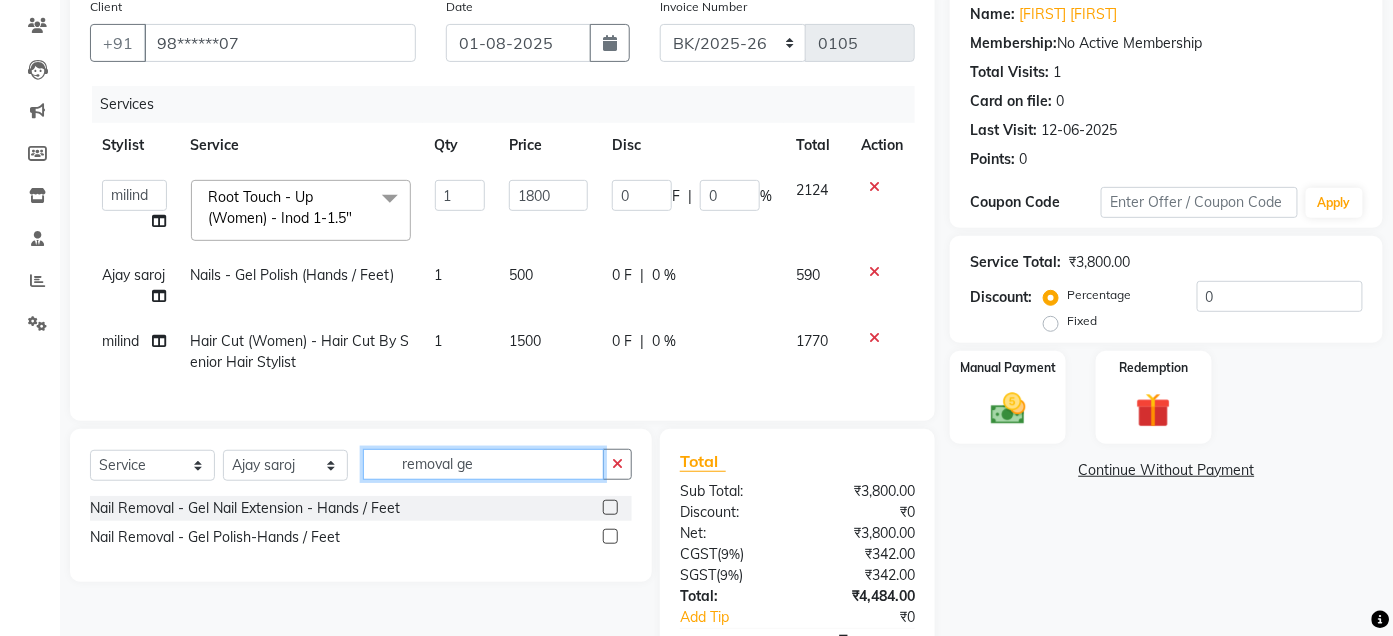 type on "removal ge" 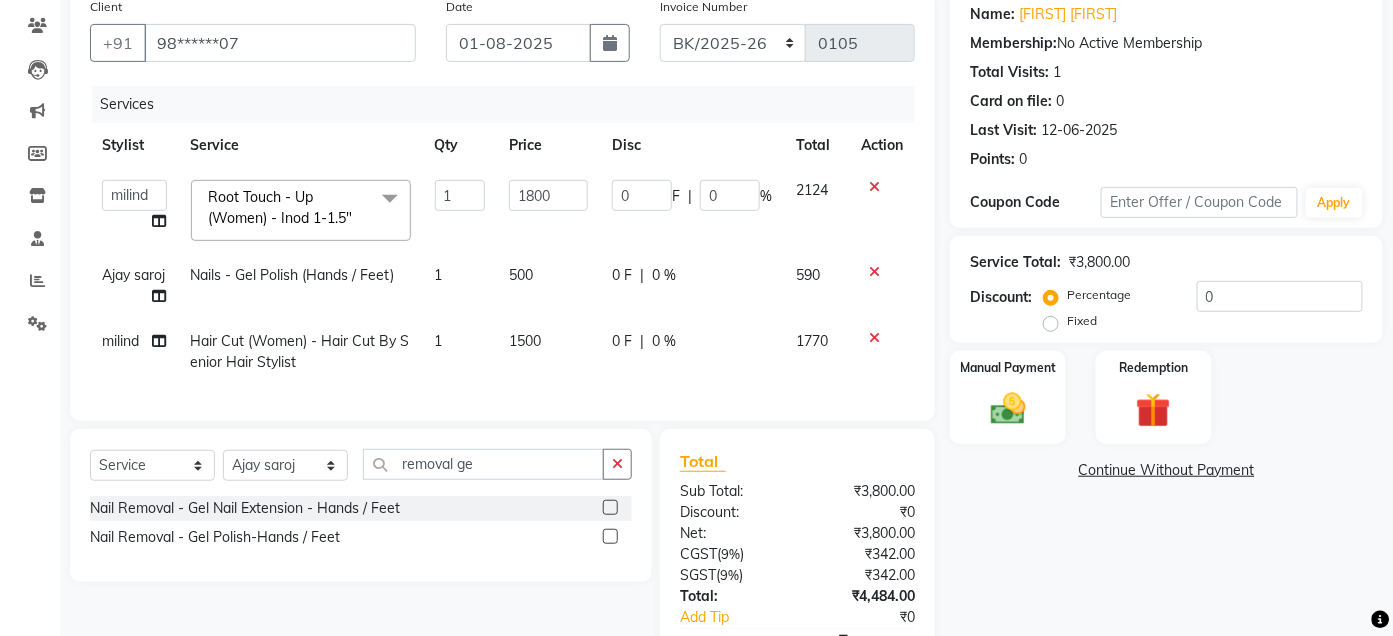 click 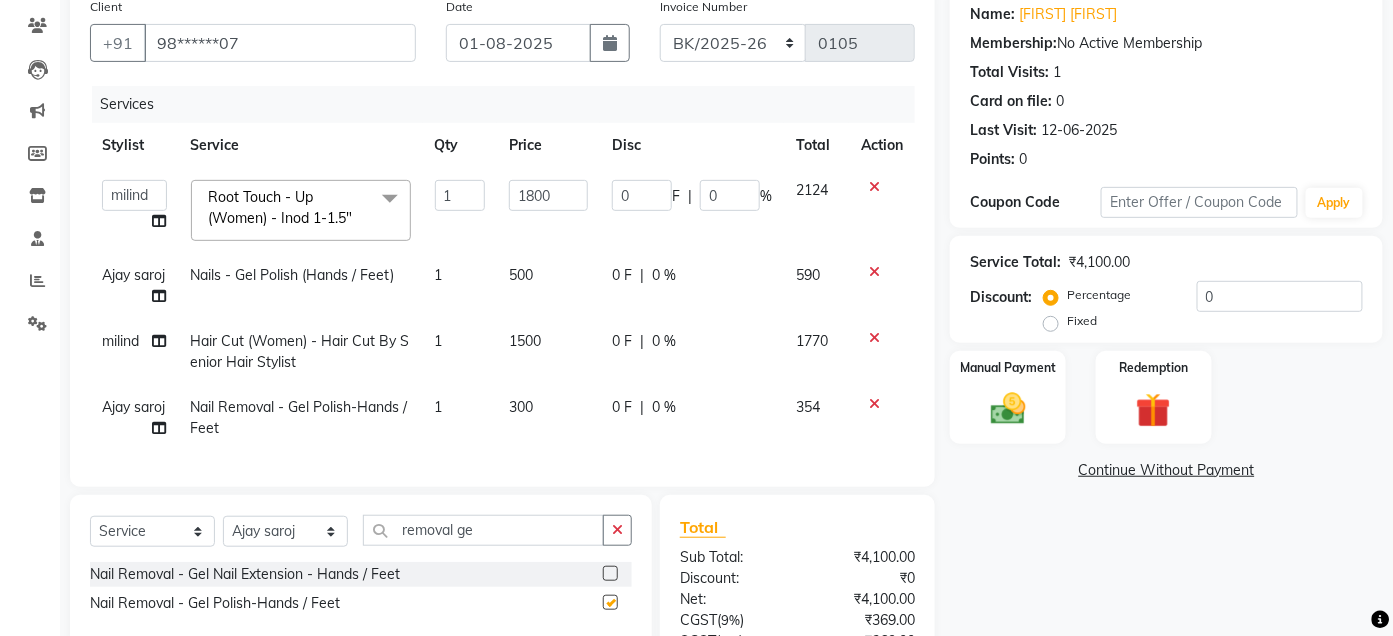 checkbox on "false" 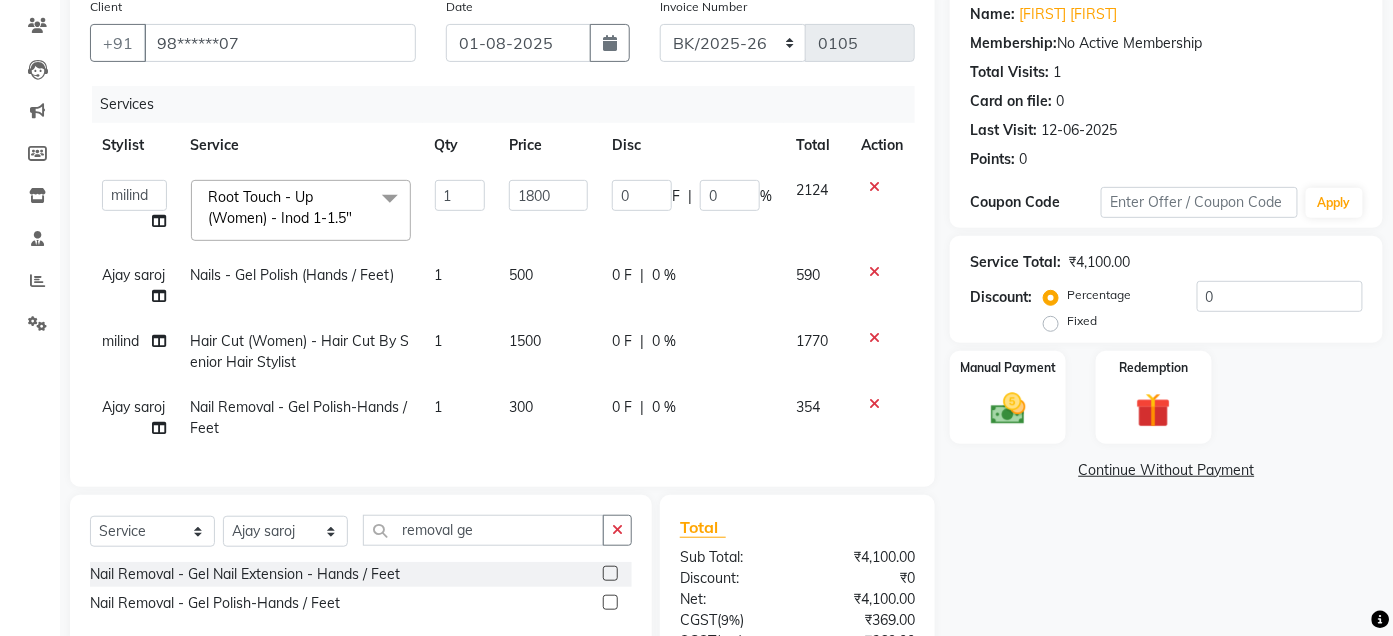 click 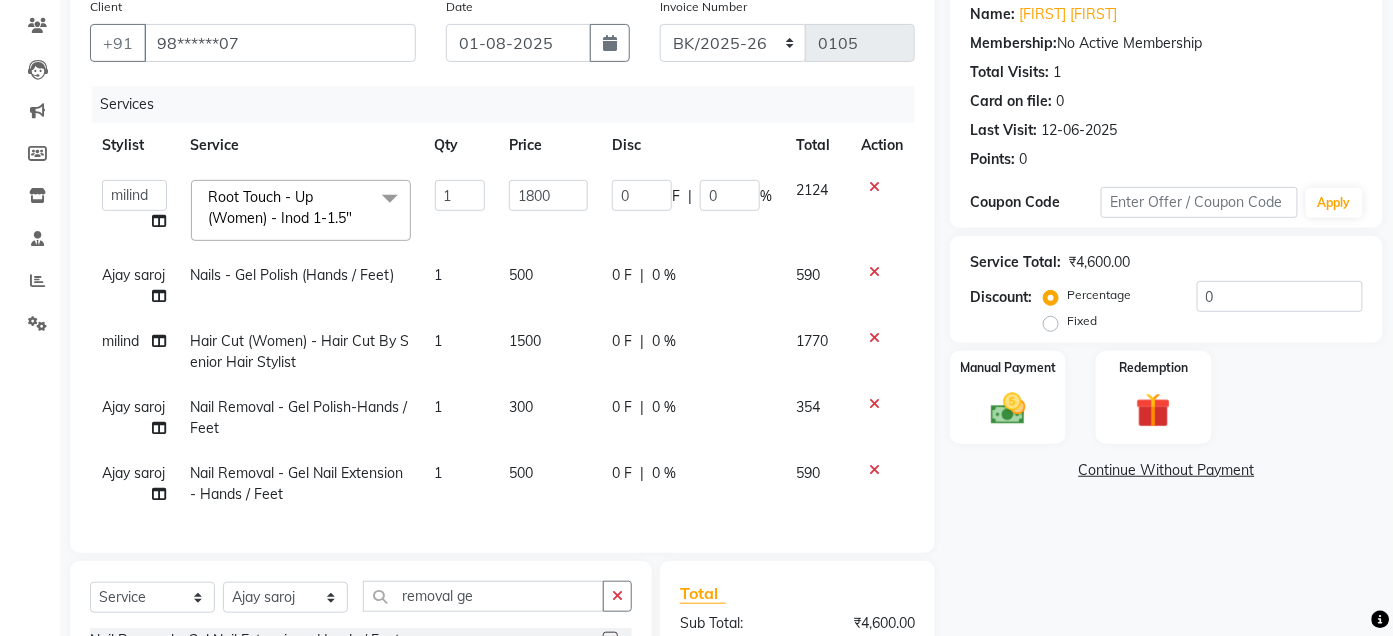 checkbox on "false" 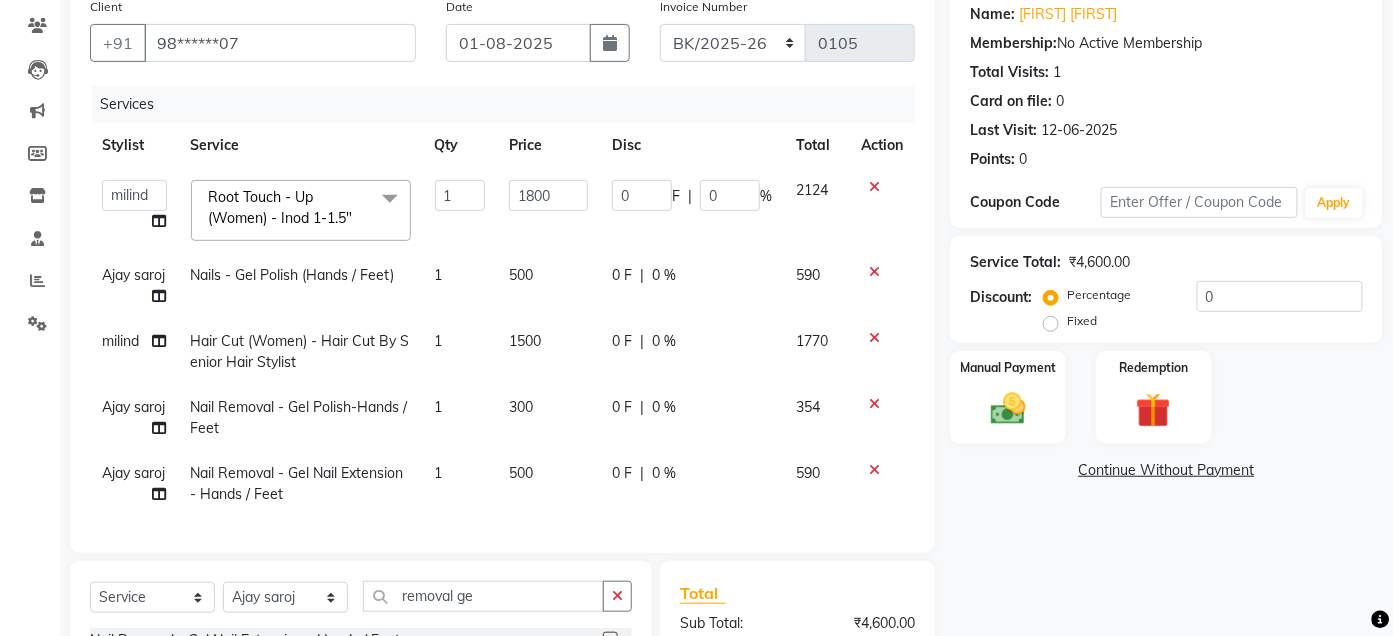 click 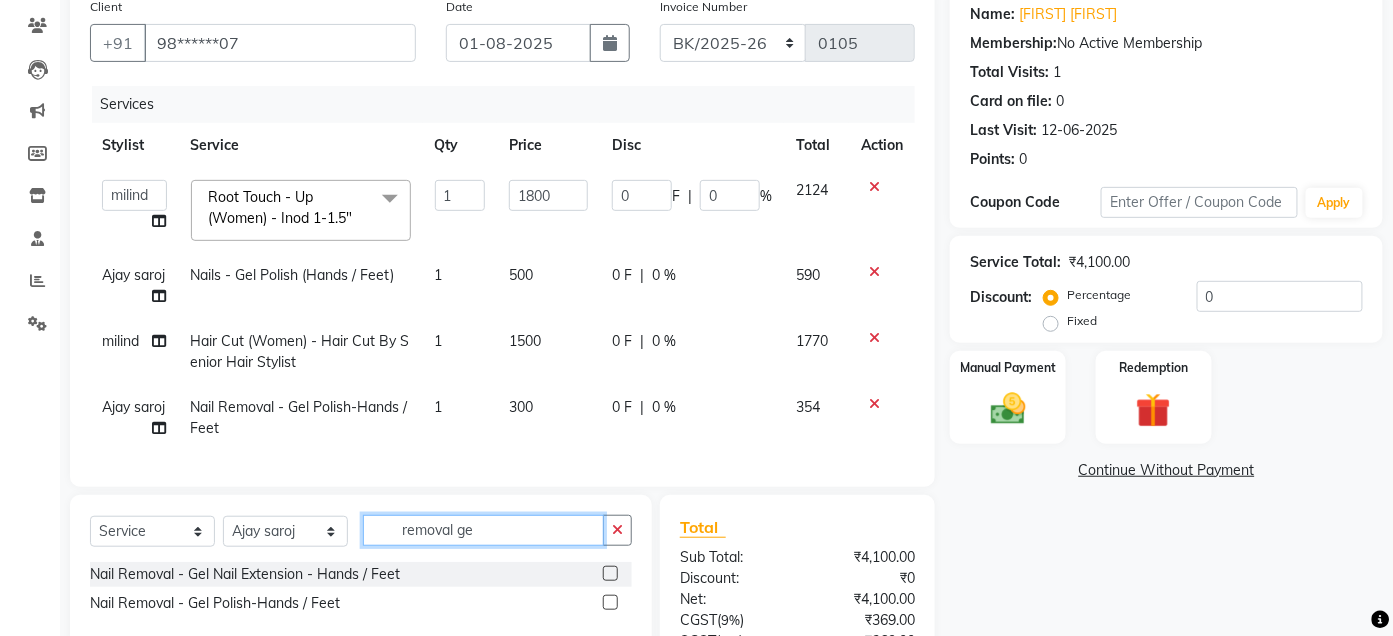 click on "removal ge" 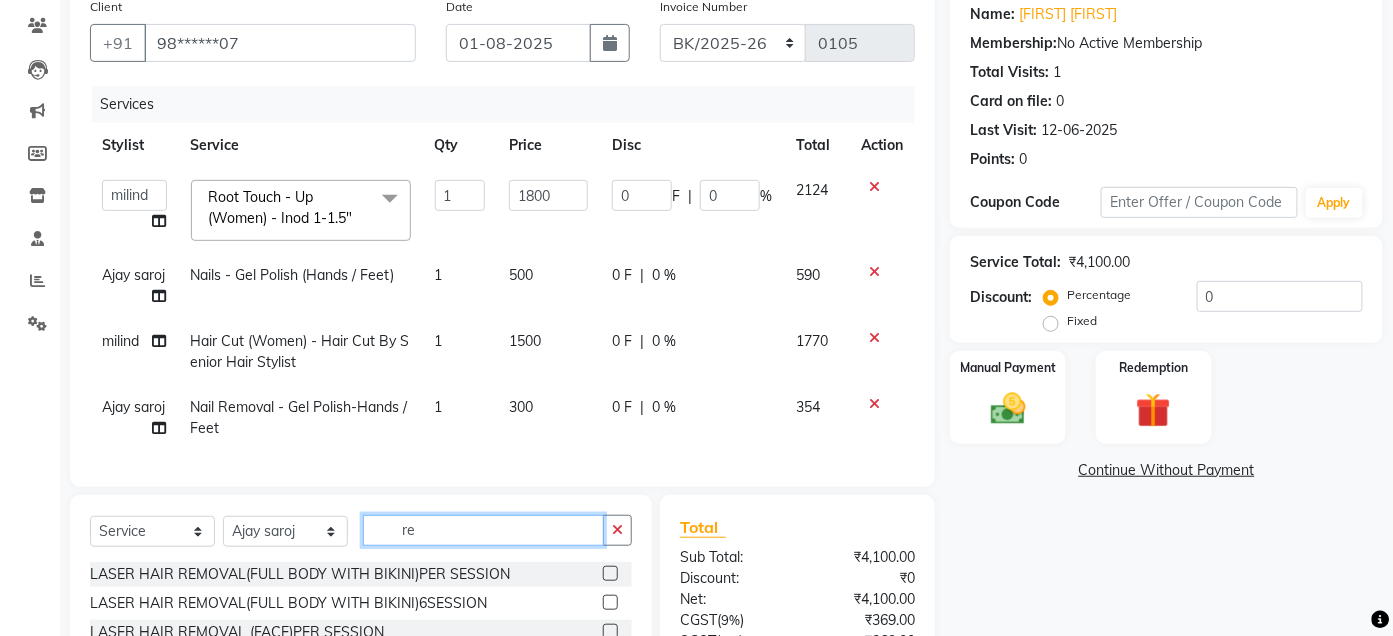 type on "r" 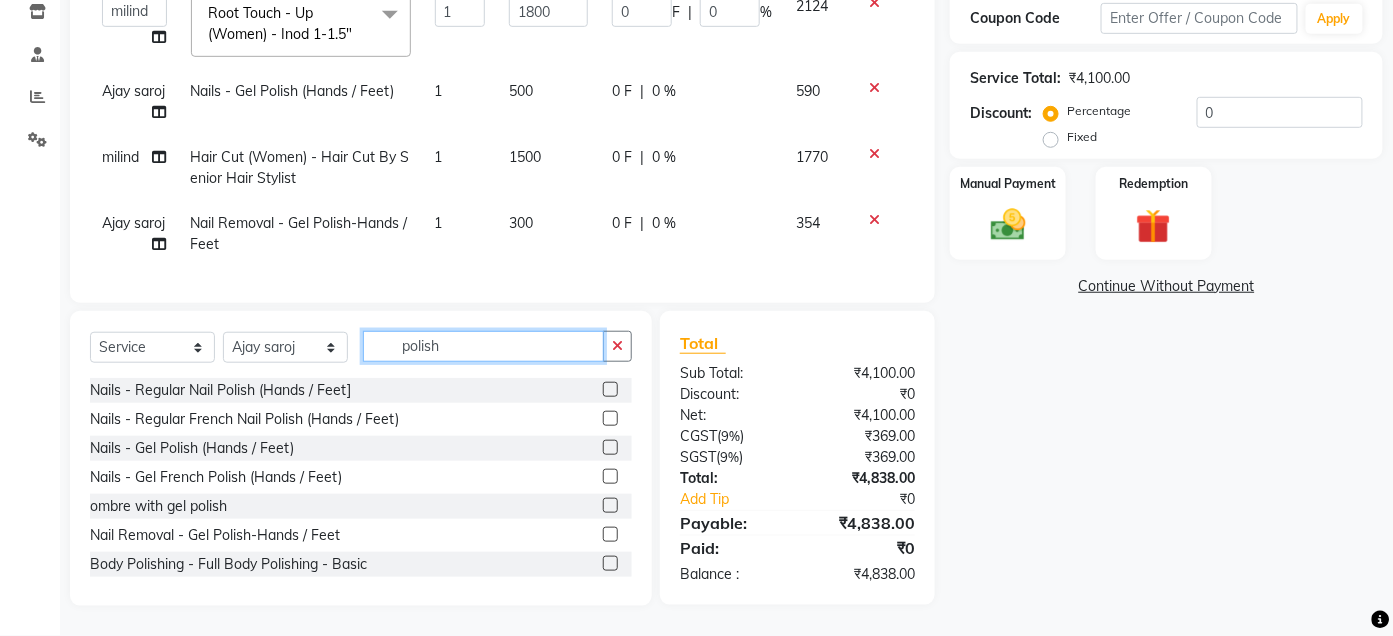 scroll, scrollTop: 356, scrollLeft: 0, axis: vertical 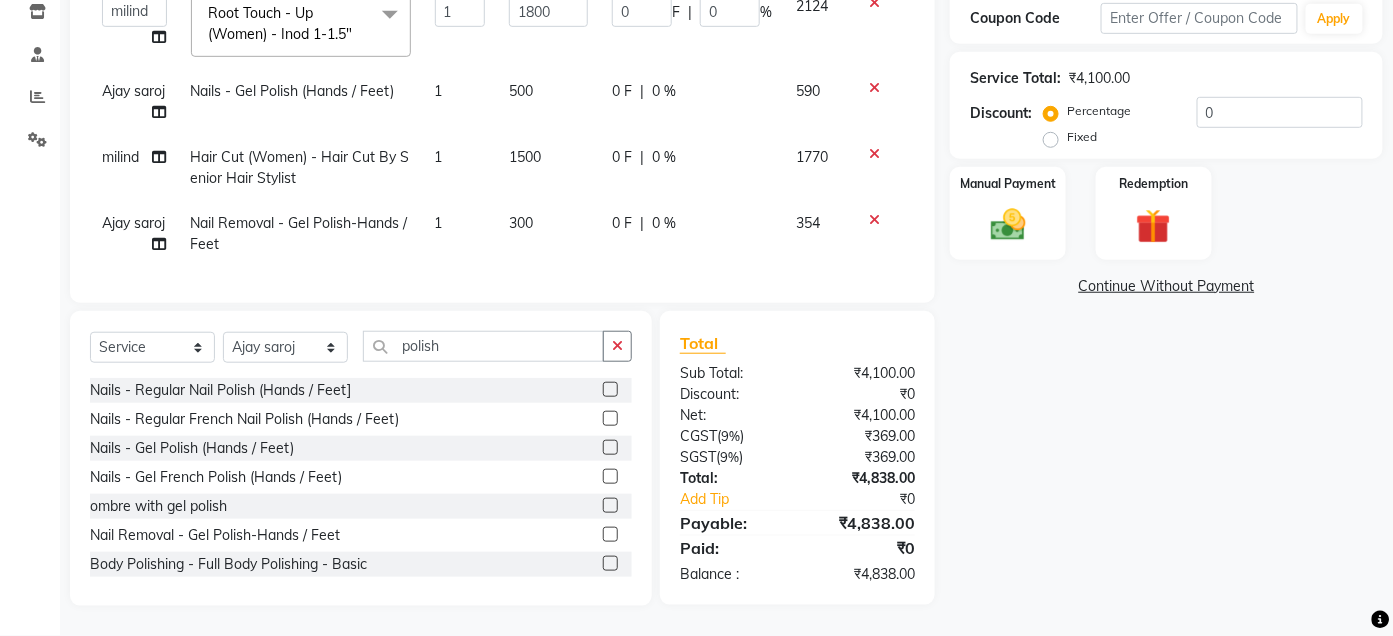 click 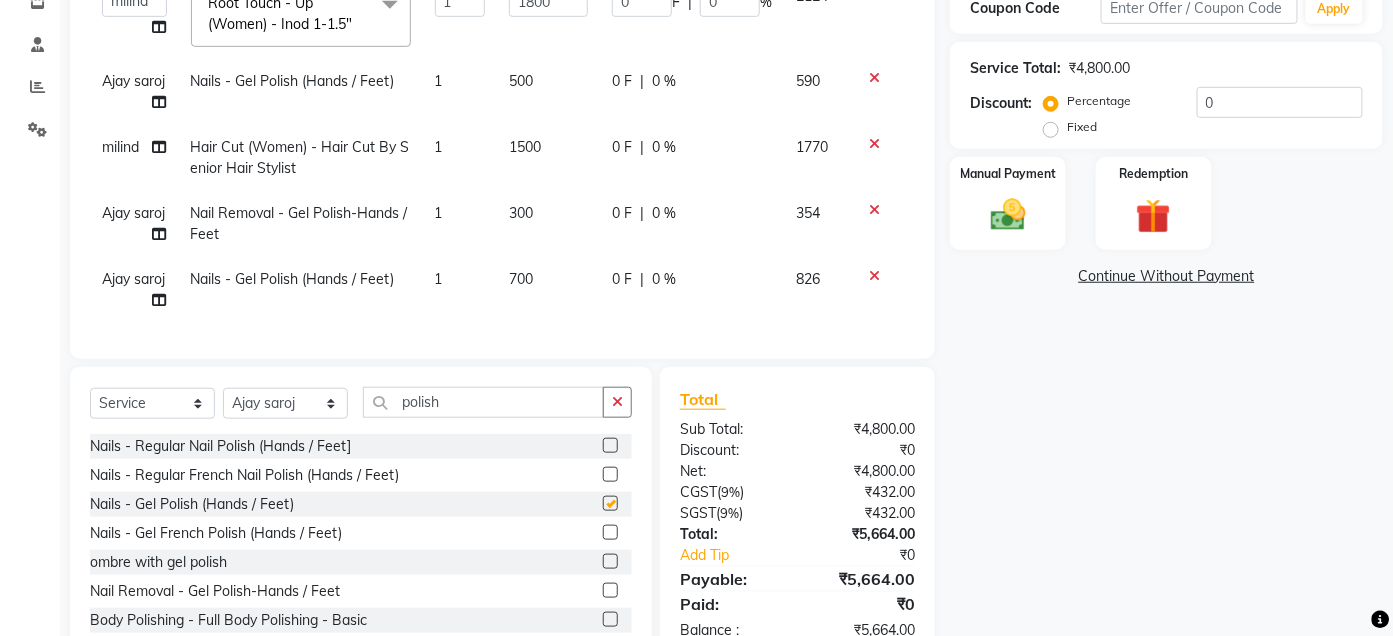 checkbox on "false" 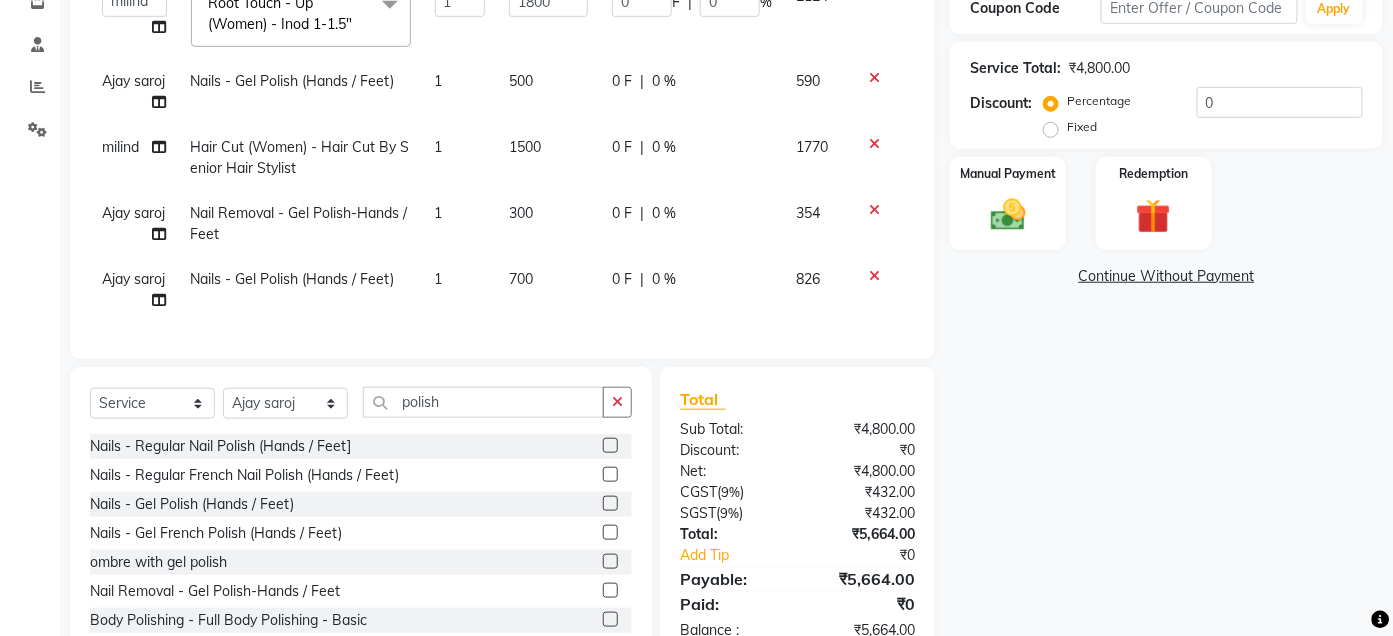 click 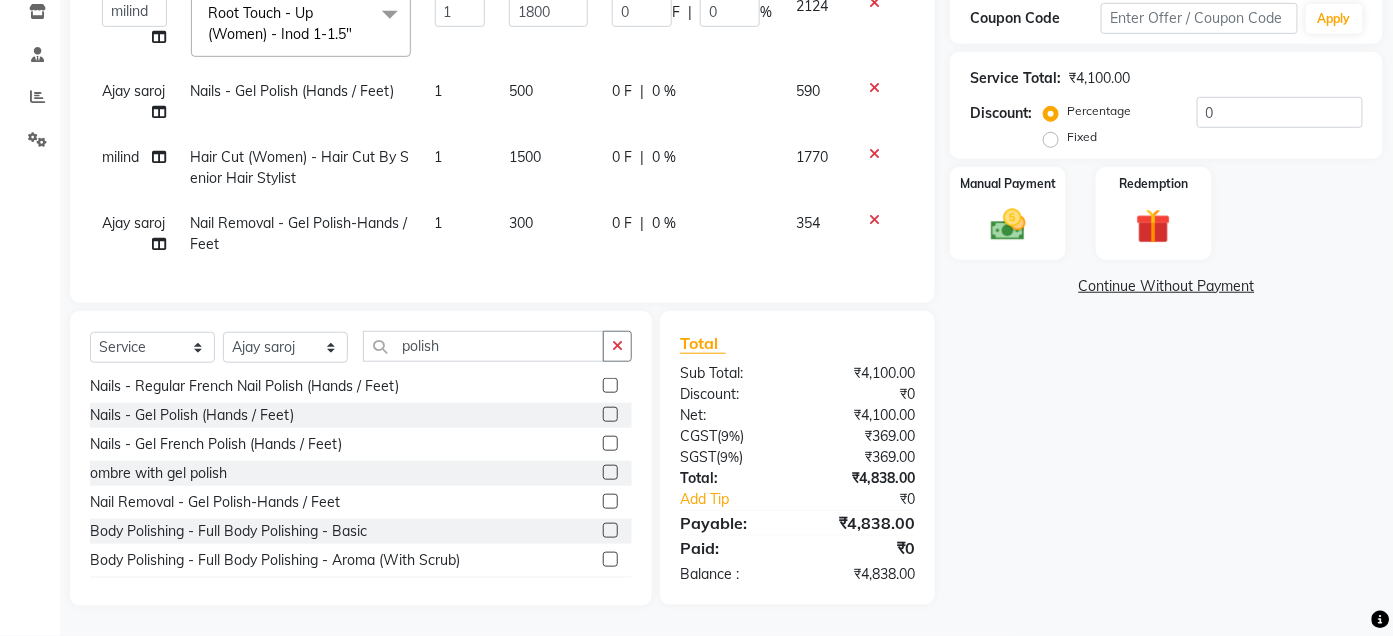 scroll, scrollTop: 26, scrollLeft: 0, axis: vertical 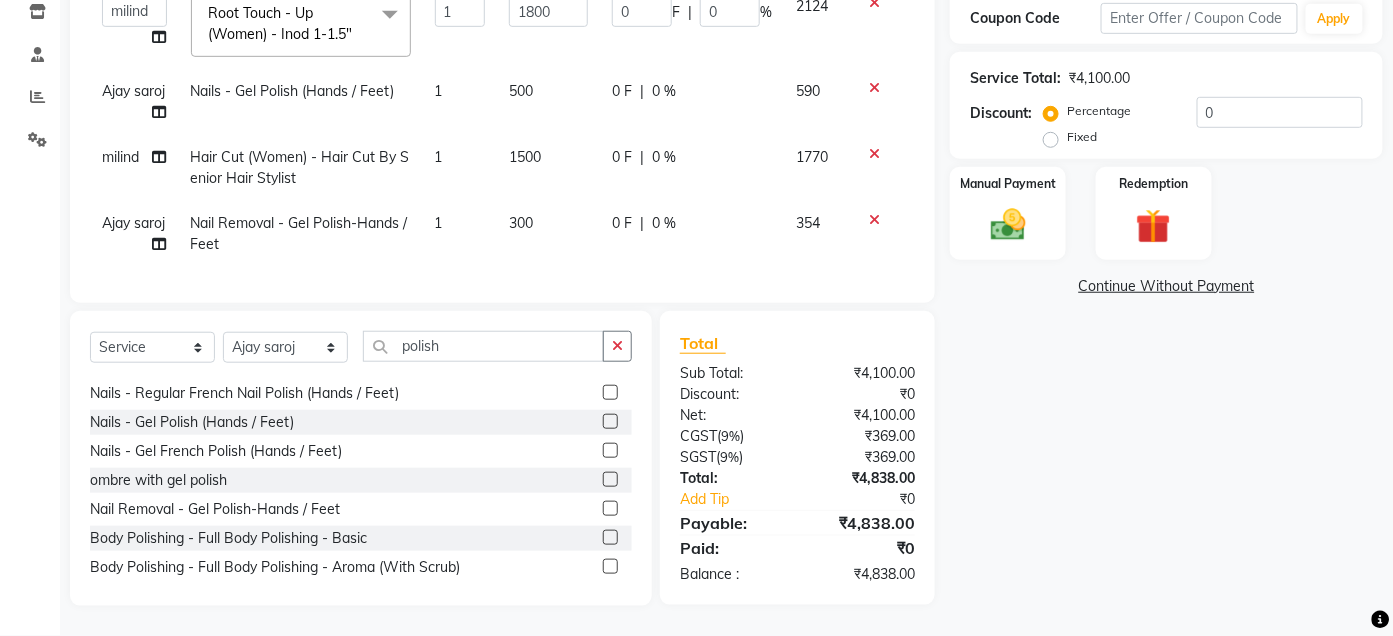 click 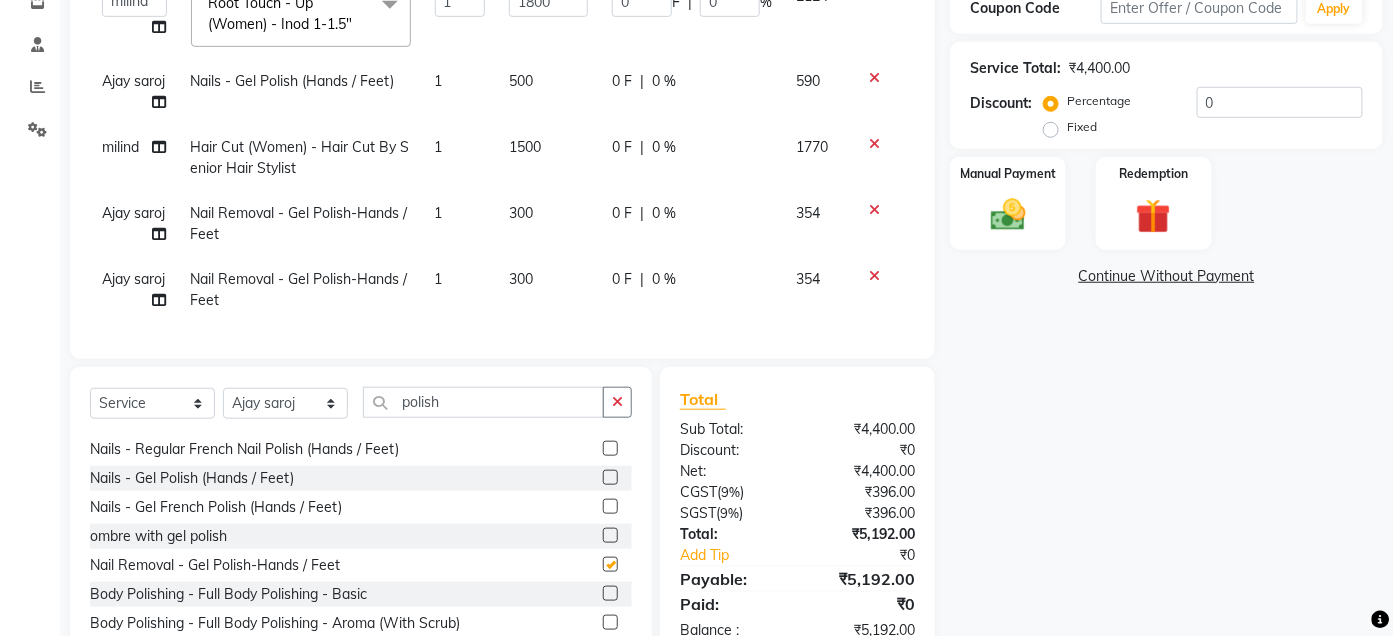 checkbox on "false" 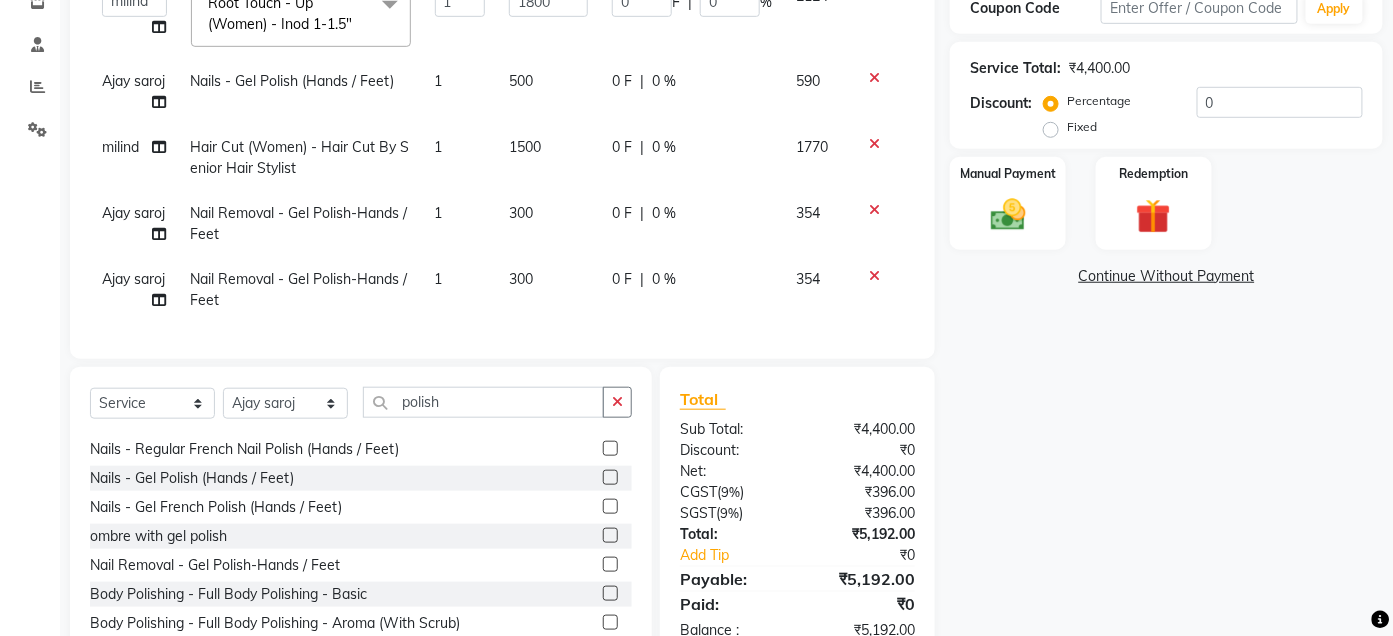 click 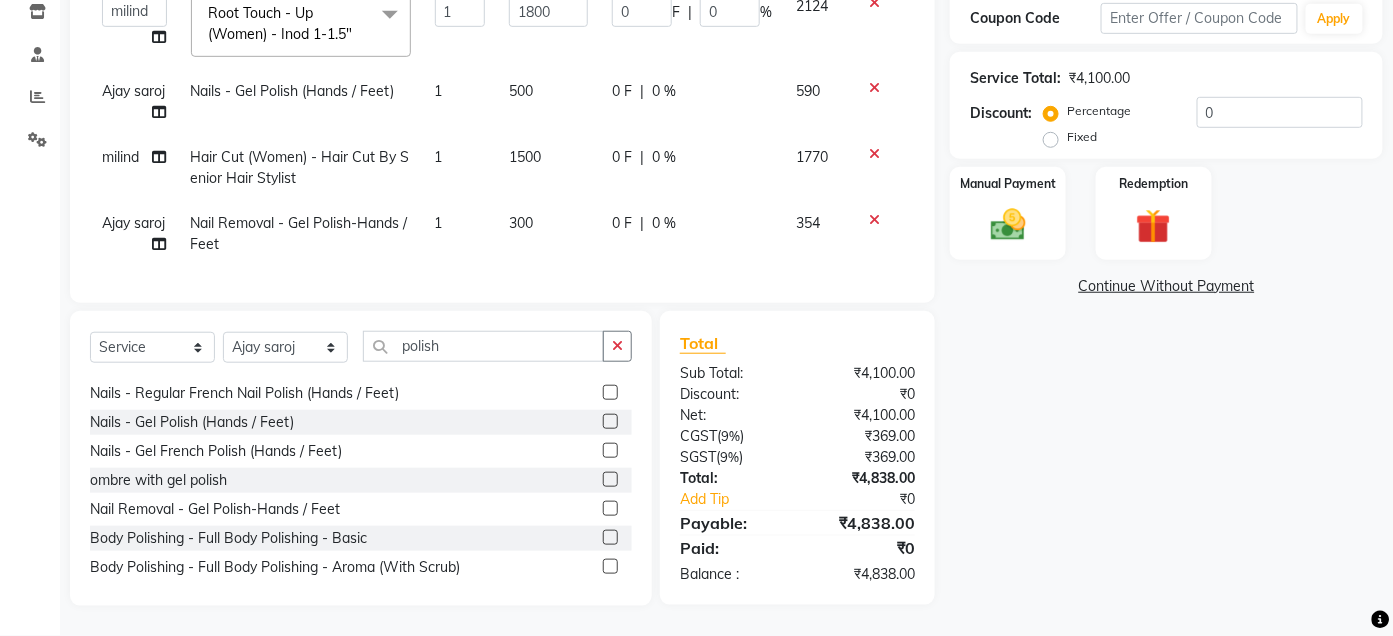scroll, scrollTop: 0, scrollLeft: 0, axis: both 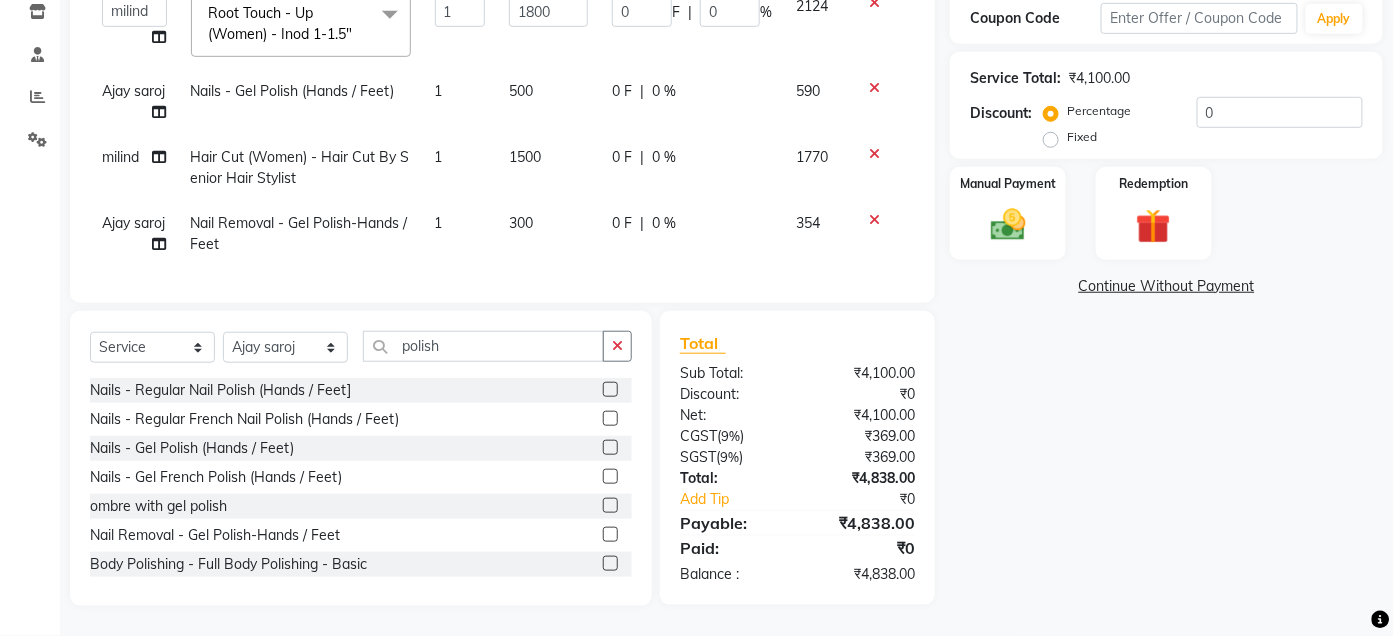 click 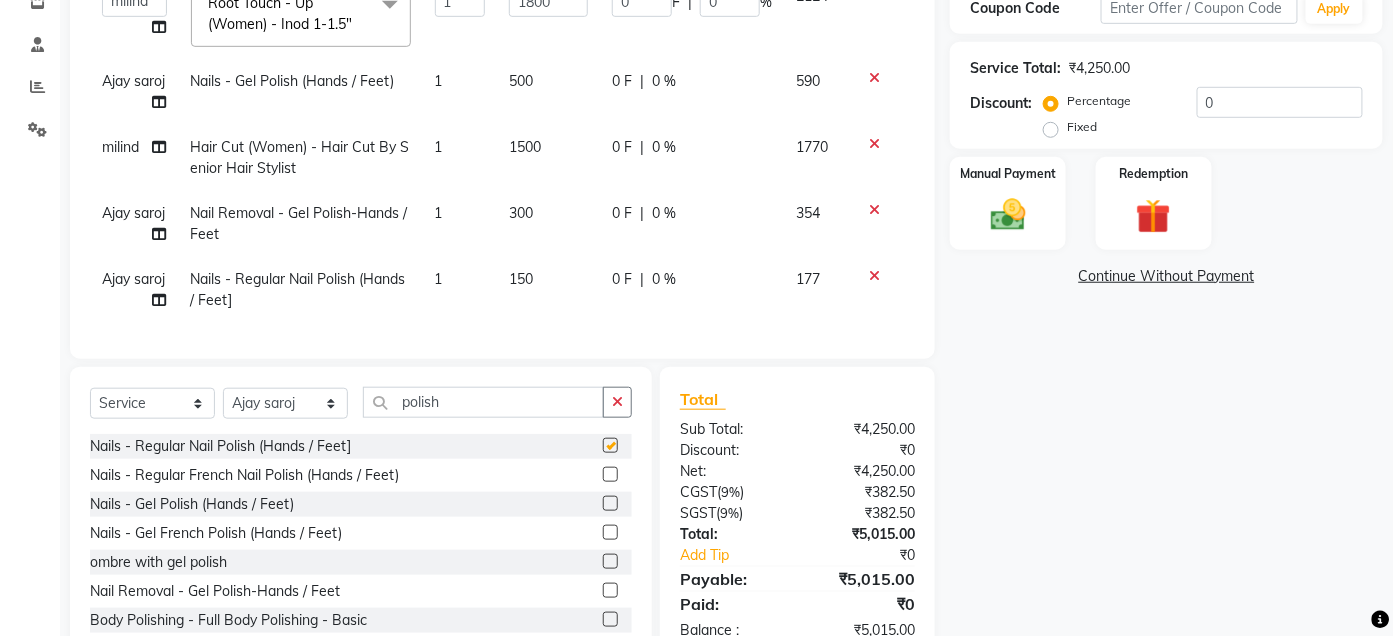 checkbox on "false" 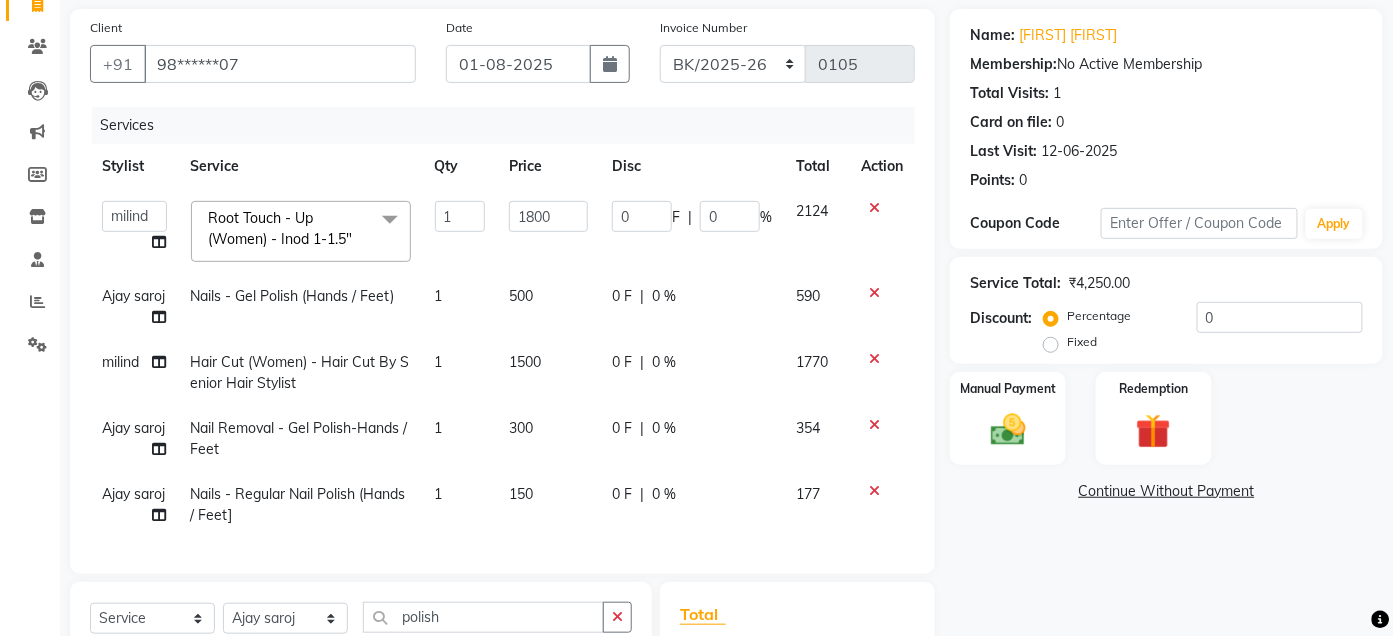 scroll, scrollTop: 142, scrollLeft: 0, axis: vertical 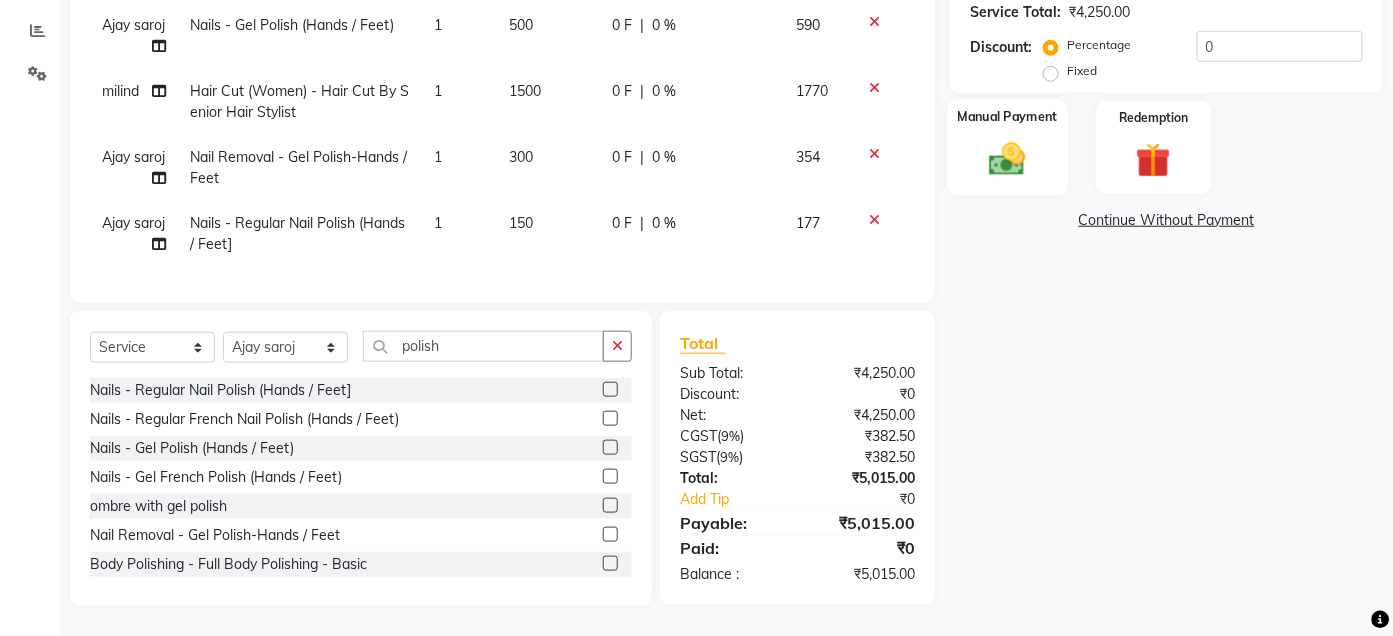 click on "Manual Payment" 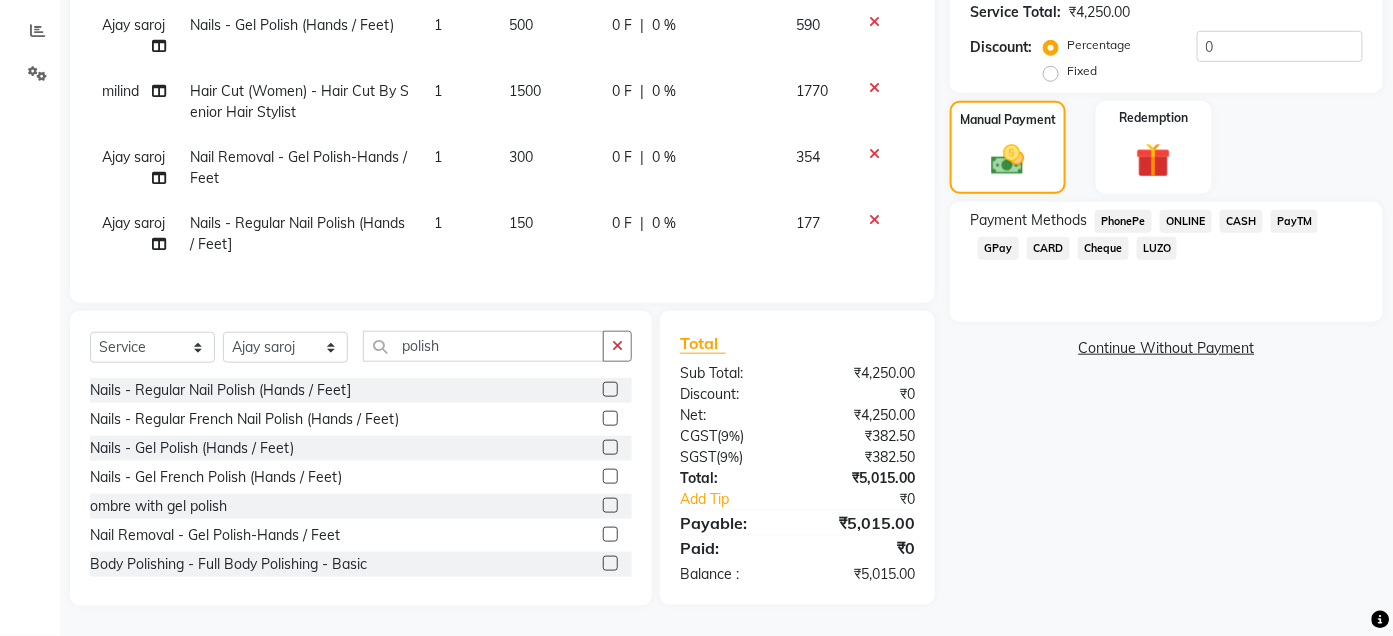 click on "GPay" 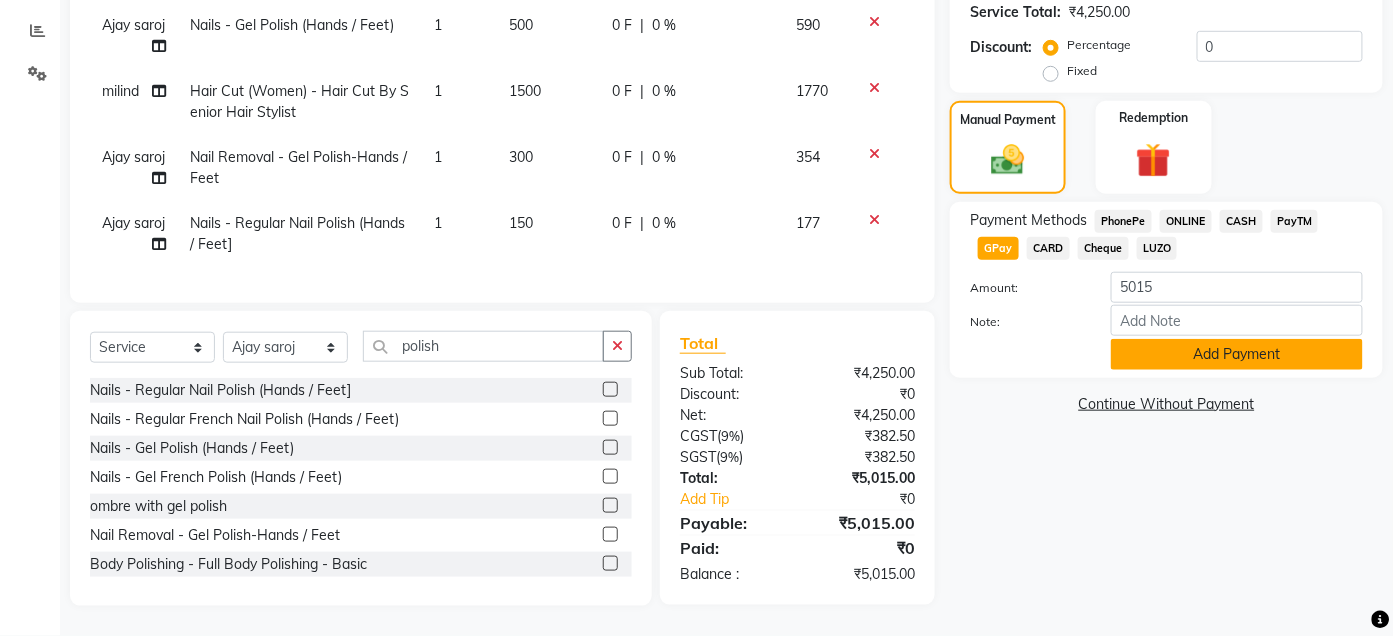 click on "Add Payment" 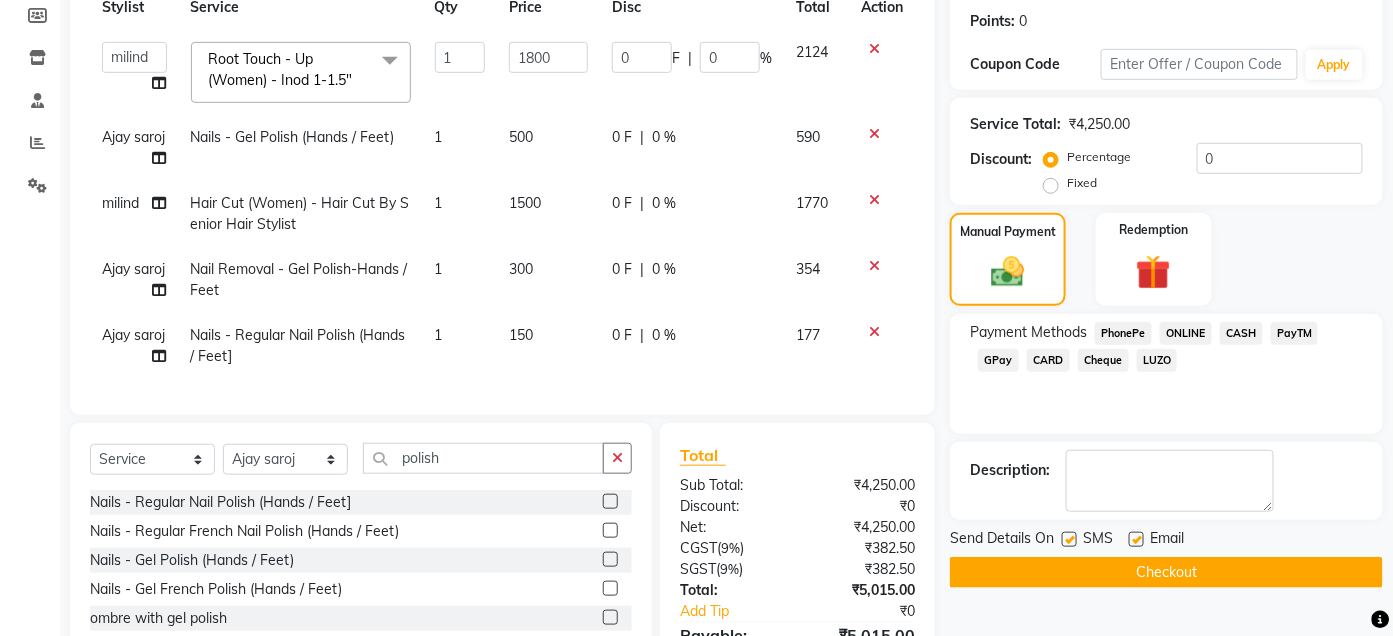 scroll, scrollTop: 283, scrollLeft: 0, axis: vertical 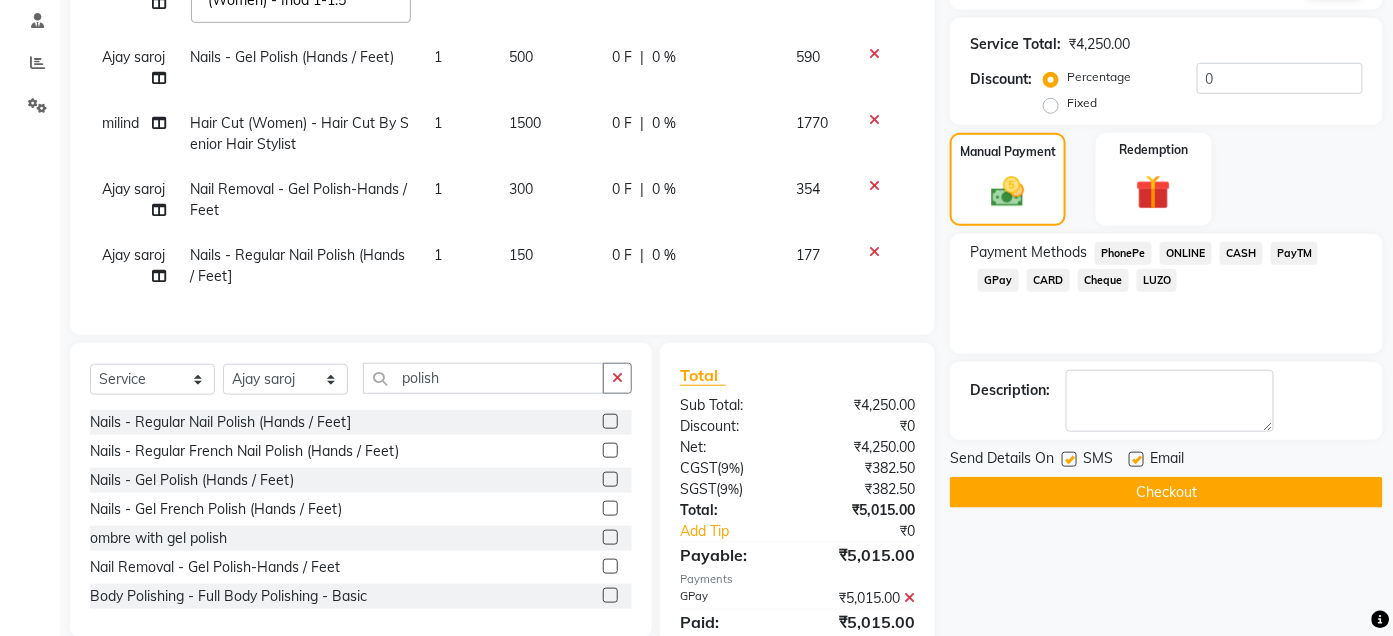 click on "Checkout" 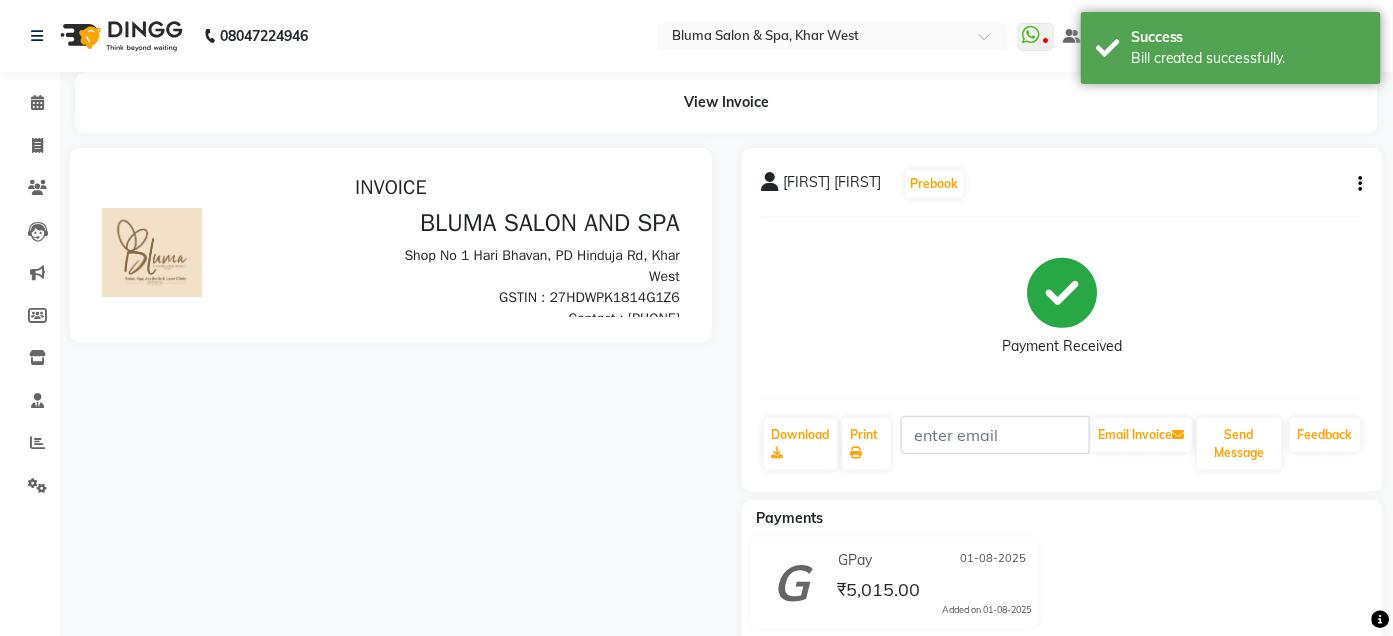 scroll, scrollTop: 0, scrollLeft: 0, axis: both 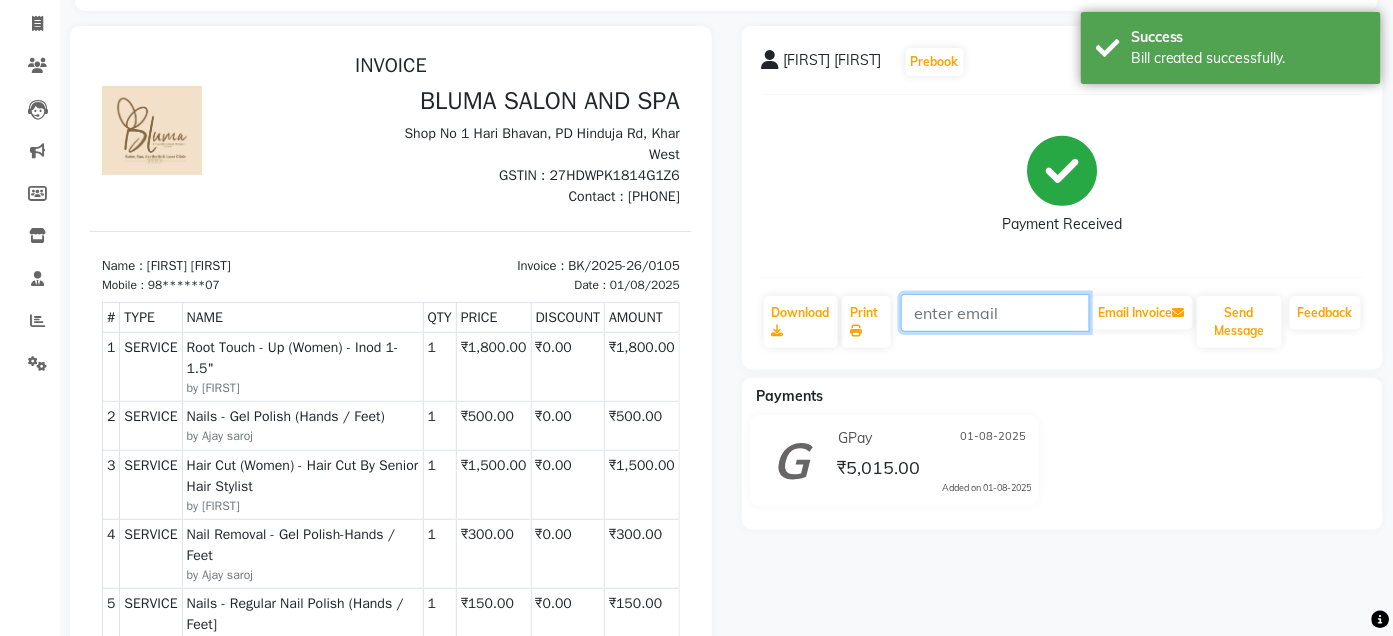 click 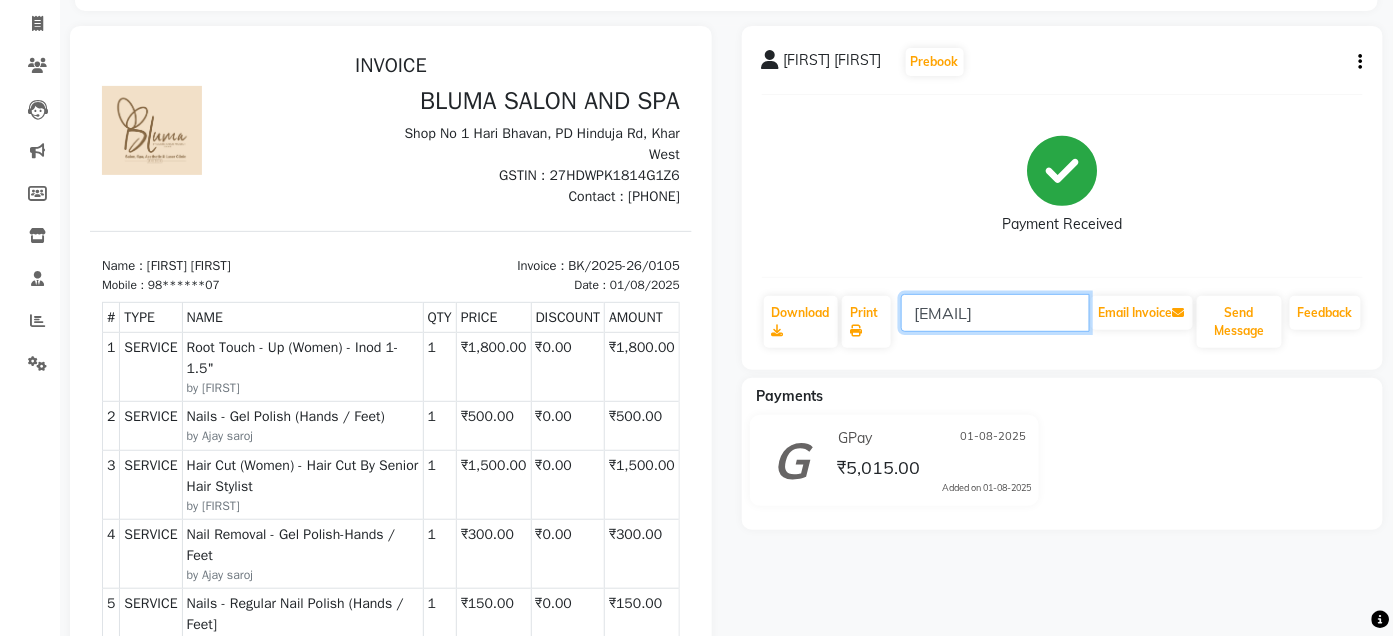 scroll, scrollTop: 0, scrollLeft: 26, axis: horizontal 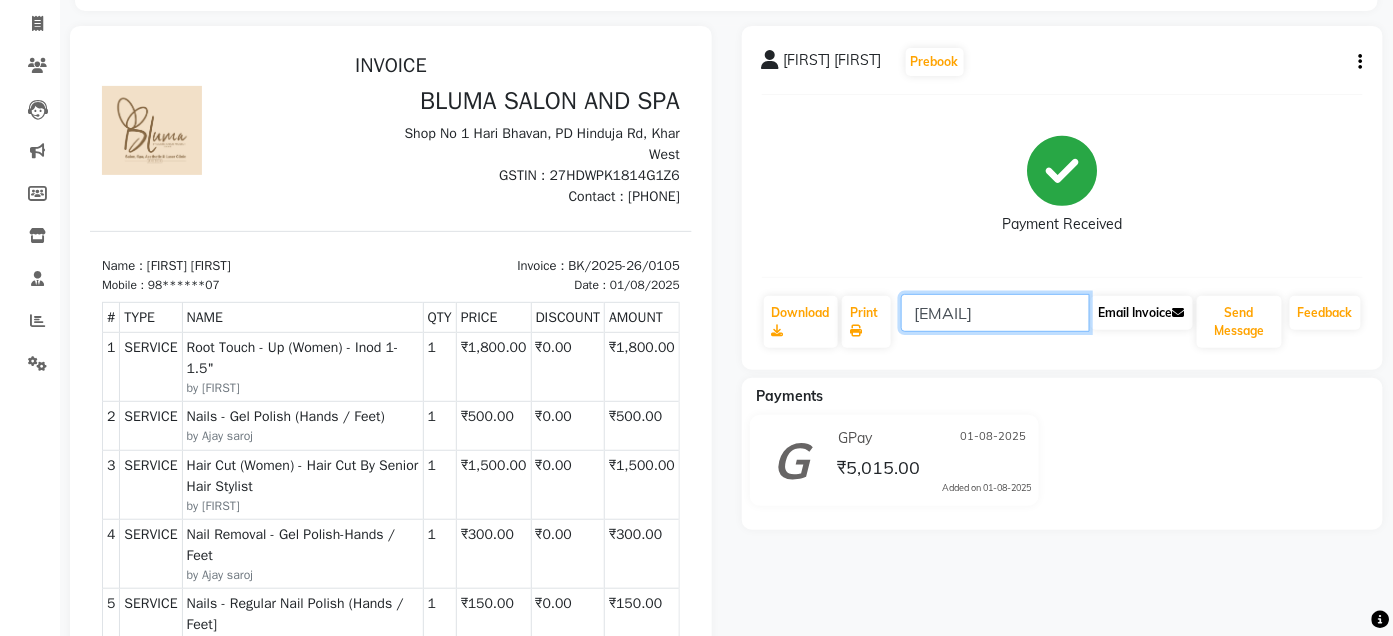type on "[EMAIL]" 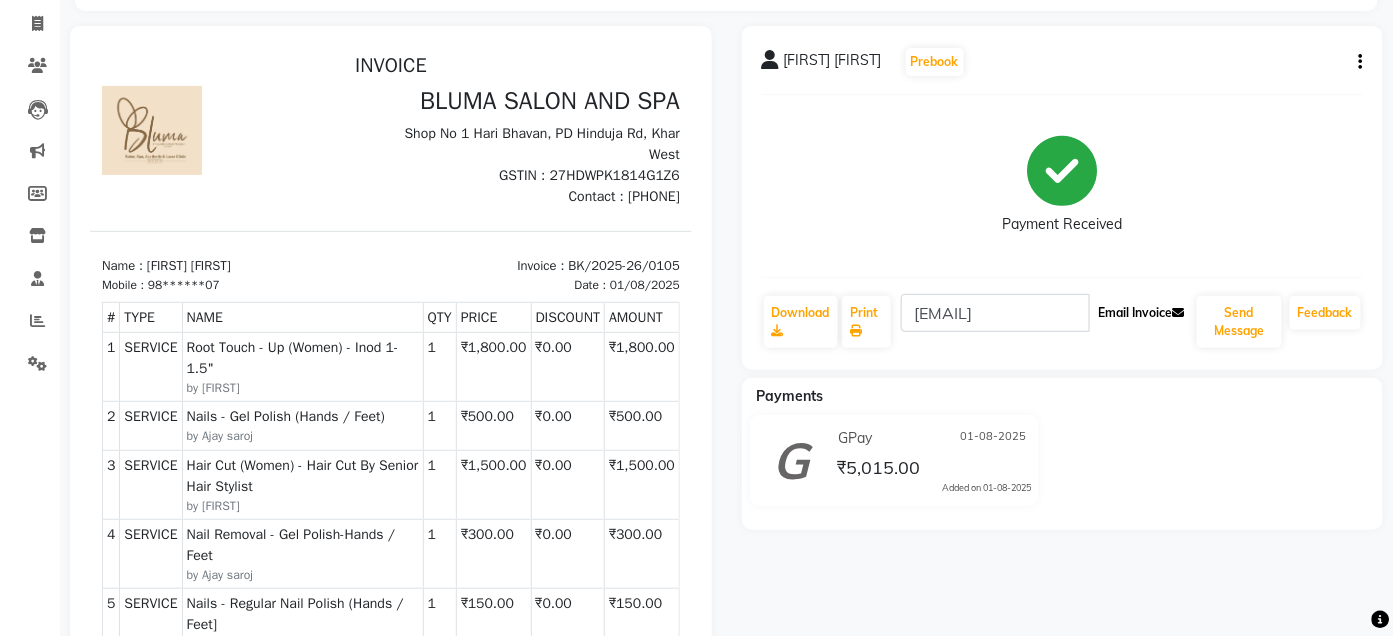 scroll, scrollTop: 0, scrollLeft: 0, axis: both 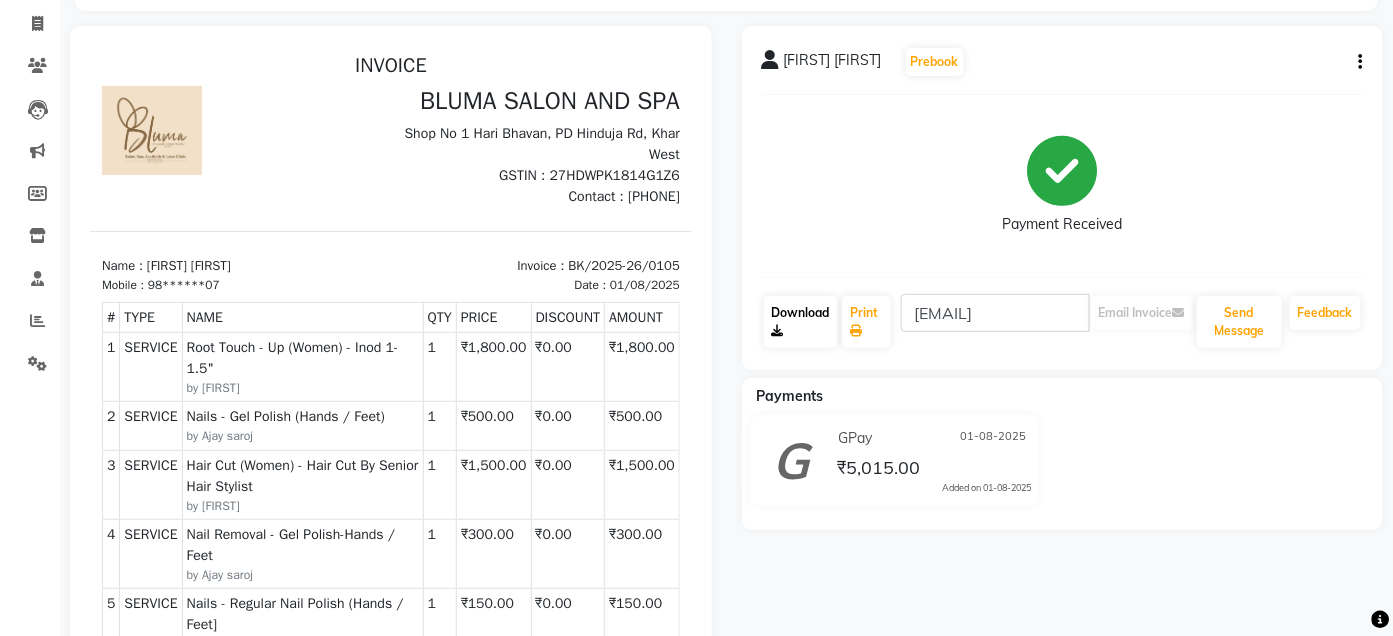 click on "Download" 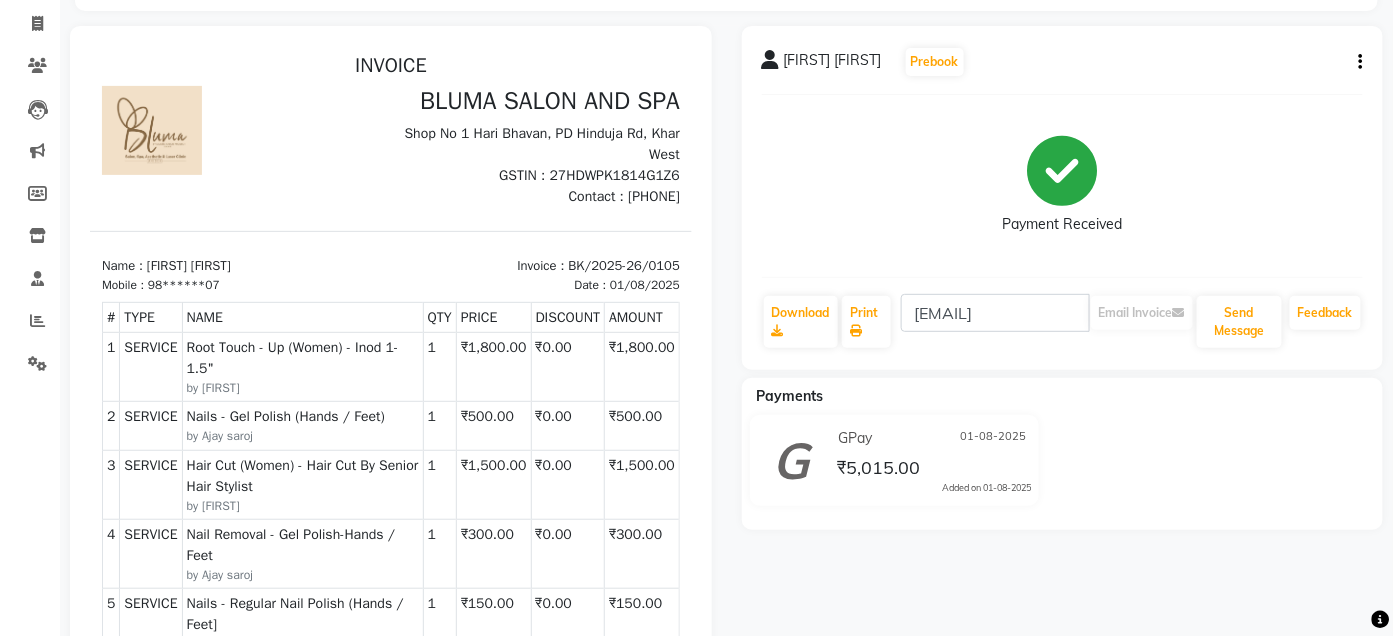 click on "Payment Received" 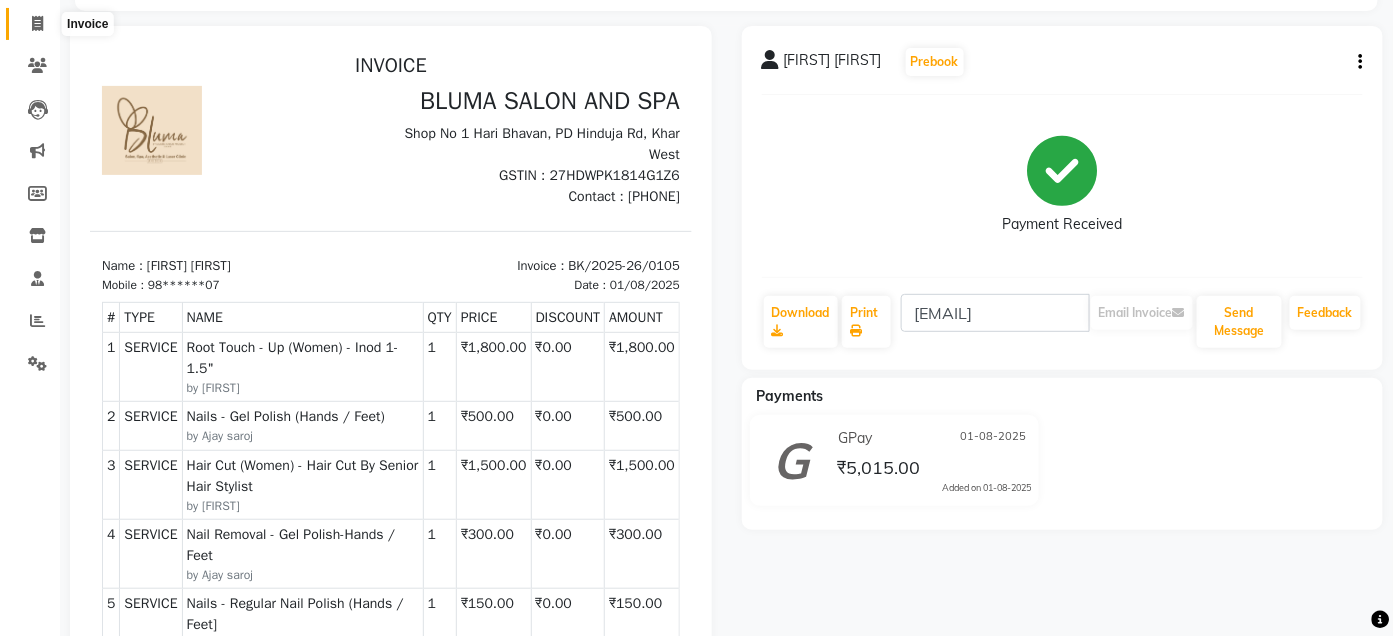 click 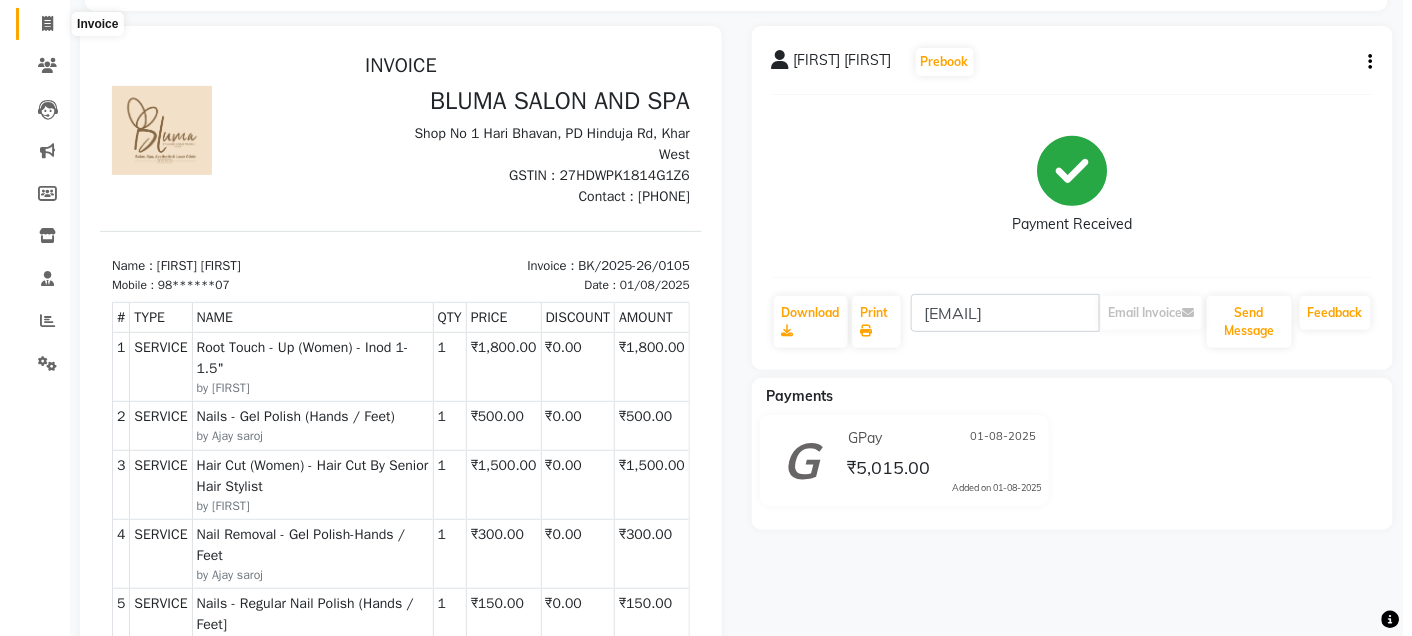 scroll, scrollTop: 0, scrollLeft: 0, axis: both 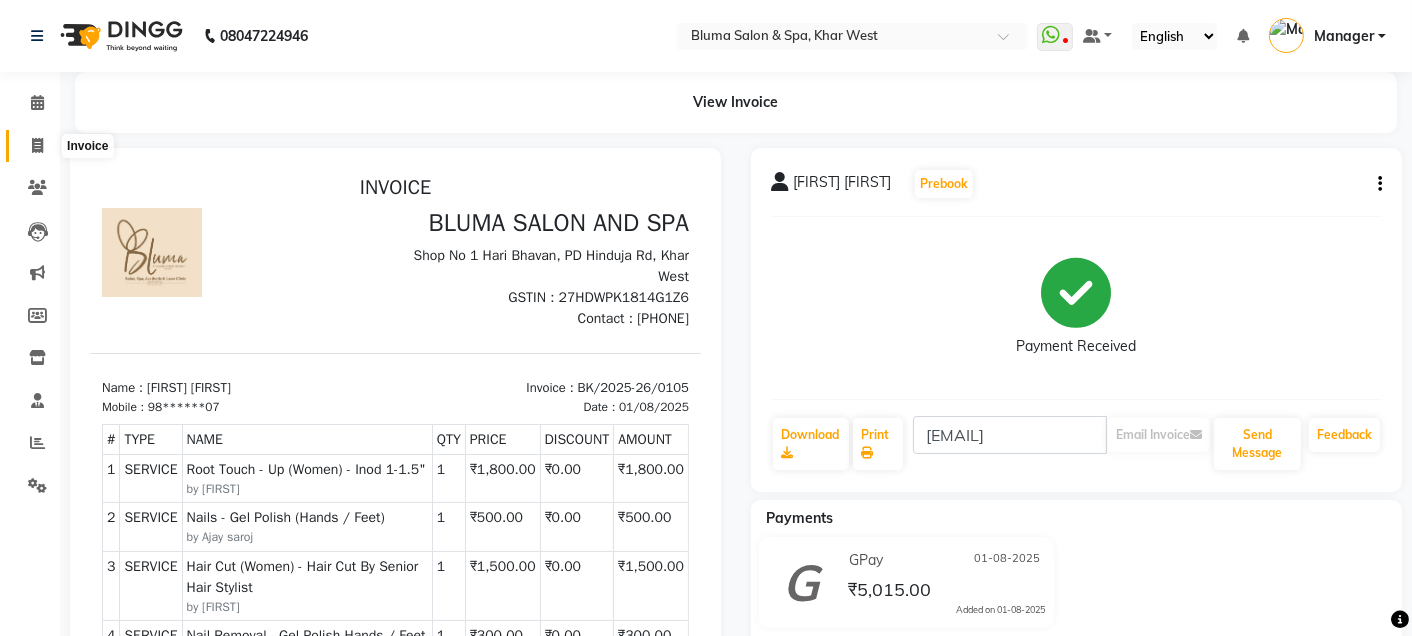 select on "3653" 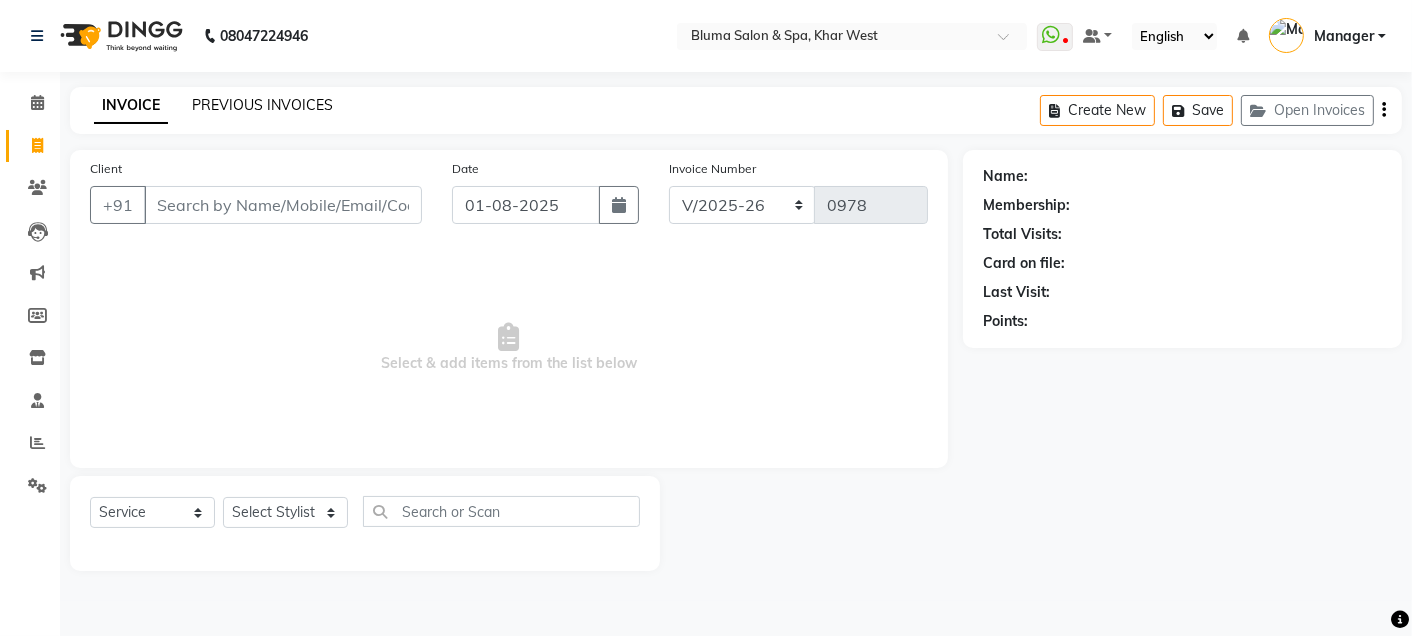 click on "PREVIOUS INVOICES" 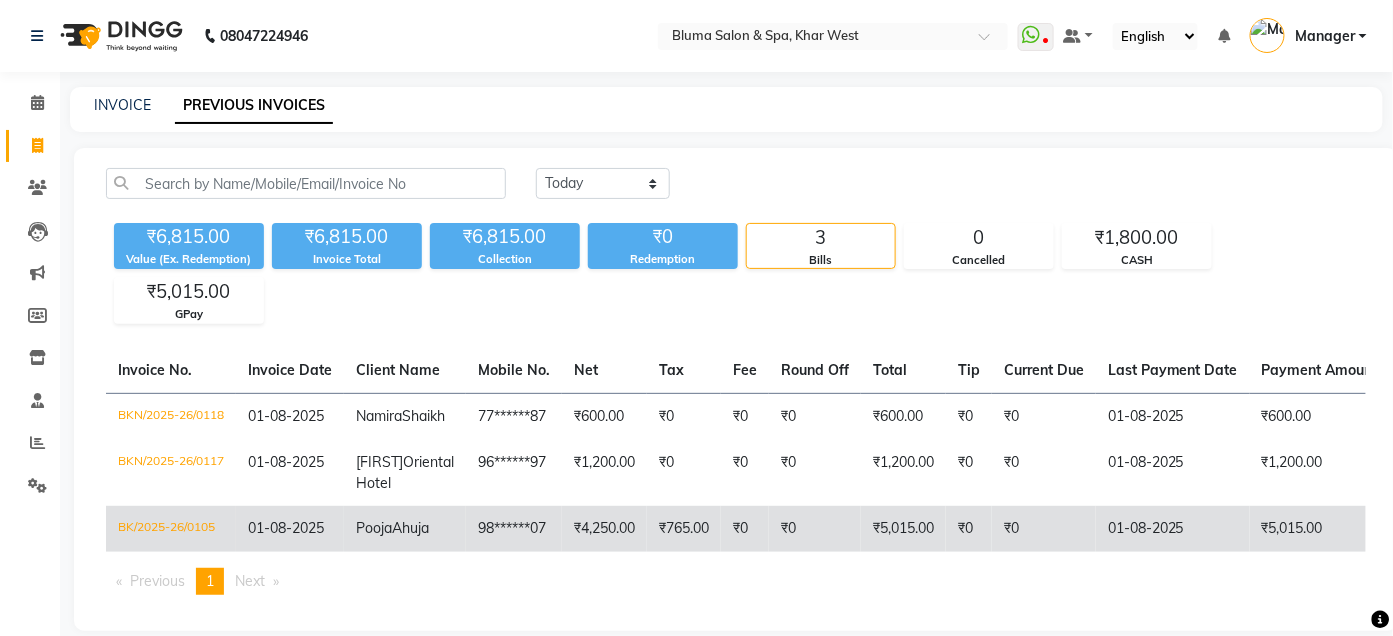 click on "01-08-2025" 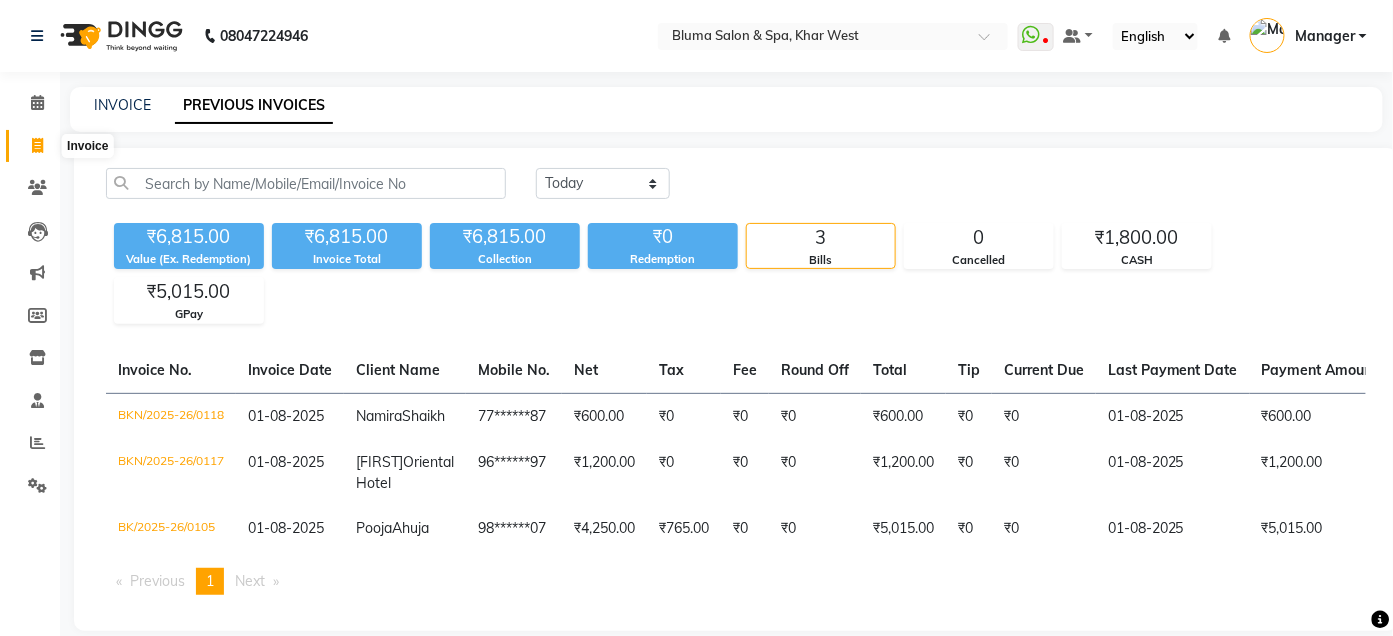 click 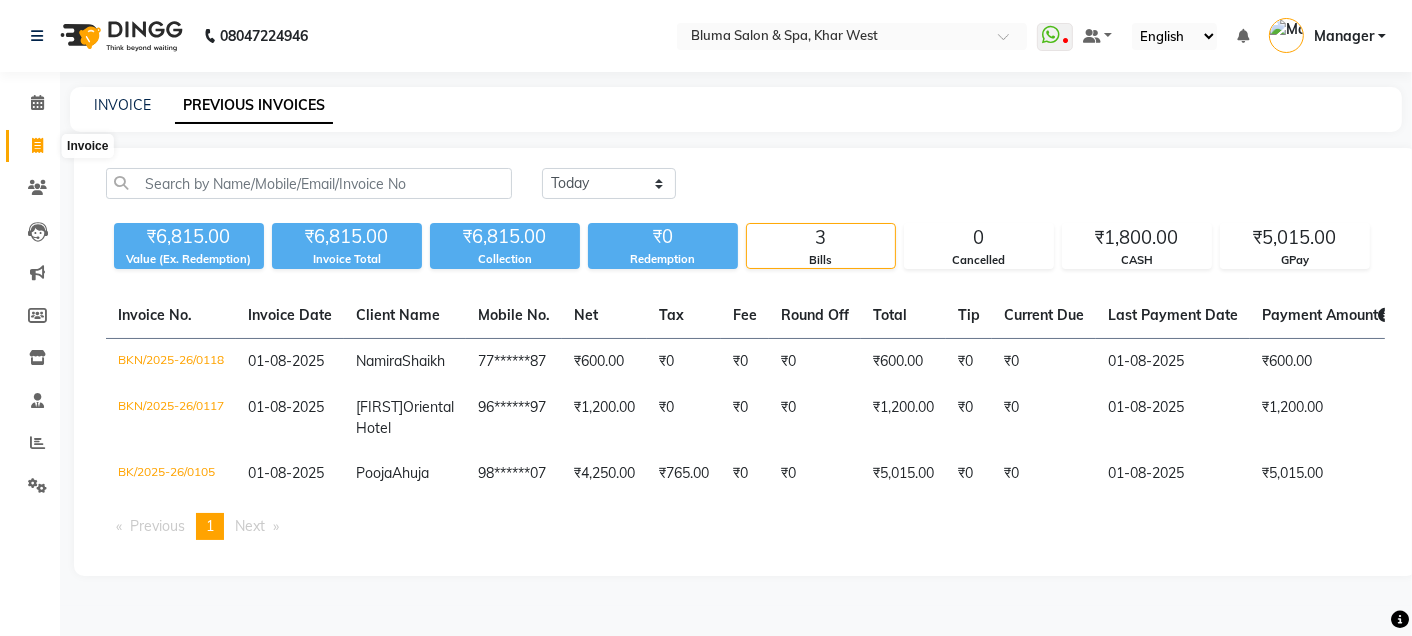 select on "3653" 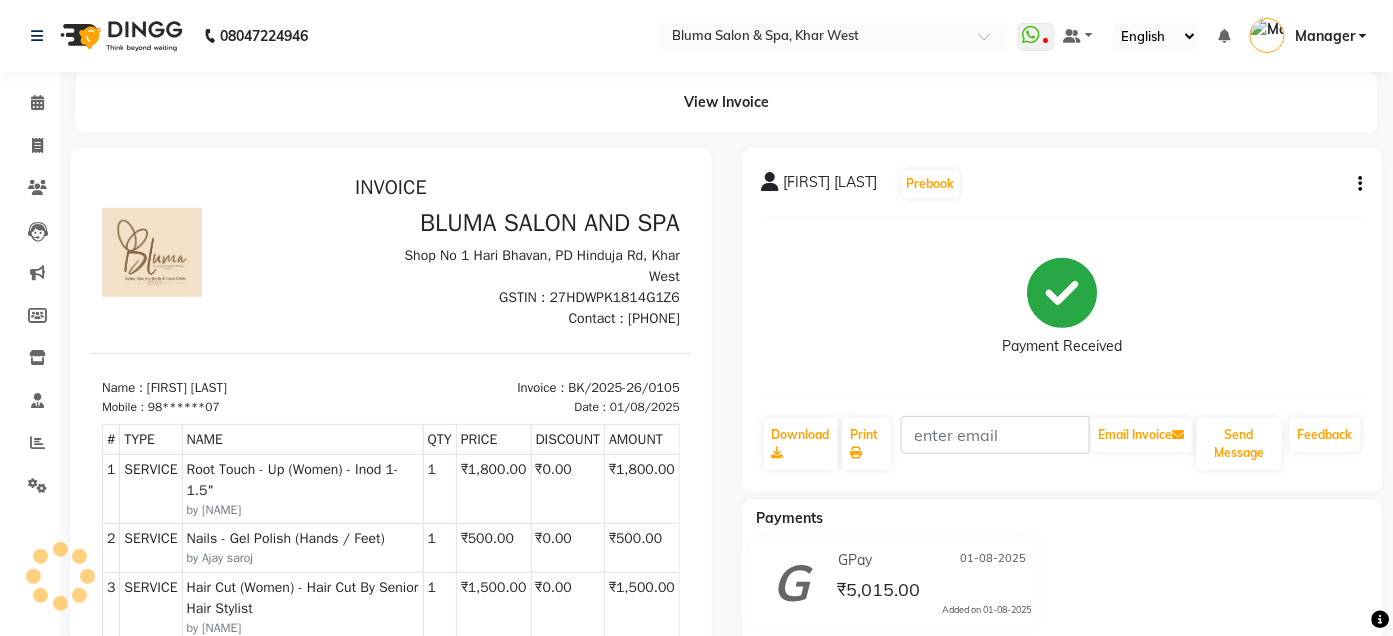 scroll, scrollTop: 0, scrollLeft: 0, axis: both 